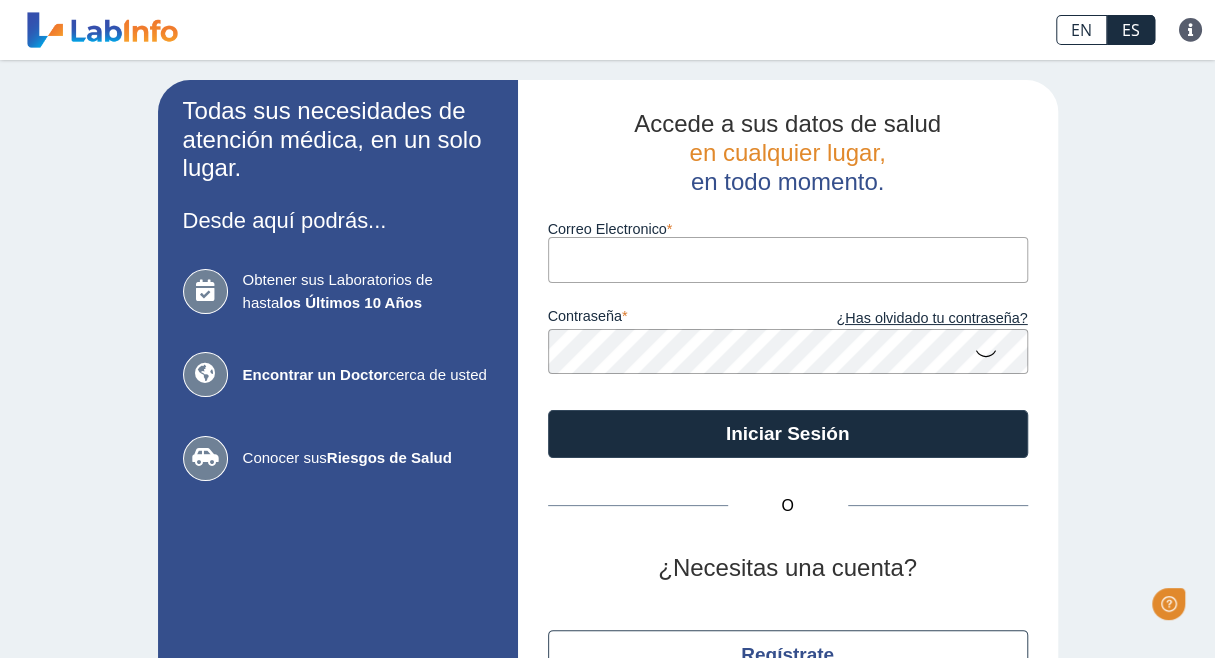 scroll, scrollTop: 0, scrollLeft: 0, axis: both 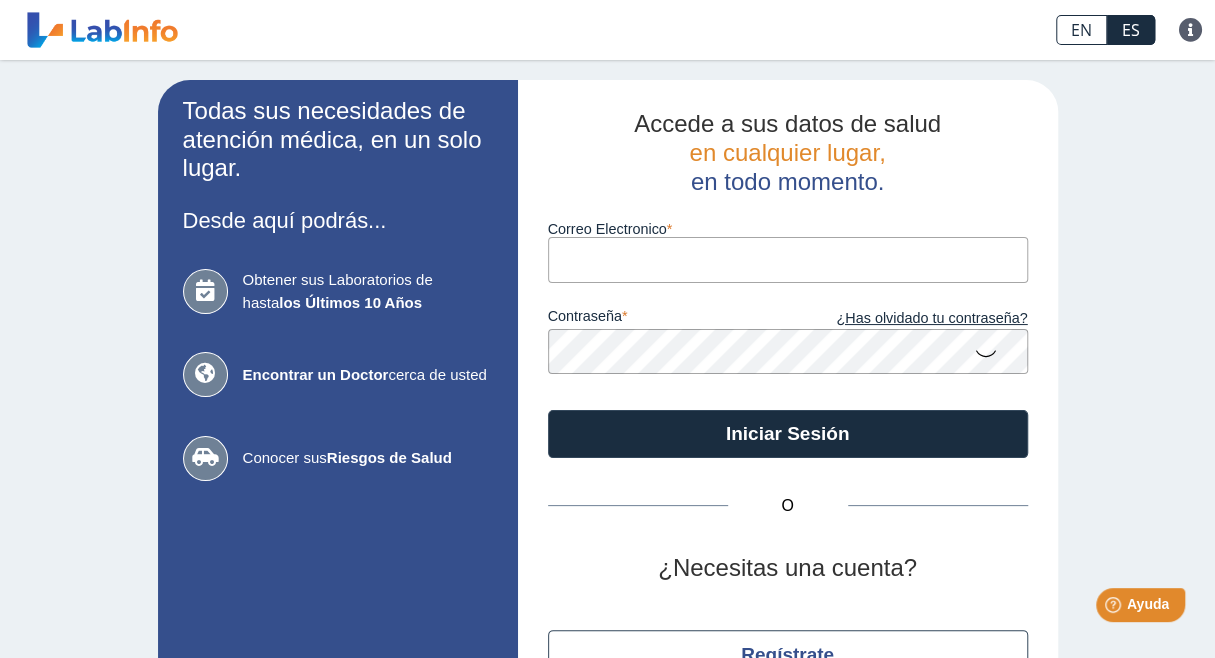 click on "Correo Electronico" at bounding box center (788, 259) 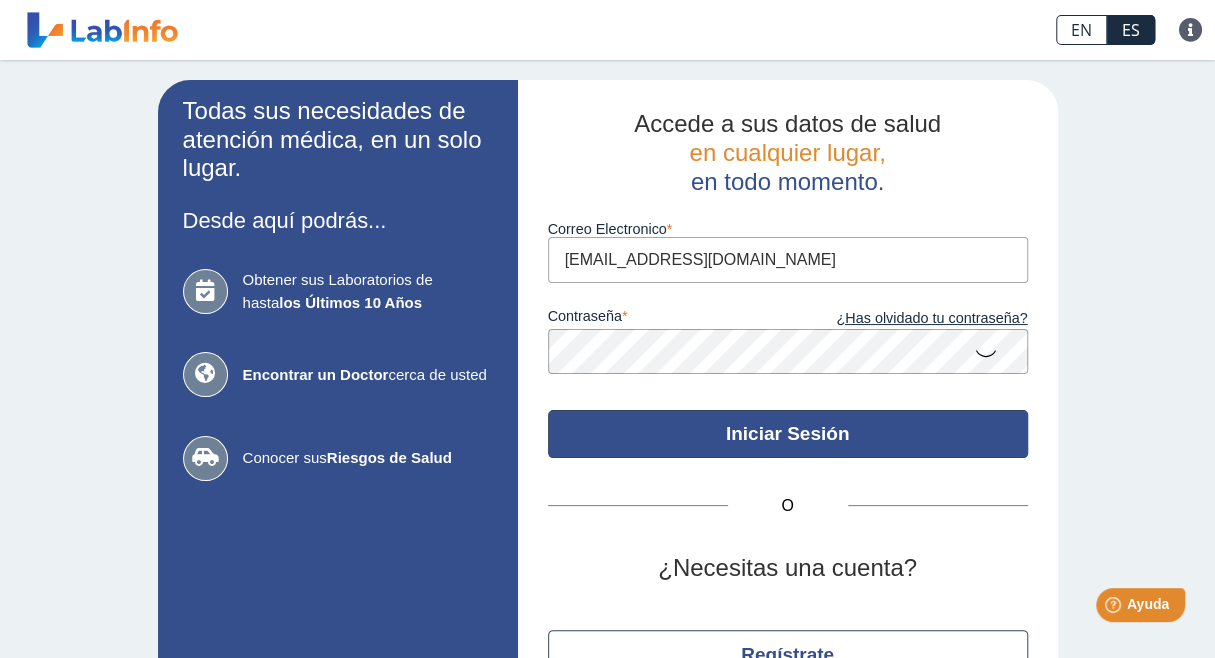 click on "Iniciar Sesión" 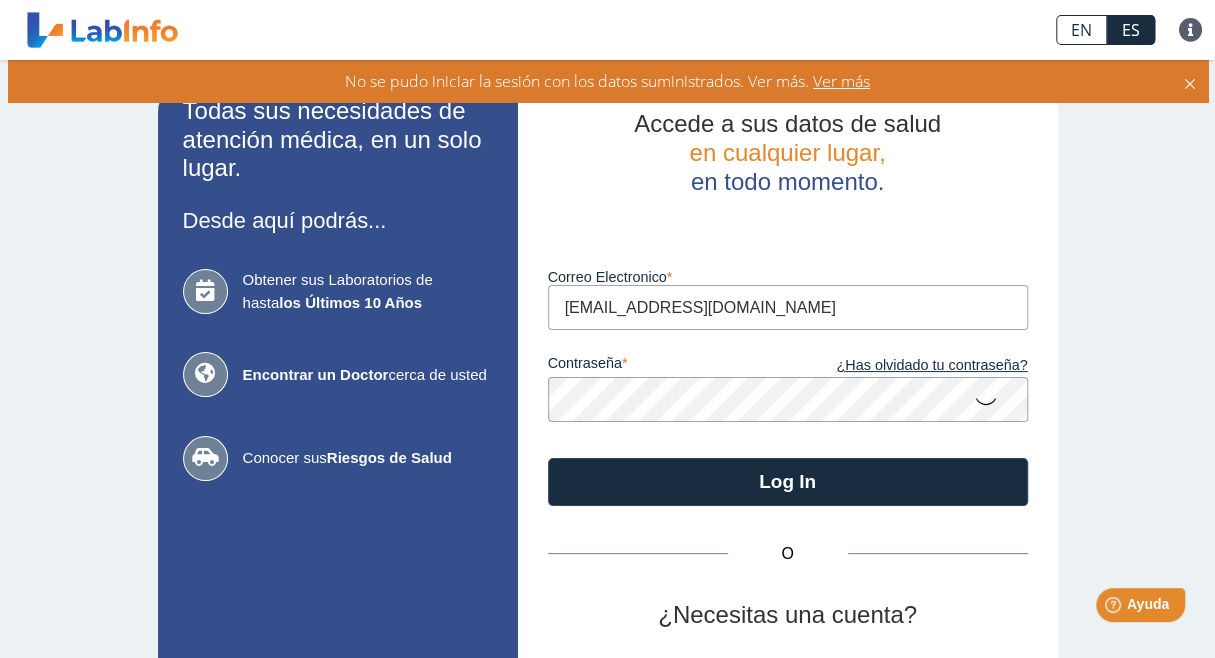 click 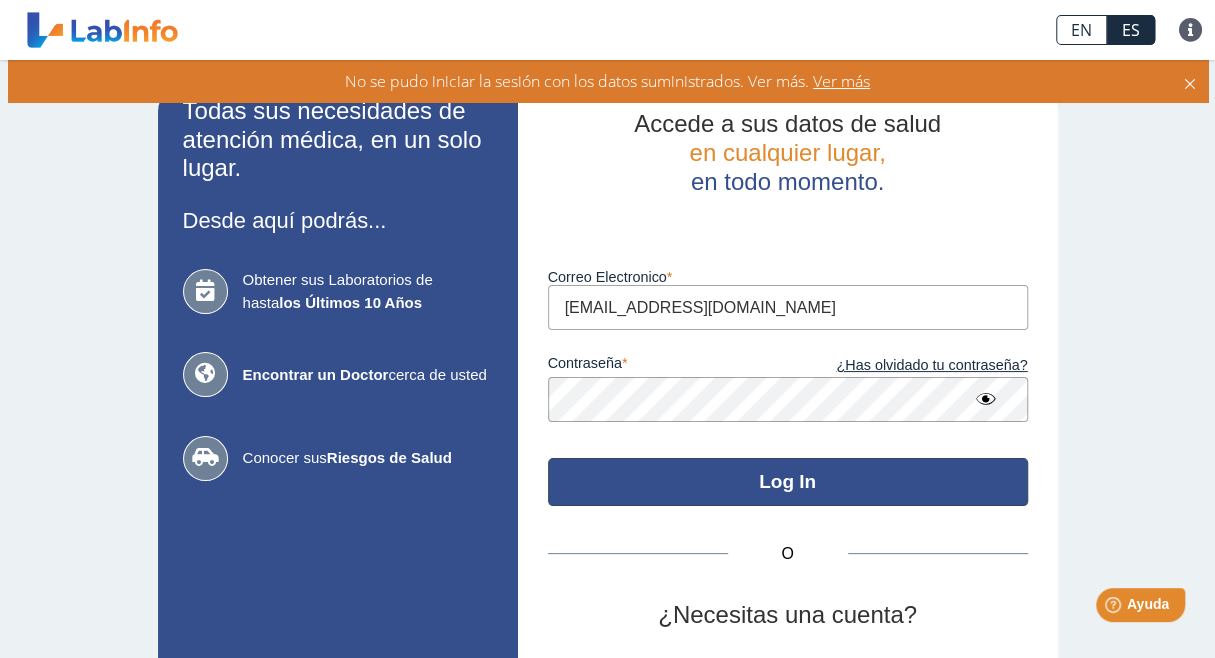 click on "Log In" 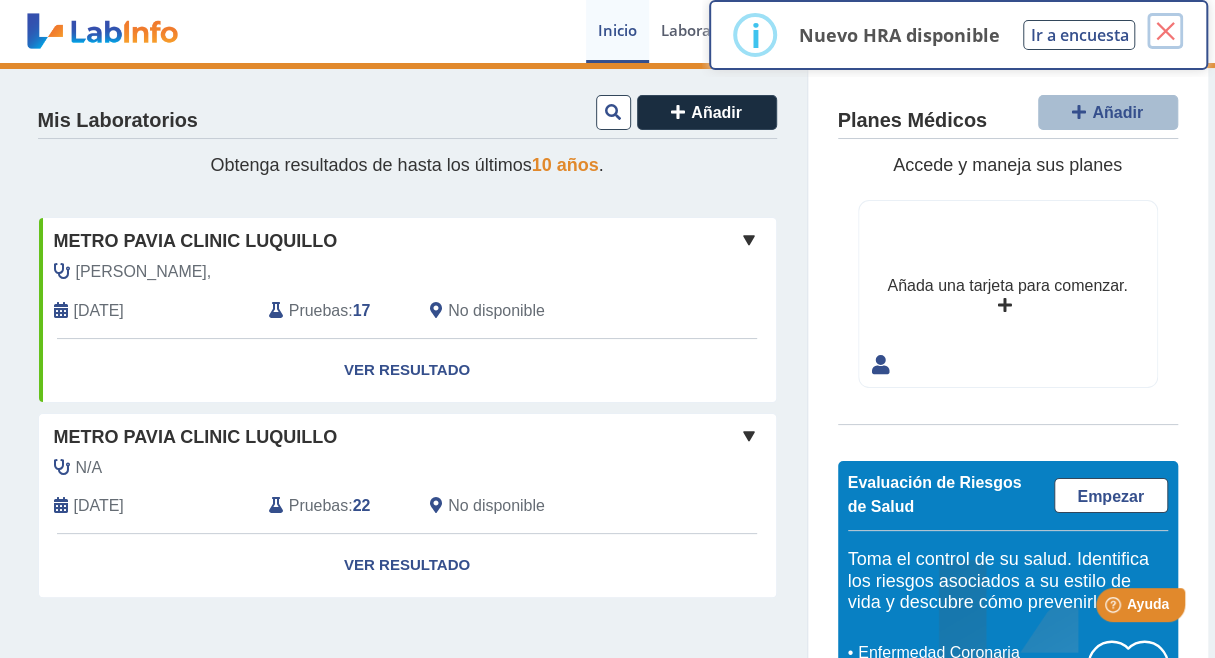 click on "×" at bounding box center [1165, 31] 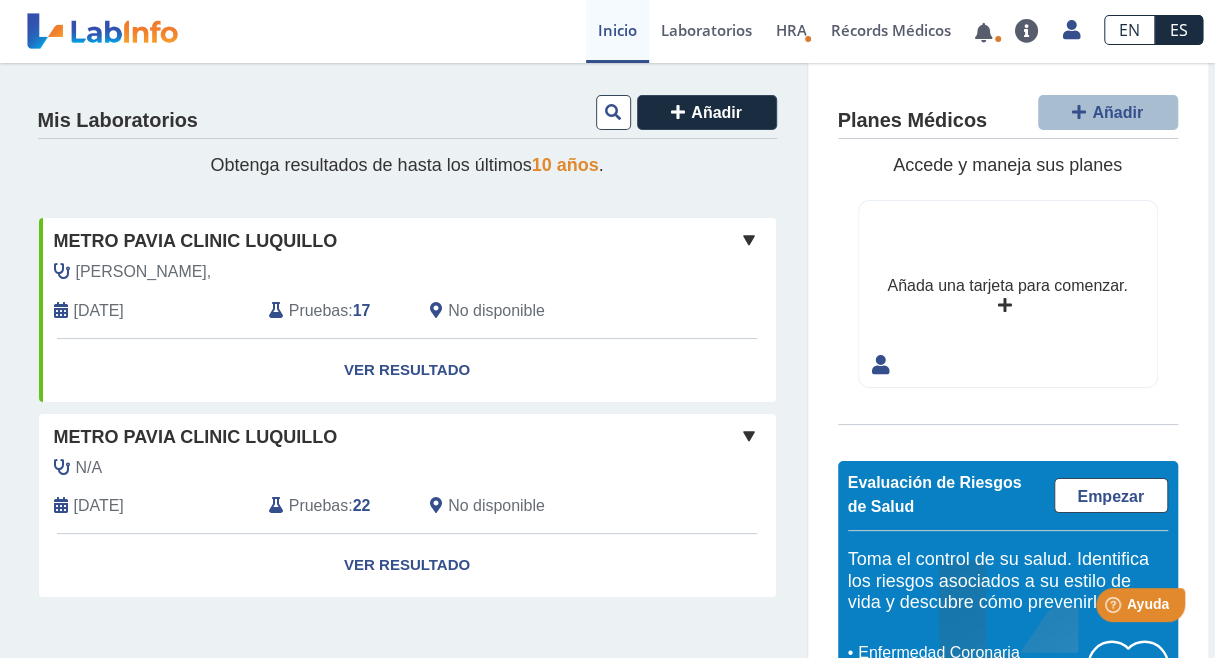 click on "Pruebas" 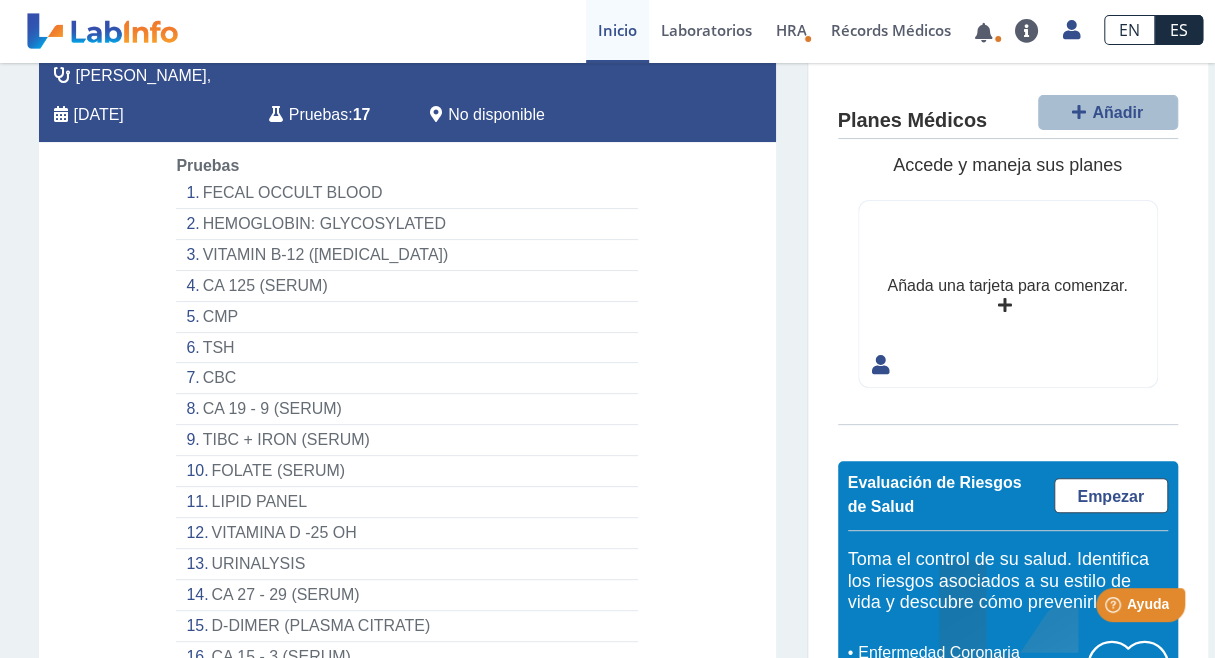 scroll, scrollTop: 195, scrollLeft: 0, axis: vertical 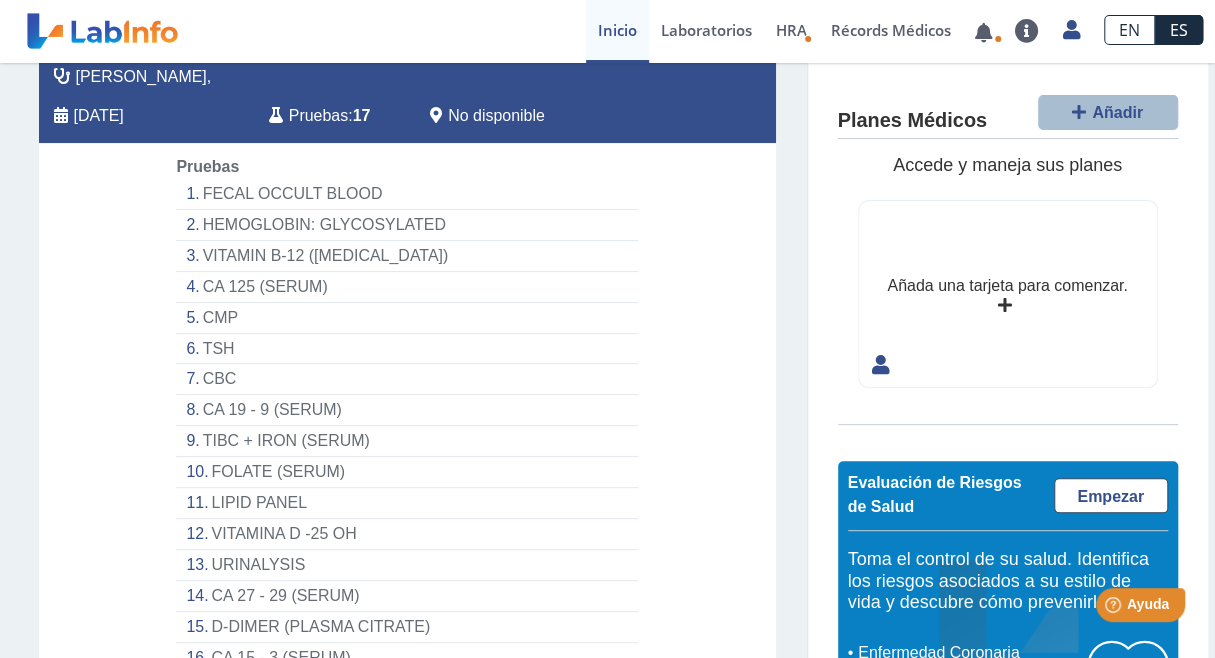 click on "FECAL OCCULT BLOOD" 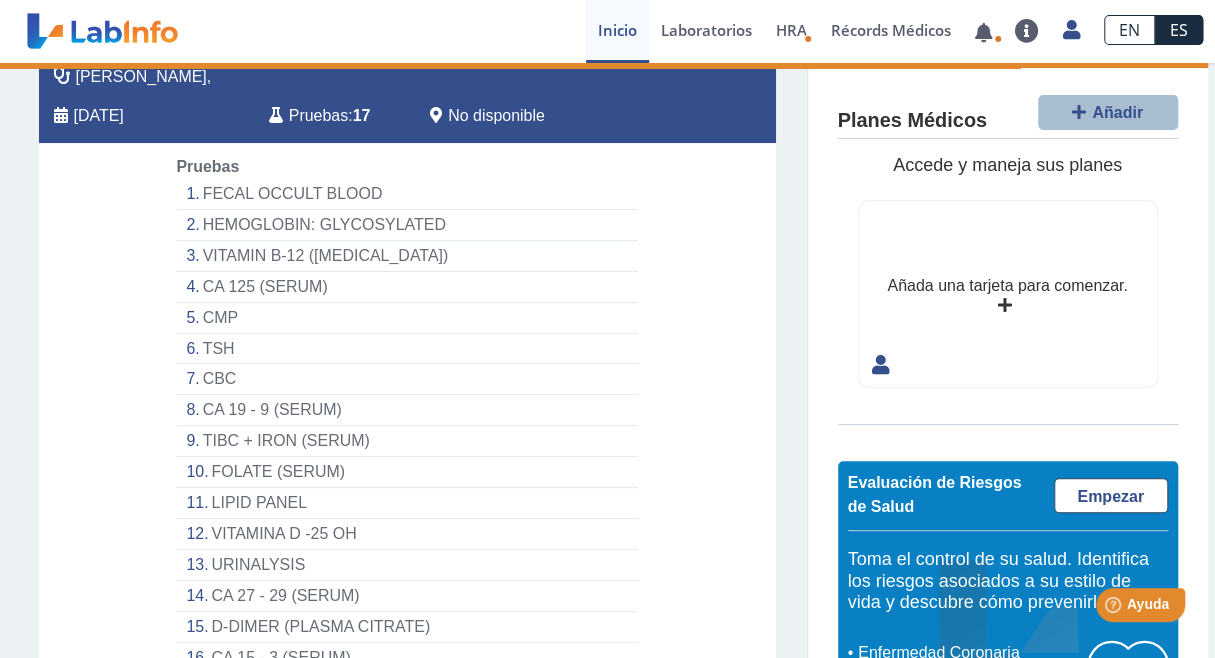 select on "**********" 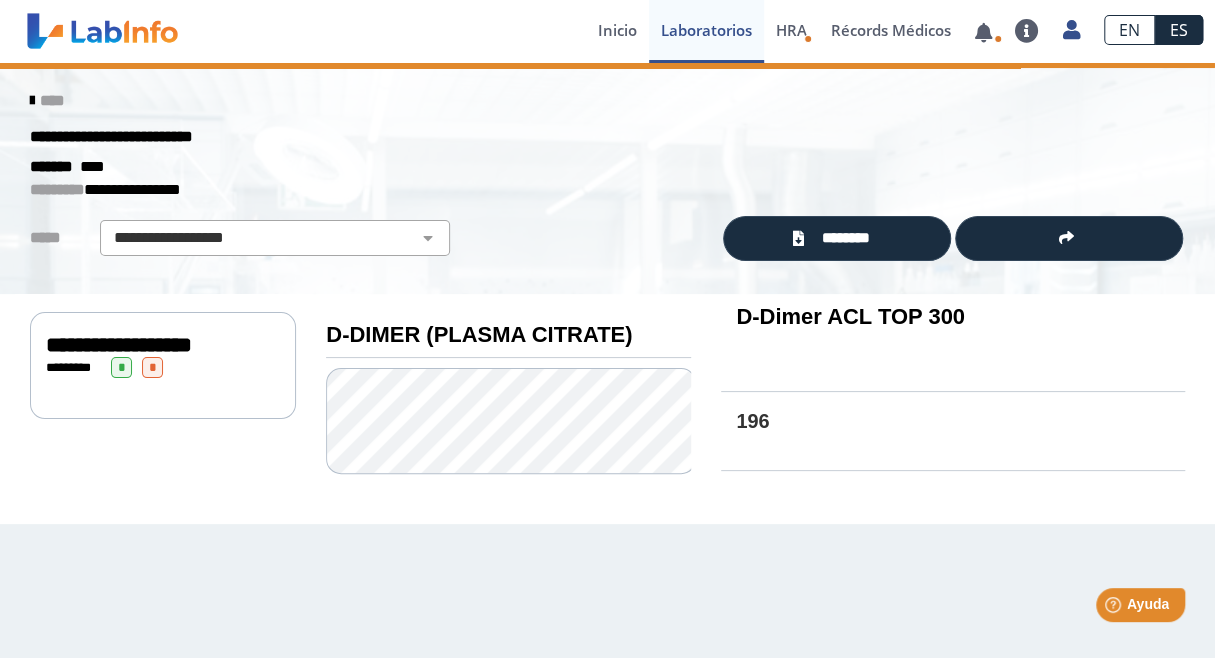 scroll, scrollTop: 0, scrollLeft: 0, axis: both 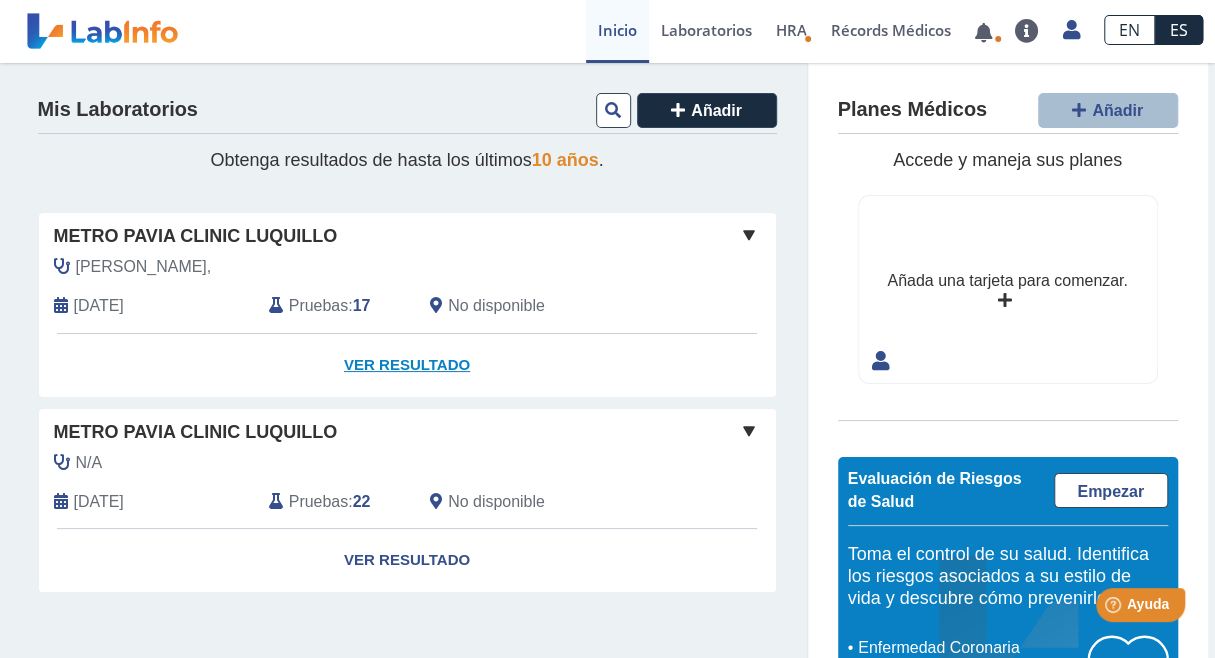 click on "Ver Resultado" 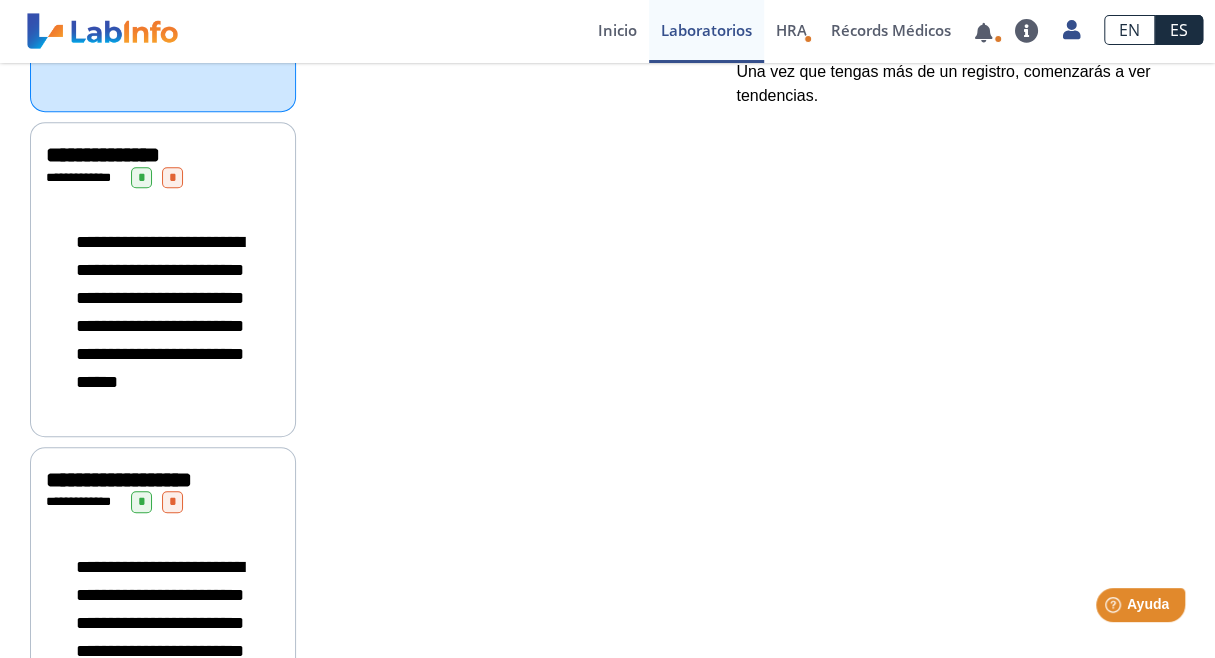 scroll, scrollTop: 520, scrollLeft: 0, axis: vertical 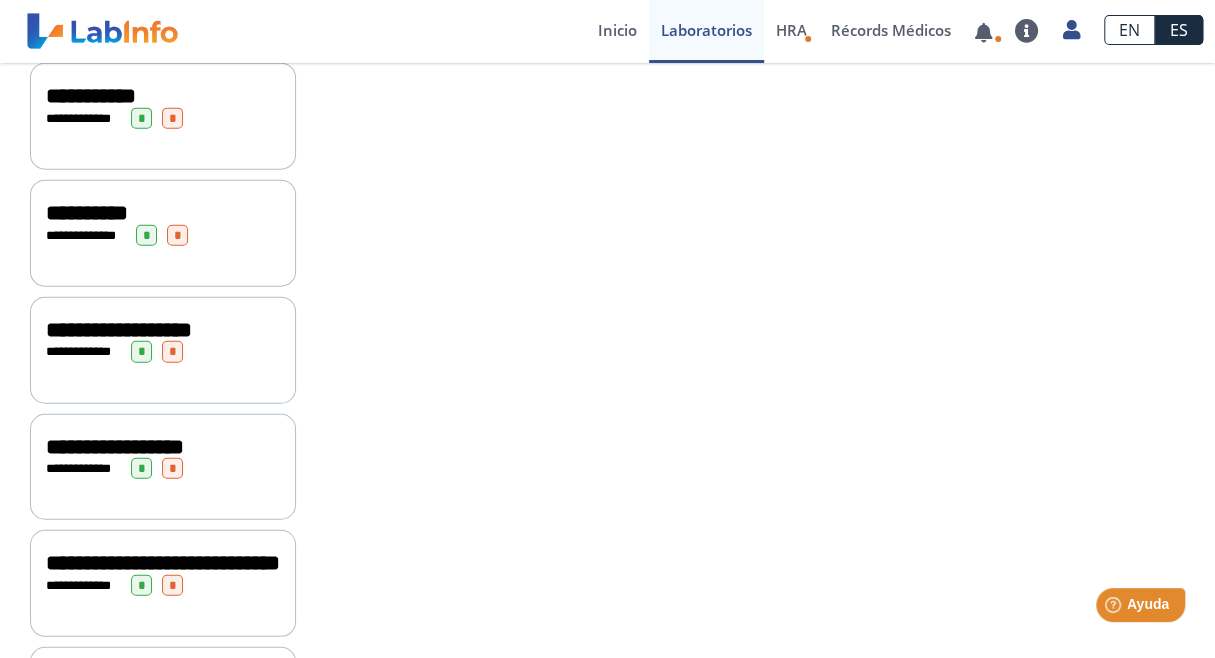click on "**********" 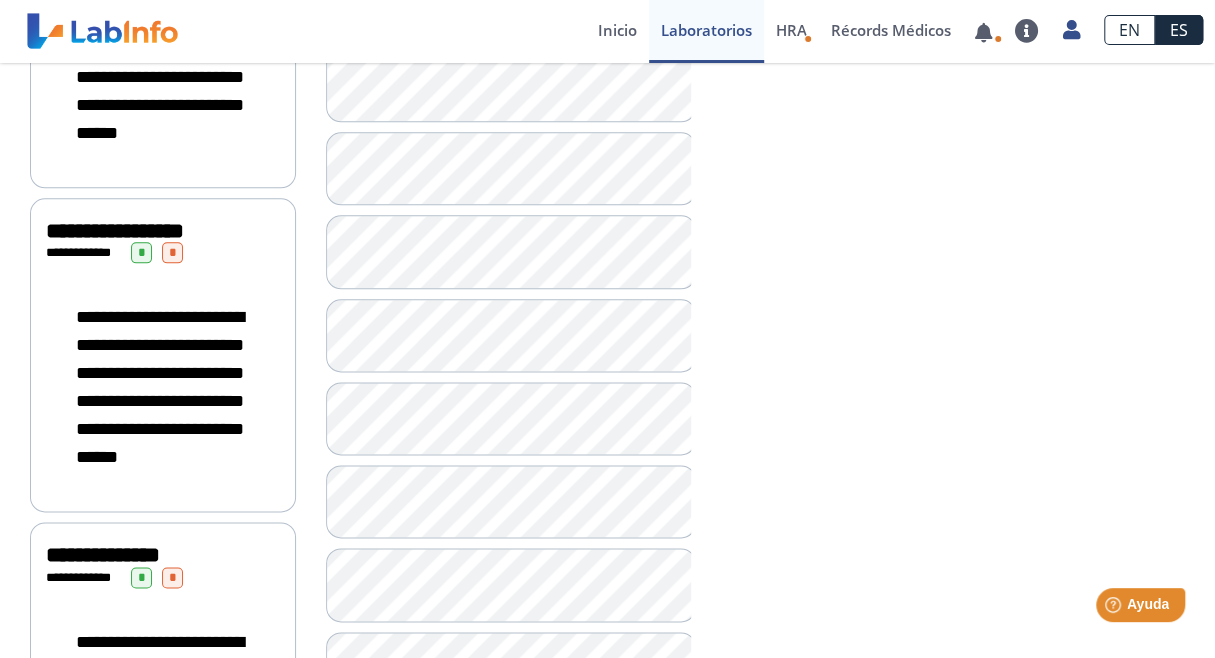 scroll, scrollTop: 1075, scrollLeft: 0, axis: vertical 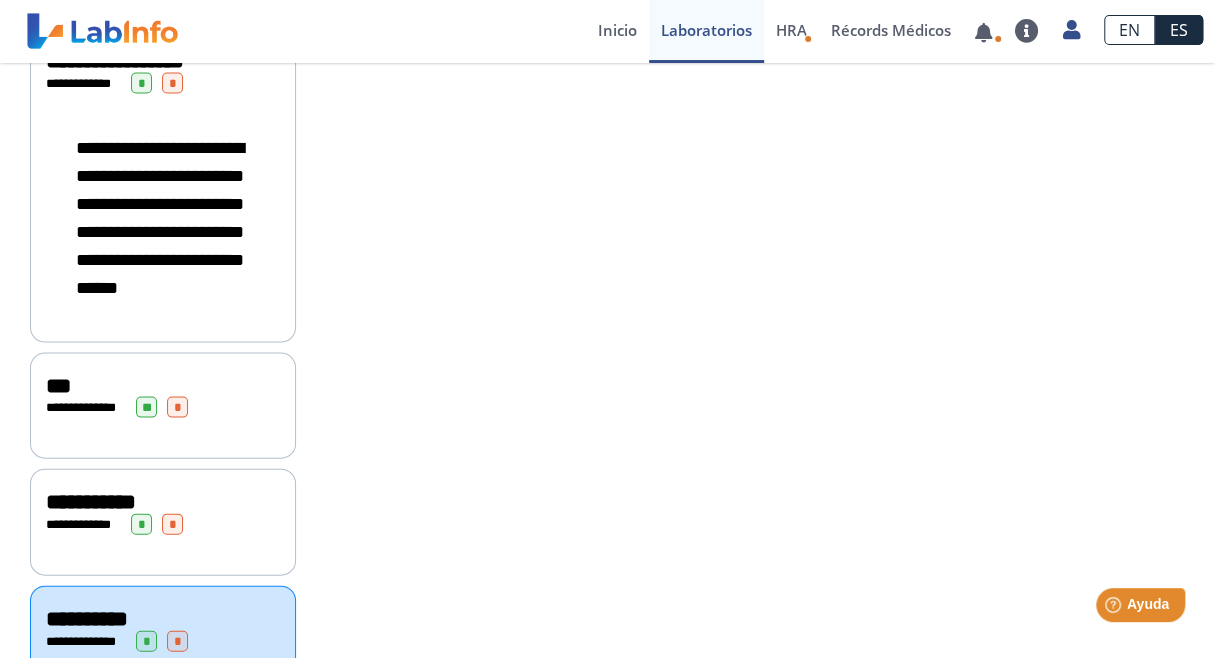 click on "***" 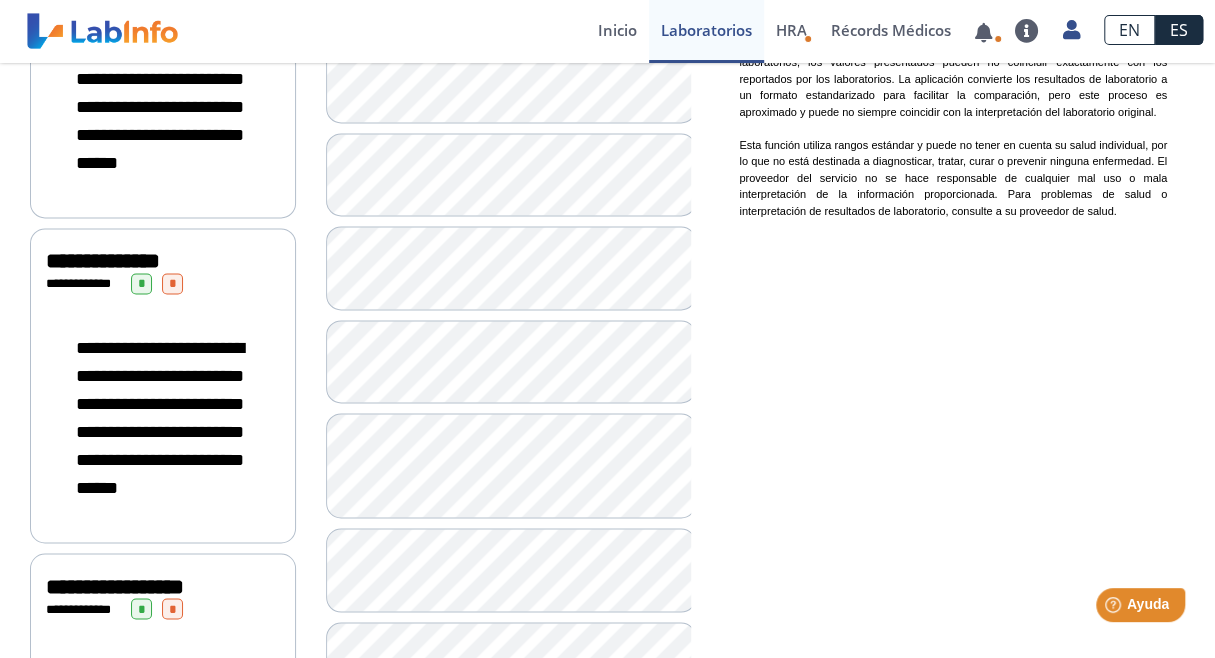 scroll, scrollTop: 1392, scrollLeft: 0, axis: vertical 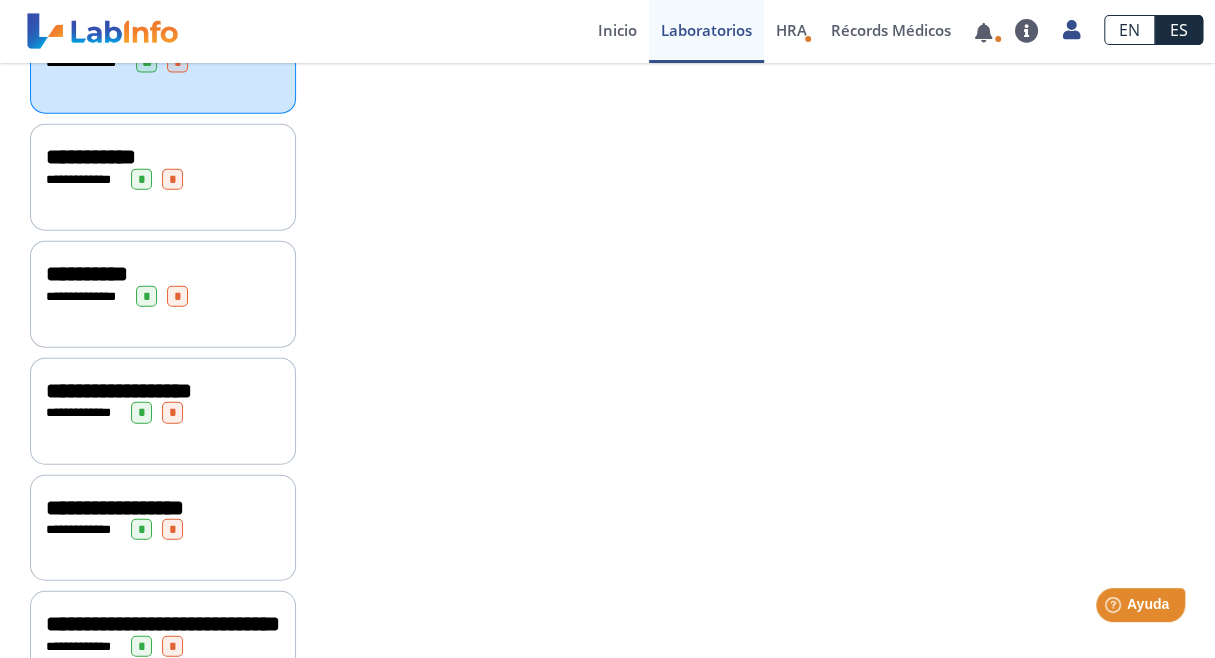click on "**********" 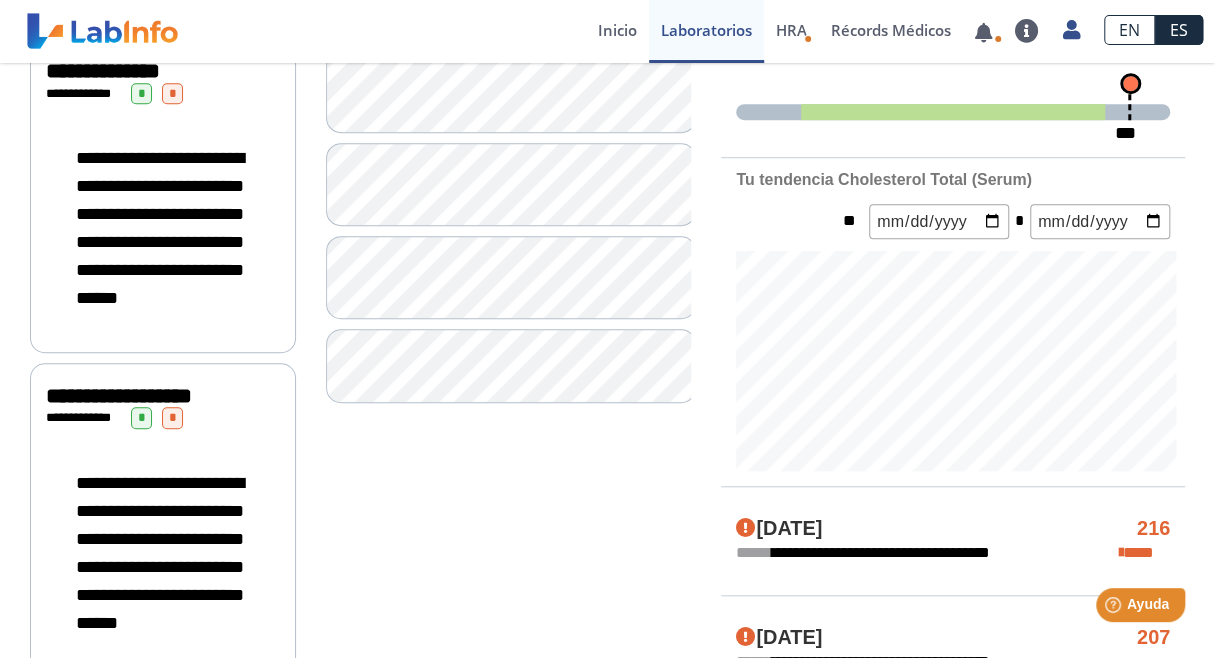scroll, scrollTop: 590, scrollLeft: 0, axis: vertical 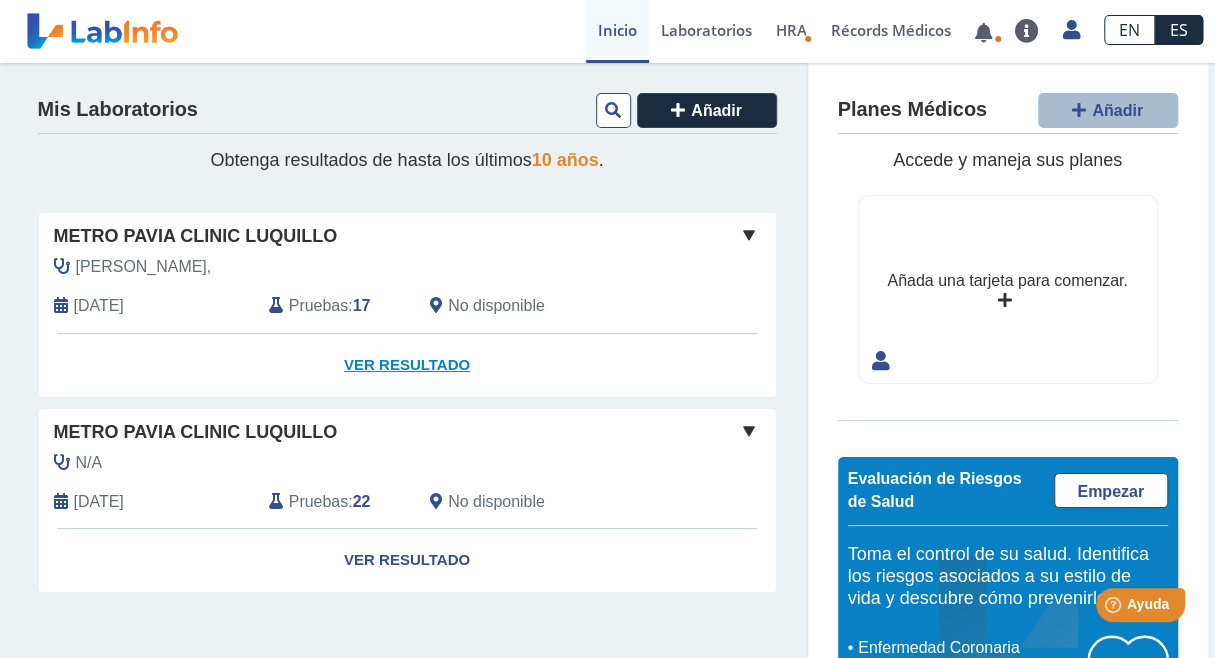 click on "Ver Resultado" 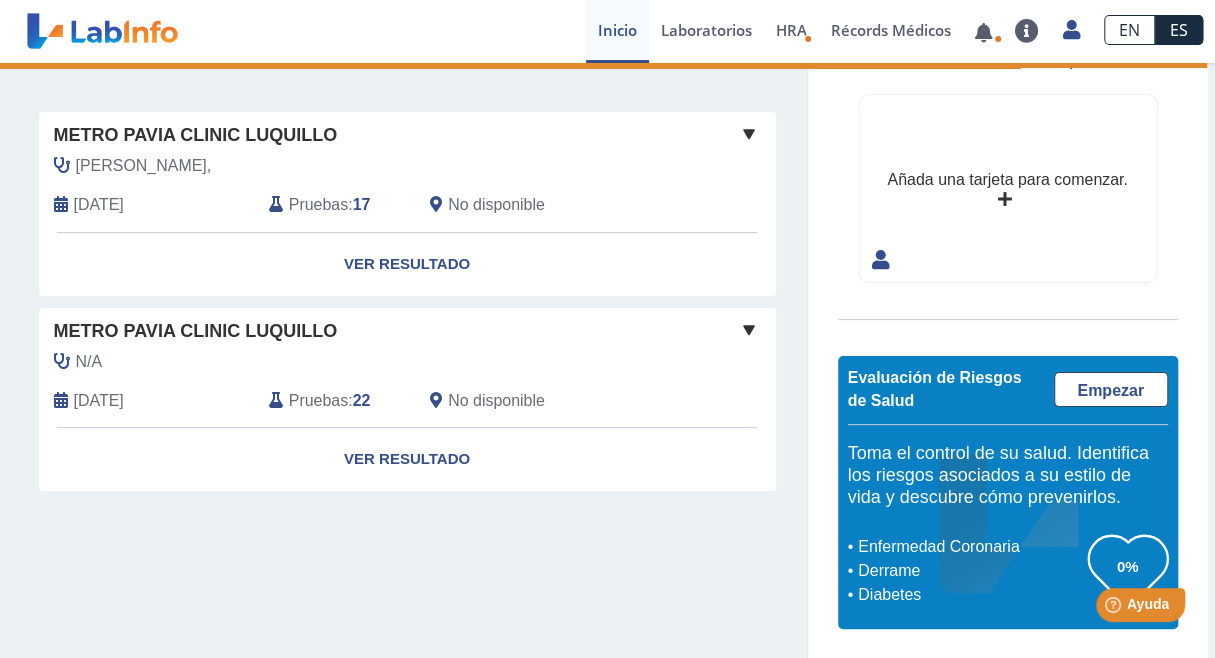 scroll, scrollTop: 38, scrollLeft: 0, axis: vertical 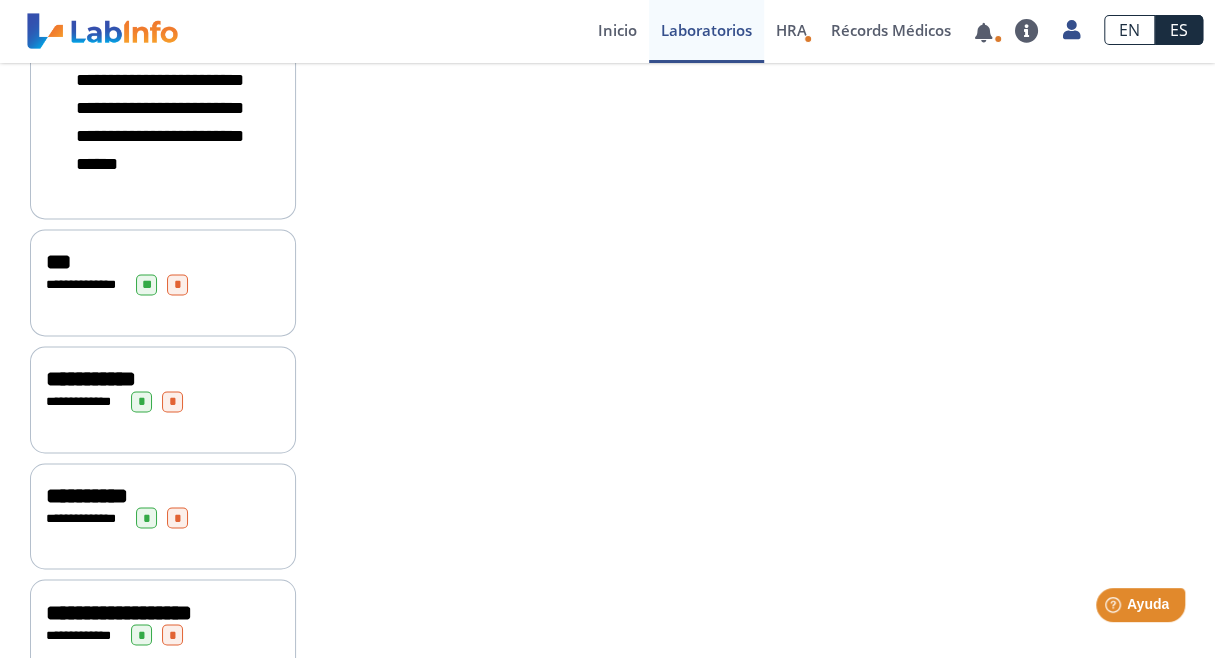 click on "***" 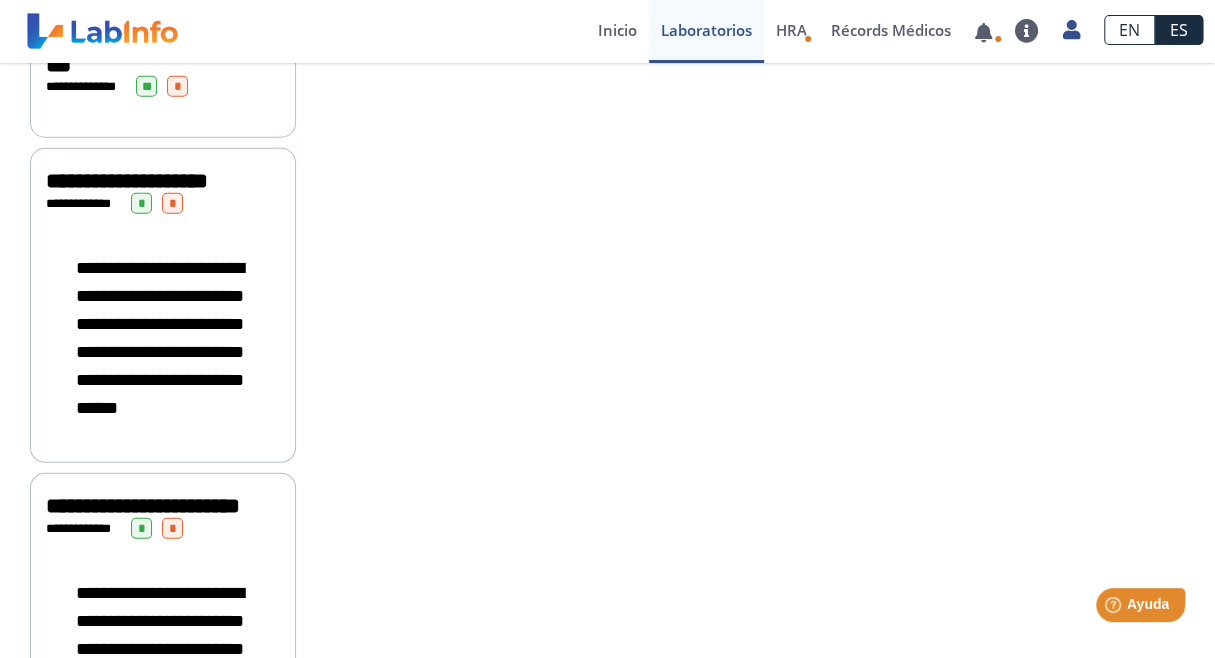 scroll, scrollTop: 2639, scrollLeft: 0, axis: vertical 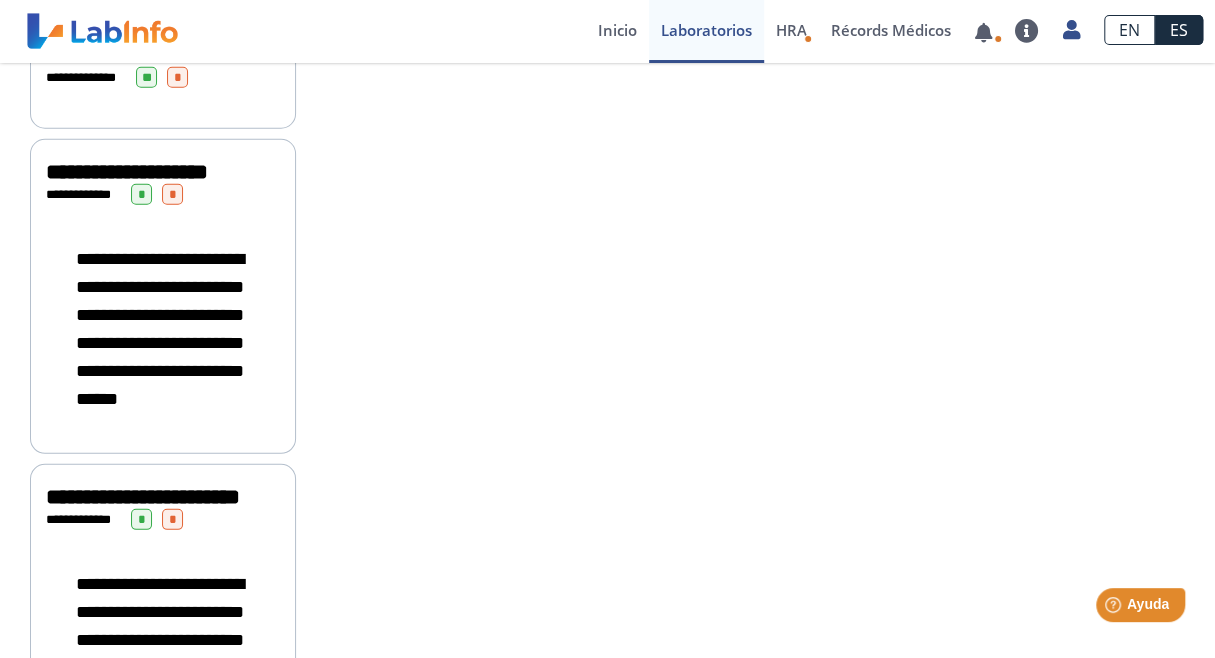click on "**********" 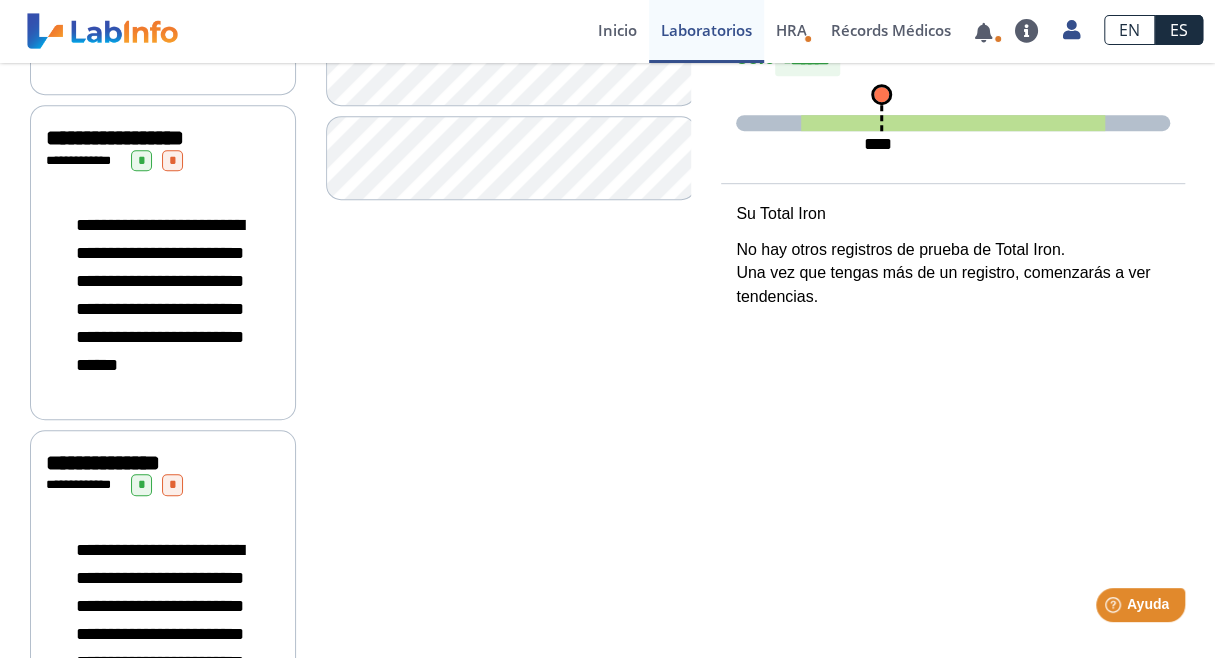 scroll, scrollTop: 453, scrollLeft: 0, axis: vertical 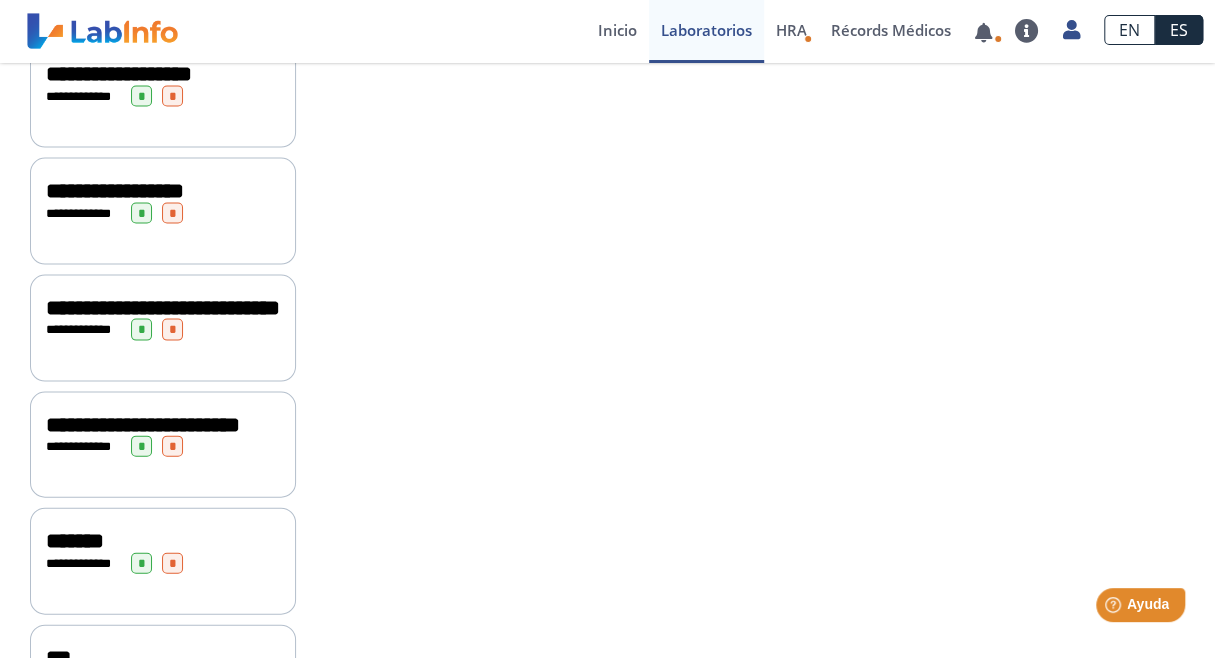 click on "**********" 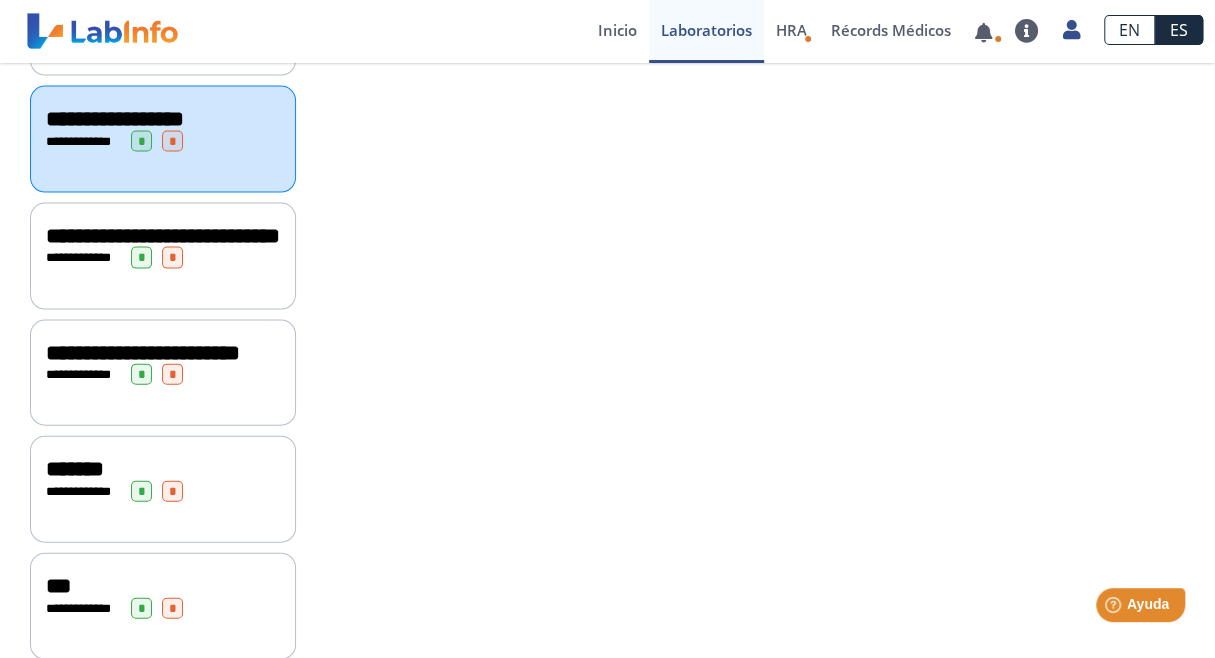 scroll, scrollTop: 2011, scrollLeft: 0, axis: vertical 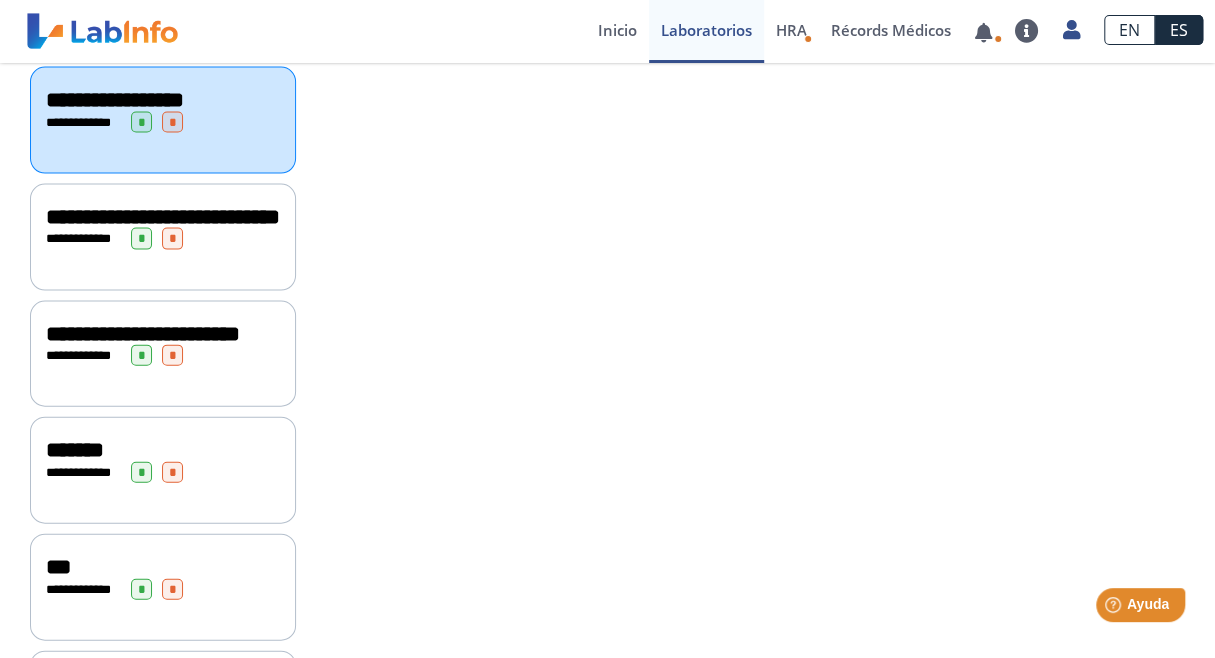 click on "**********" 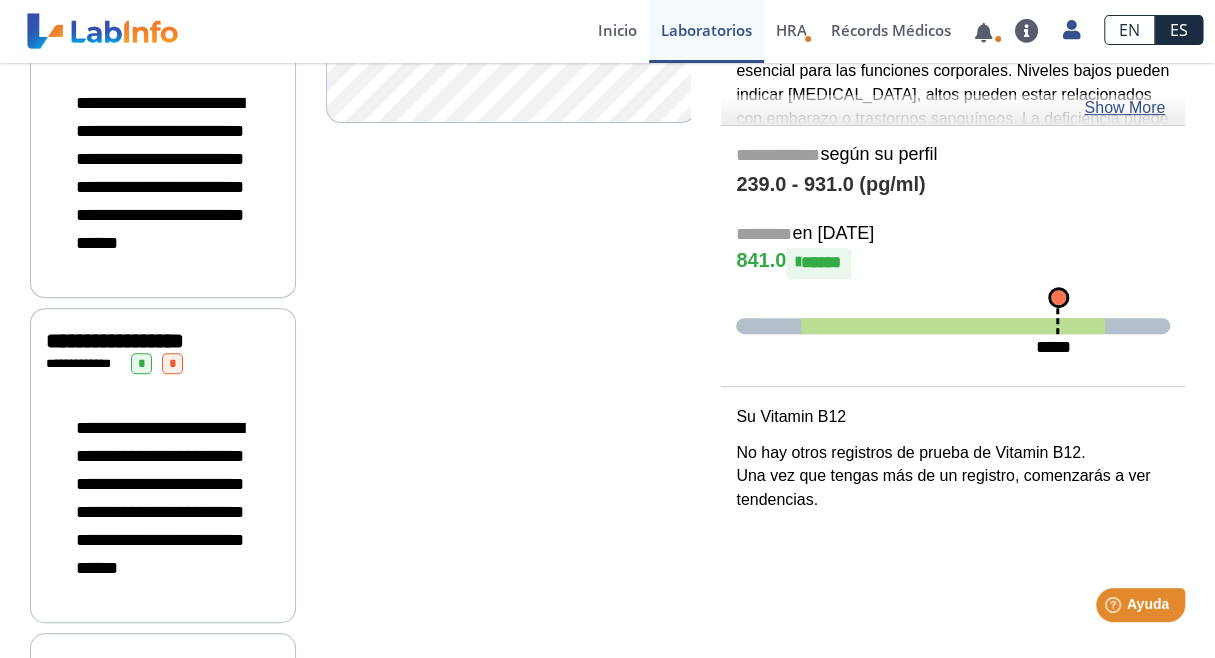 scroll, scrollTop: 282, scrollLeft: 0, axis: vertical 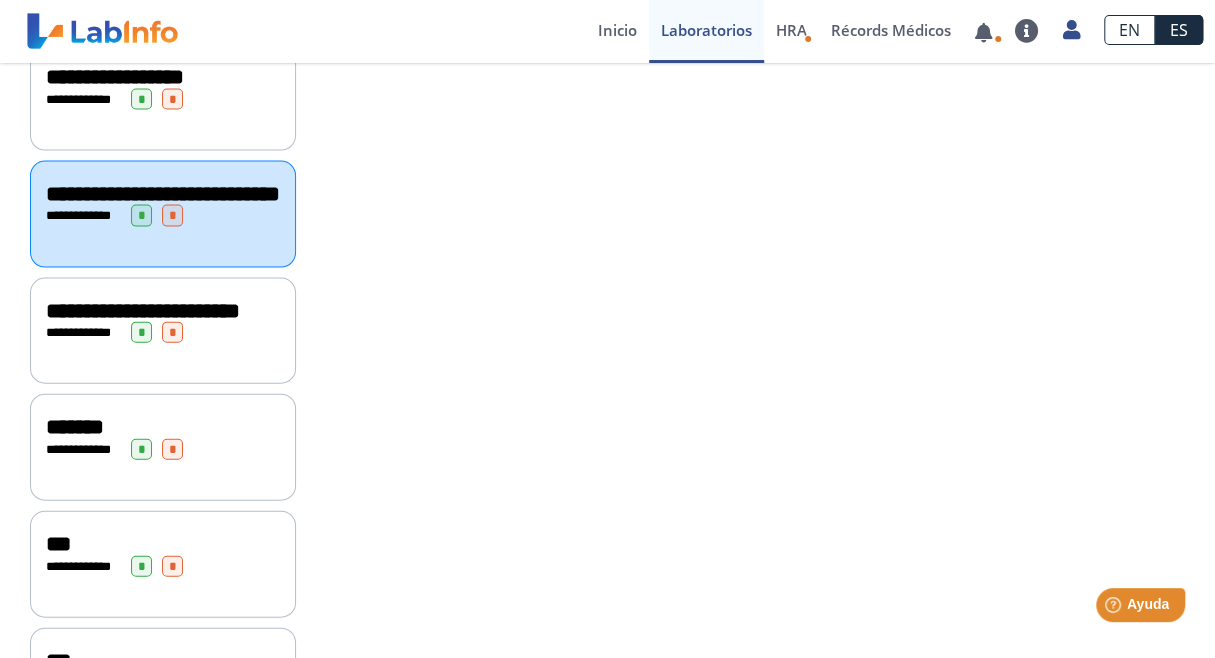 click on "**********" 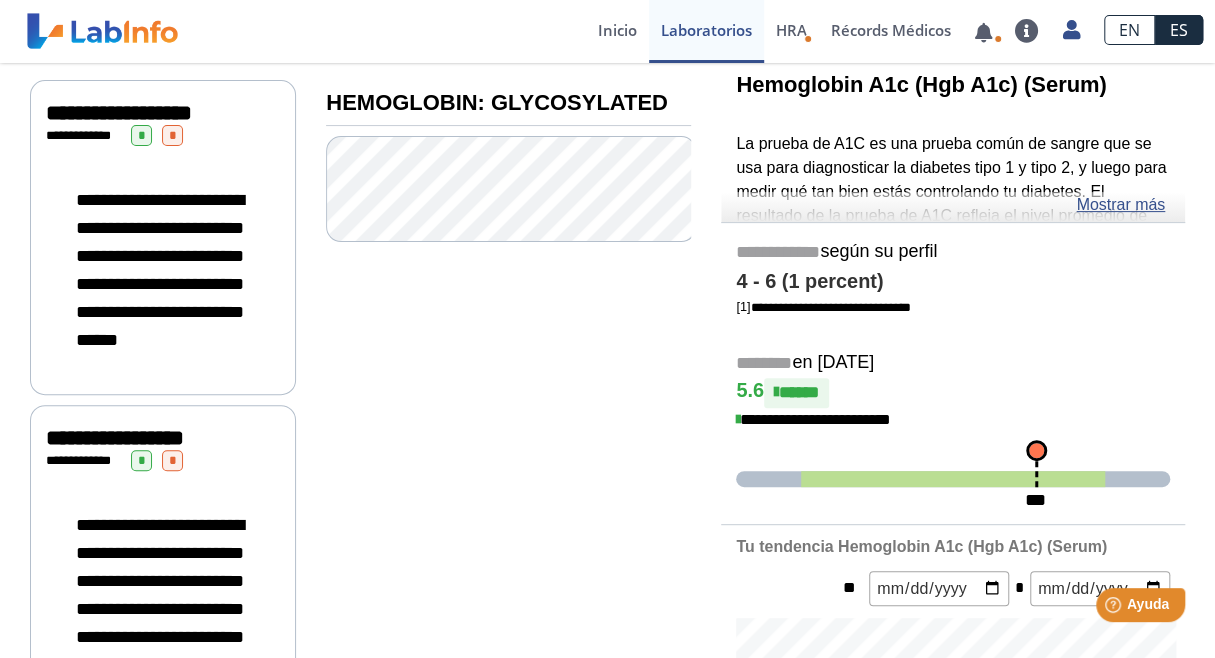 scroll, scrollTop: 204, scrollLeft: 0, axis: vertical 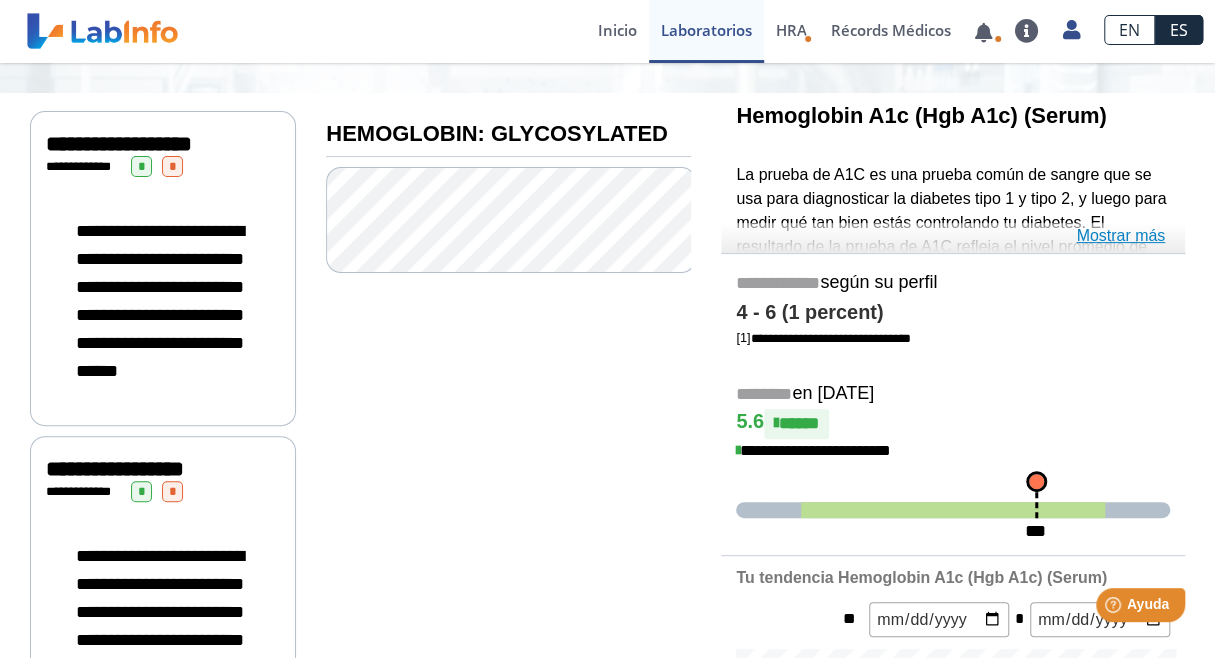 click on "Mostrar más" 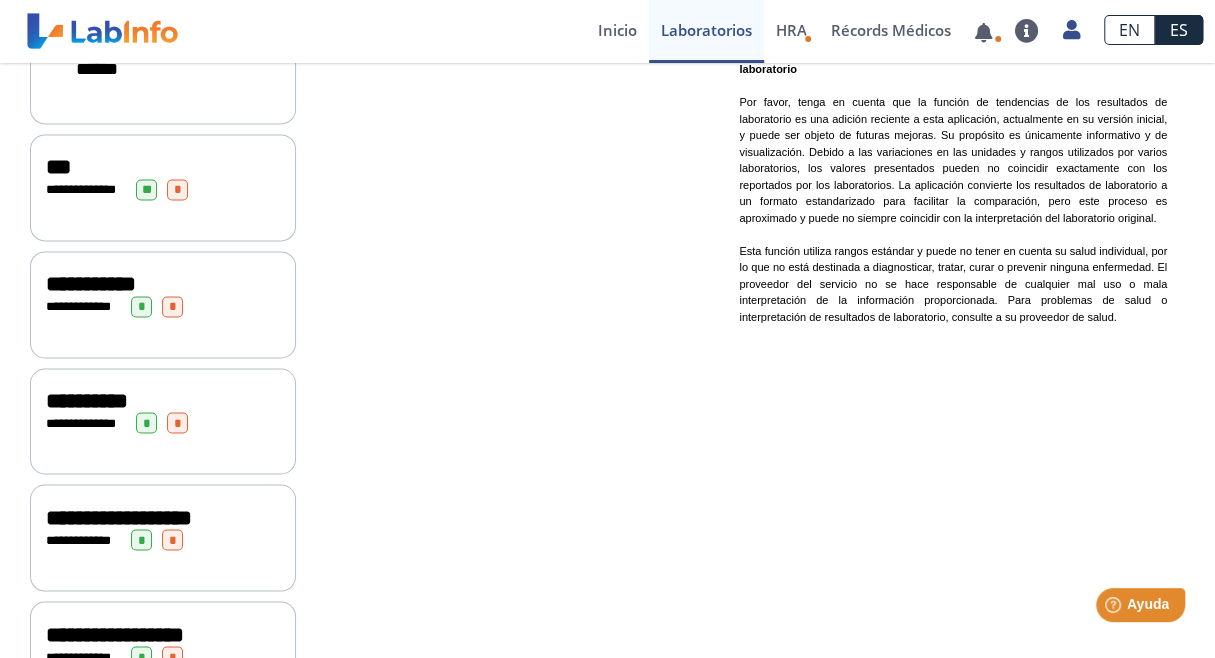 scroll, scrollTop: 1584, scrollLeft: 0, axis: vertical 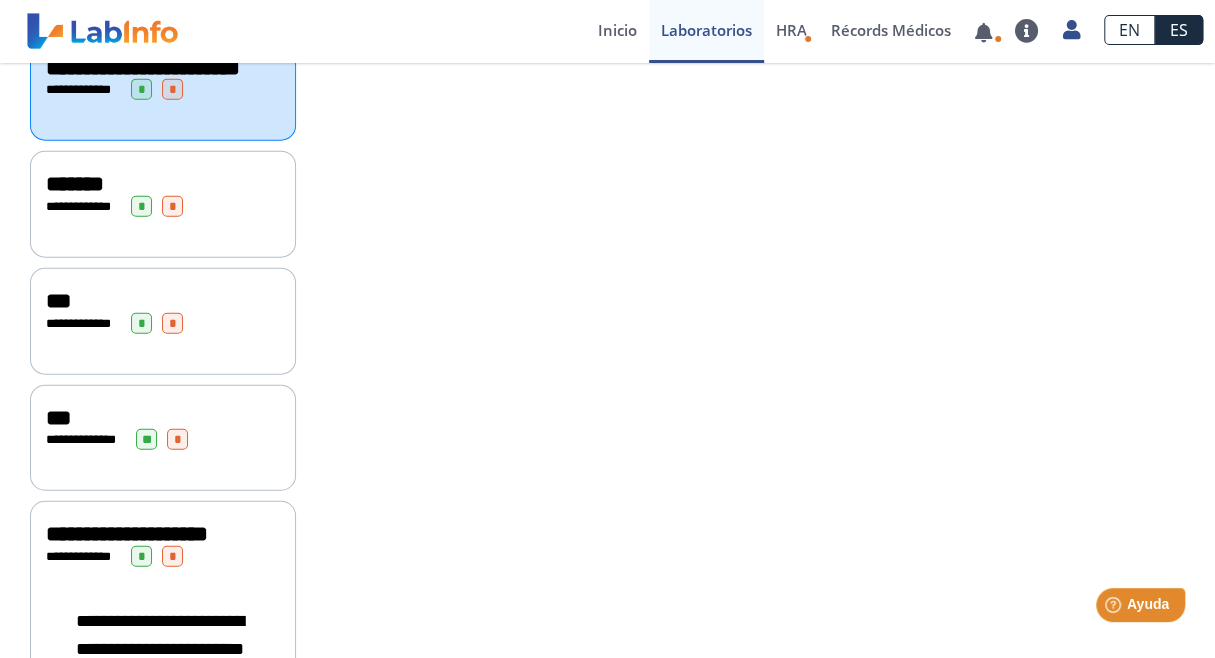 click on "*******" 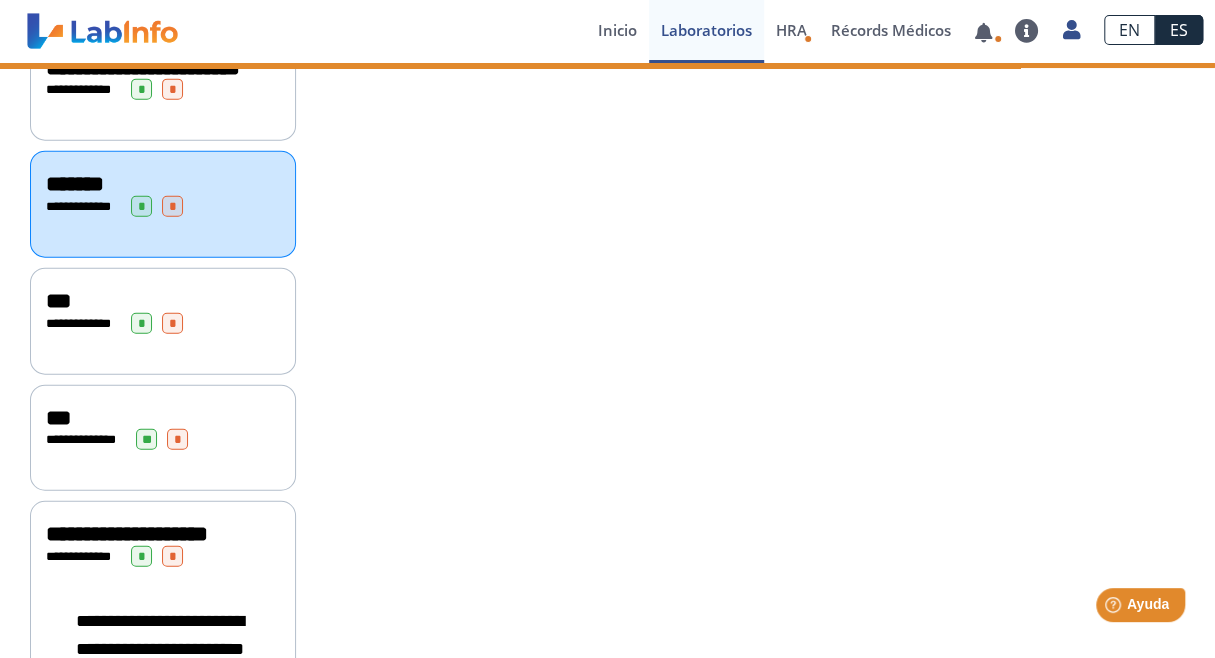 click on "*******" 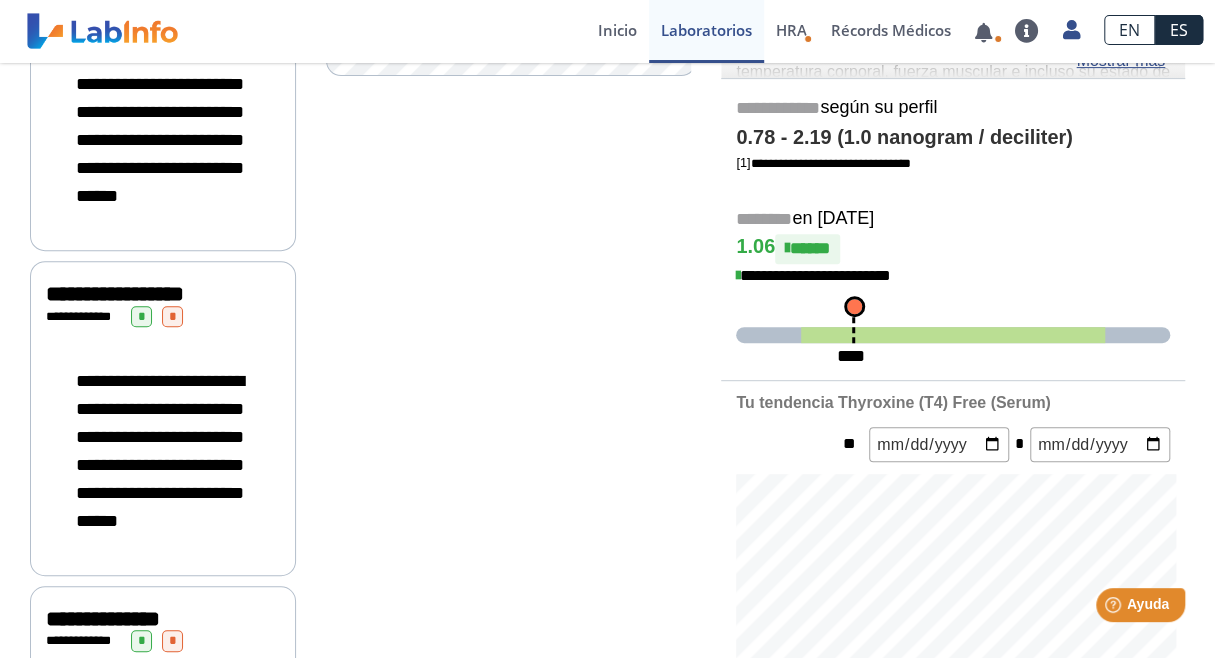 scroll, scrollTop: 334, scrollLeft: 0, axis: vertical 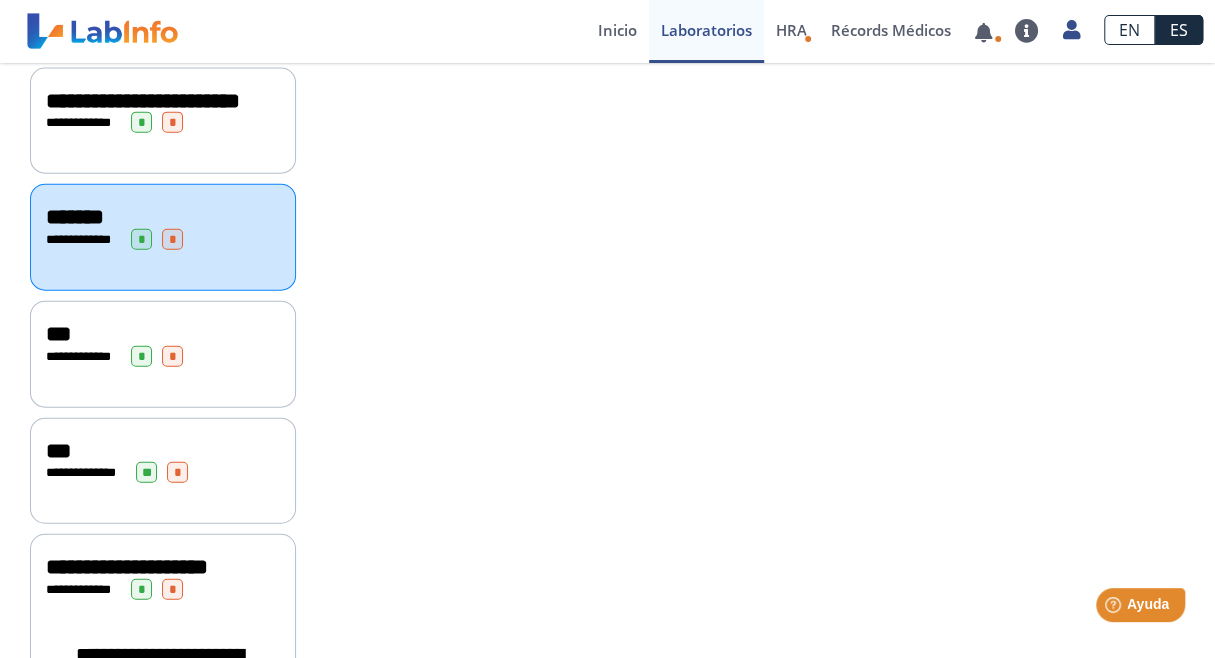 click on "***" 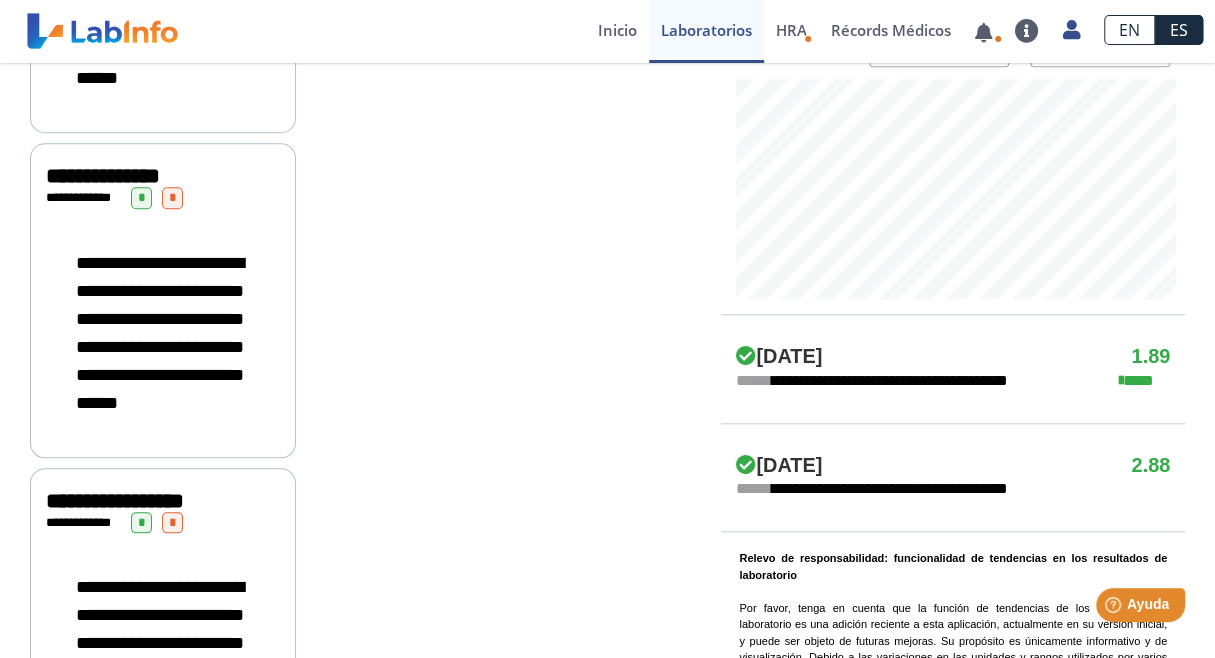 scroll, scrollTop: 814, scrollLeft: 0, axis: vertical 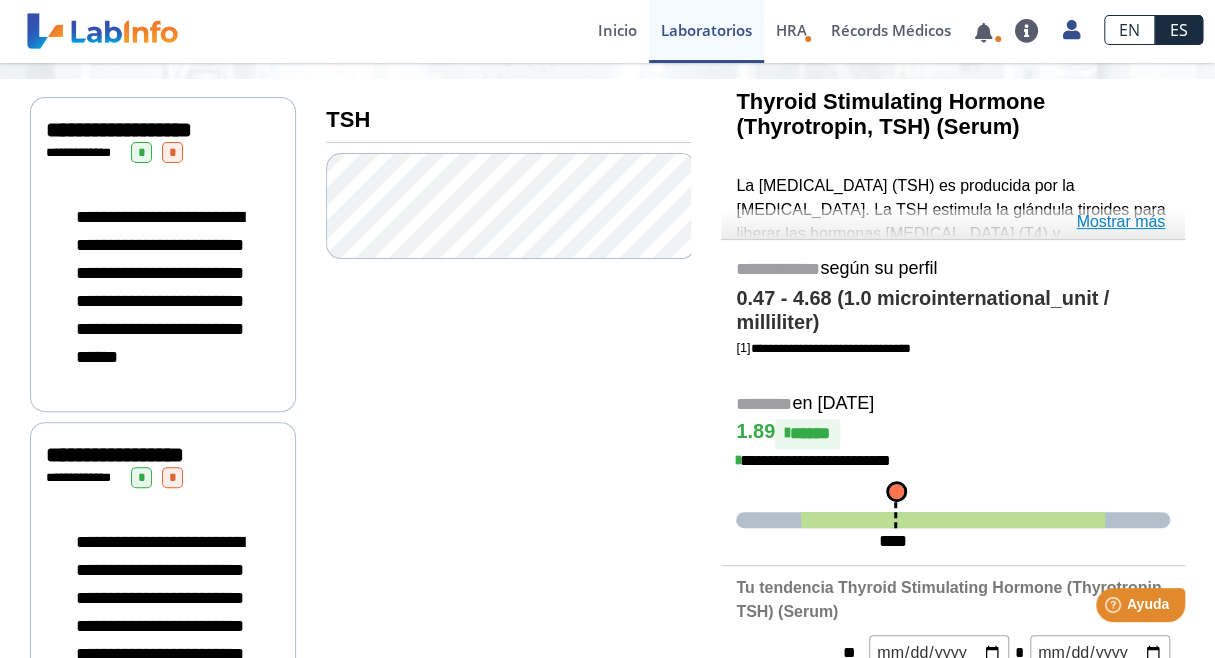 click on "Mostrar más" 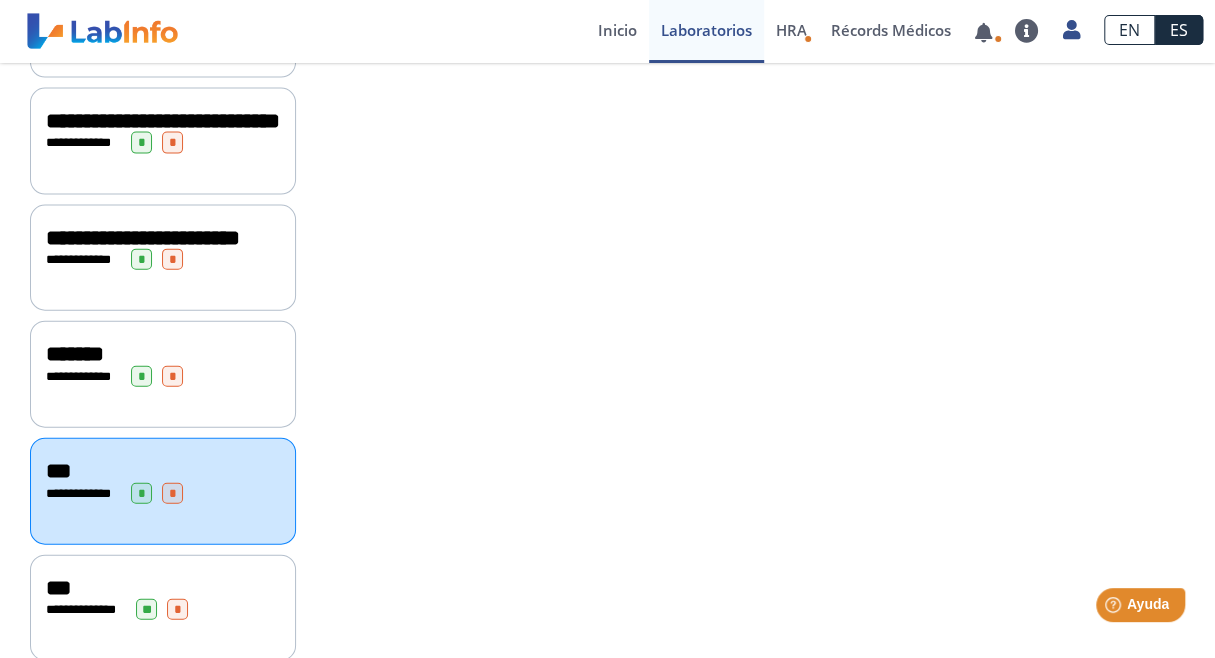 scroll, scrollTop: 2112, scrollLeft: 0, axis: vertical 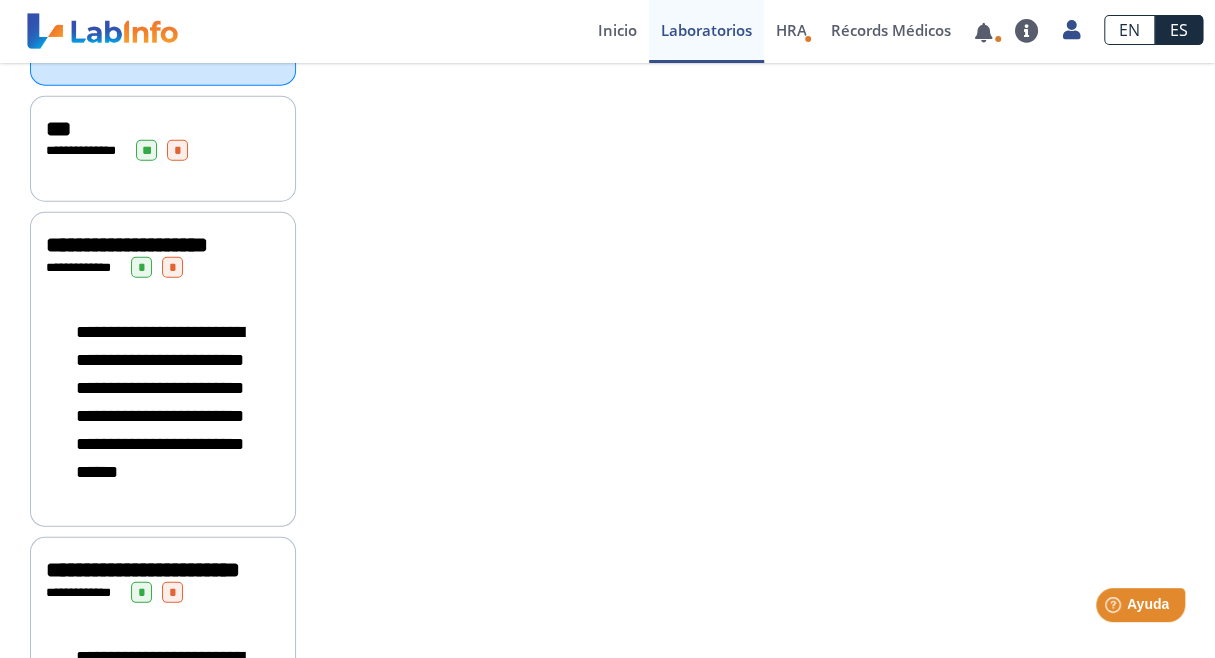 click on "***" 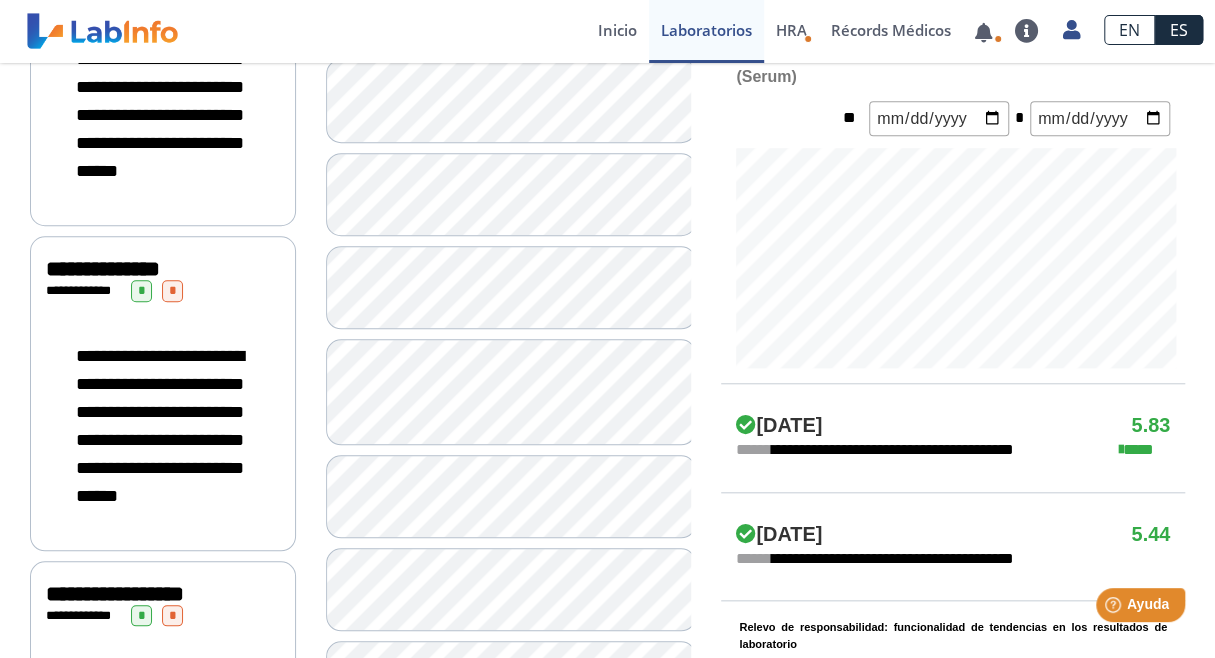scroll, scrollTop: 422, scrollLeft: 0, axis: vertical 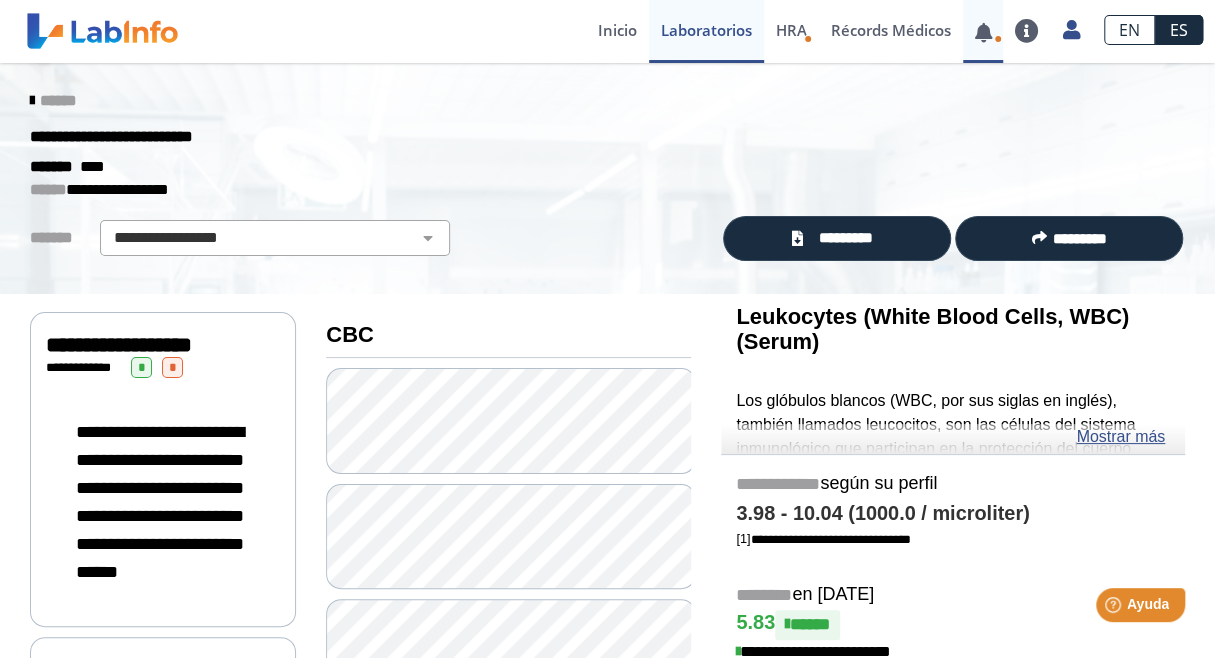 click at bounding box center (983, 32) 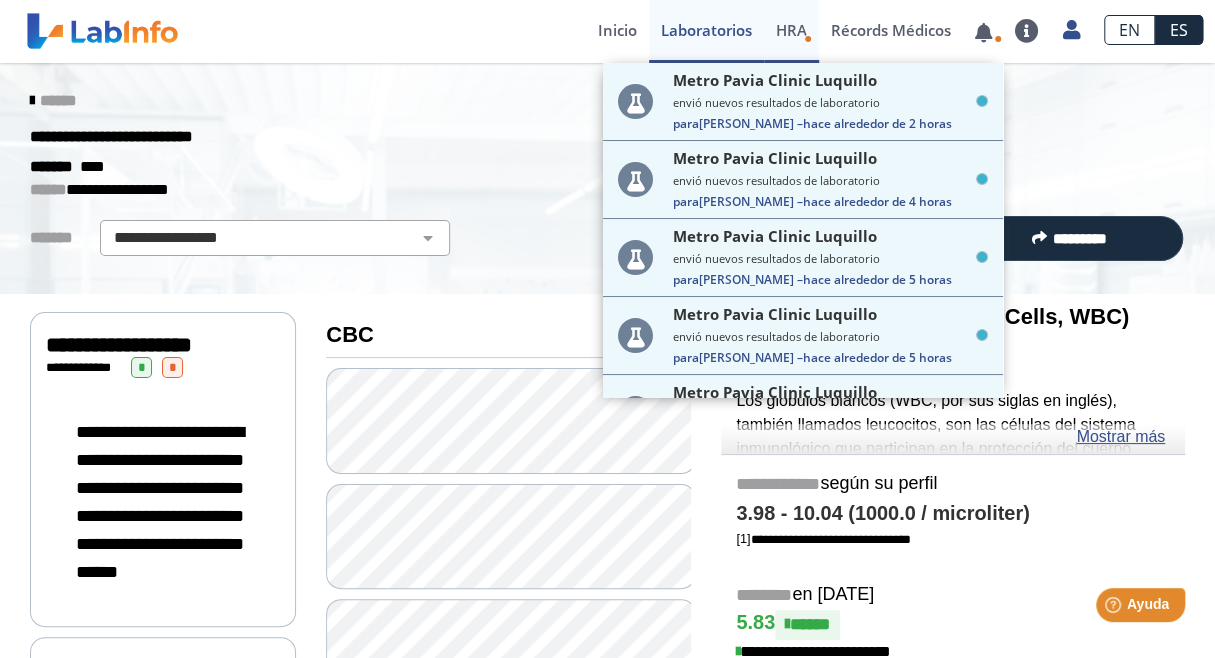 click on "HRA" at bounding box center (791, 30) 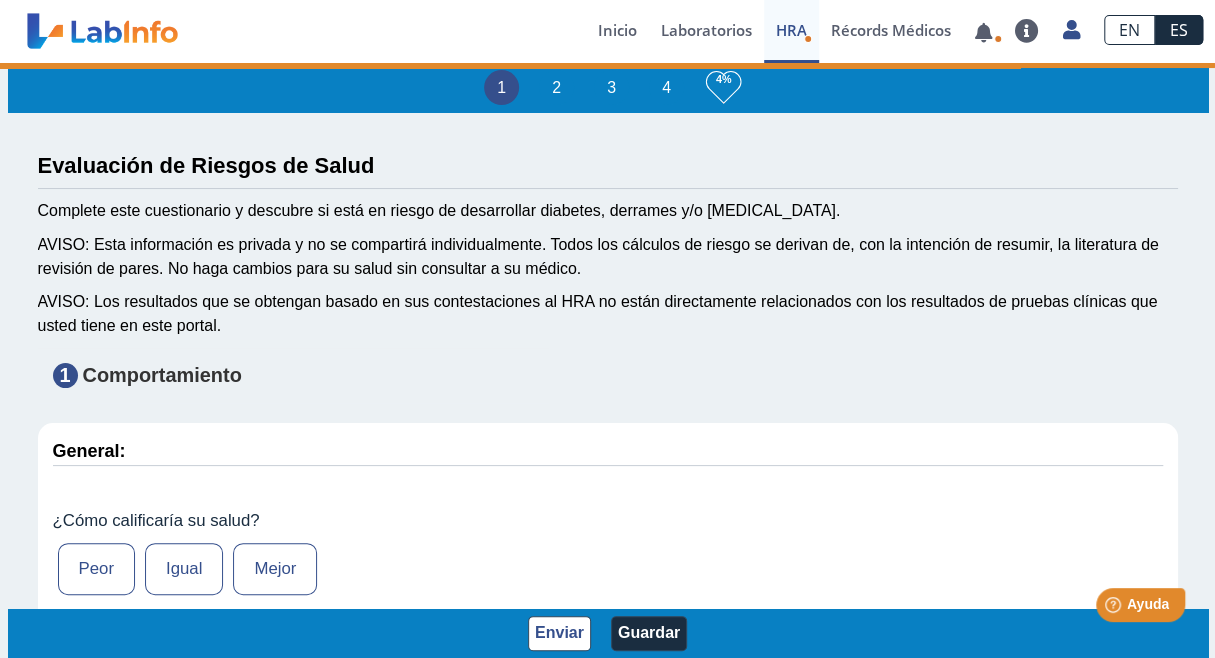 type on "[PERSON_NAME]" 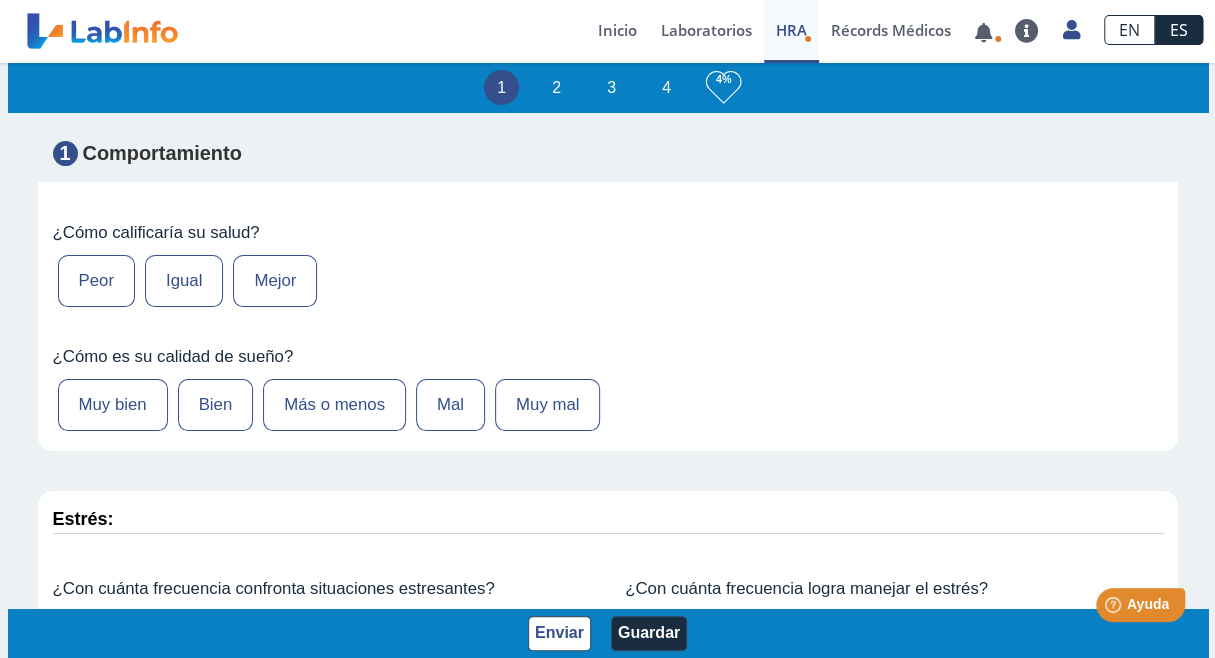 scroll, scrollTop: 248, scrollLeft: 0, axis: vertical 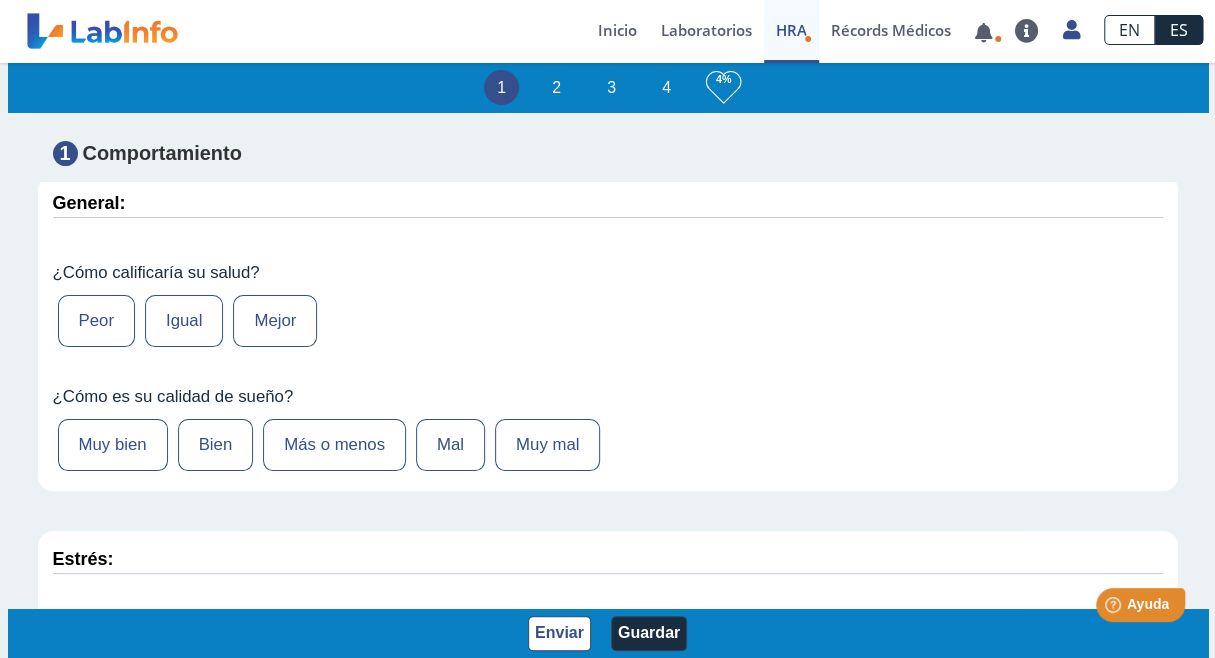 click on "Más o menos" at bounding box center [334, 445] 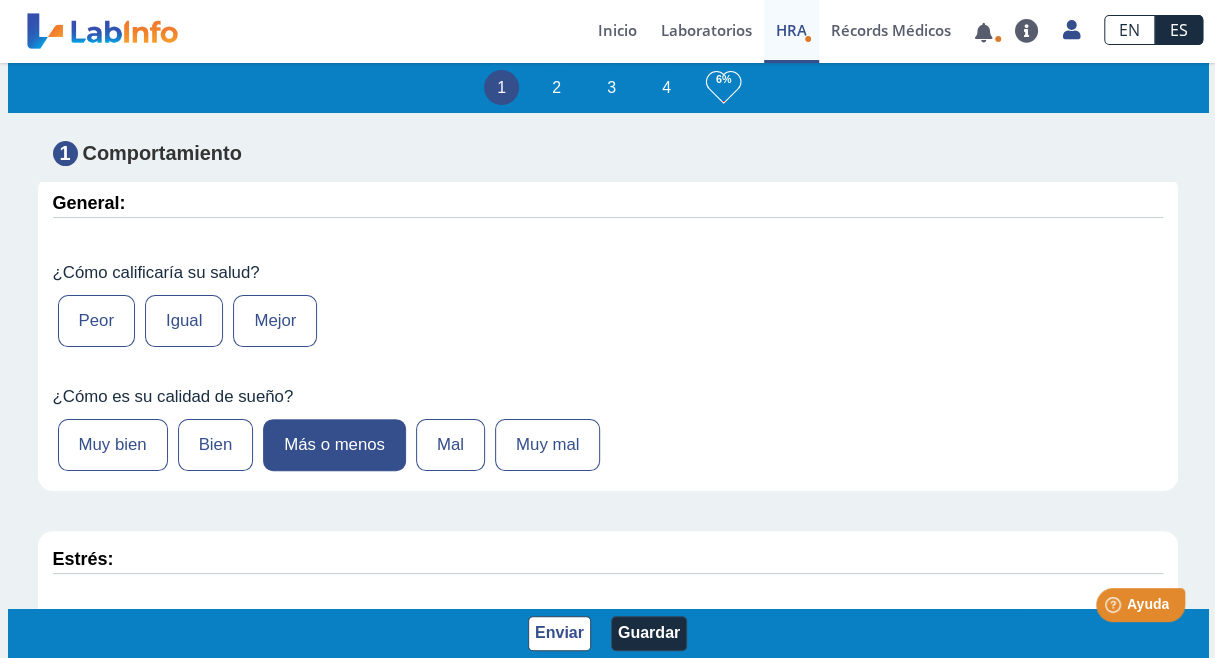 click on "Peor" at bounding box center (96, 321) 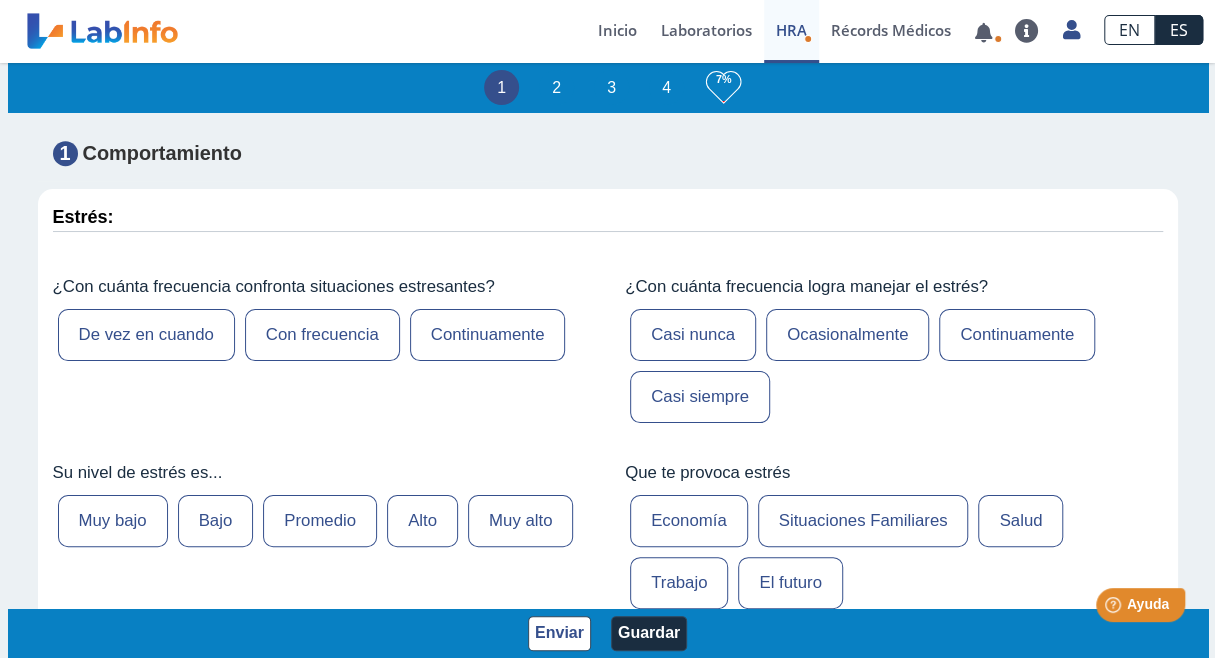 scroll, scrollTop: 617, scrollLeft: 0, axis: vertical 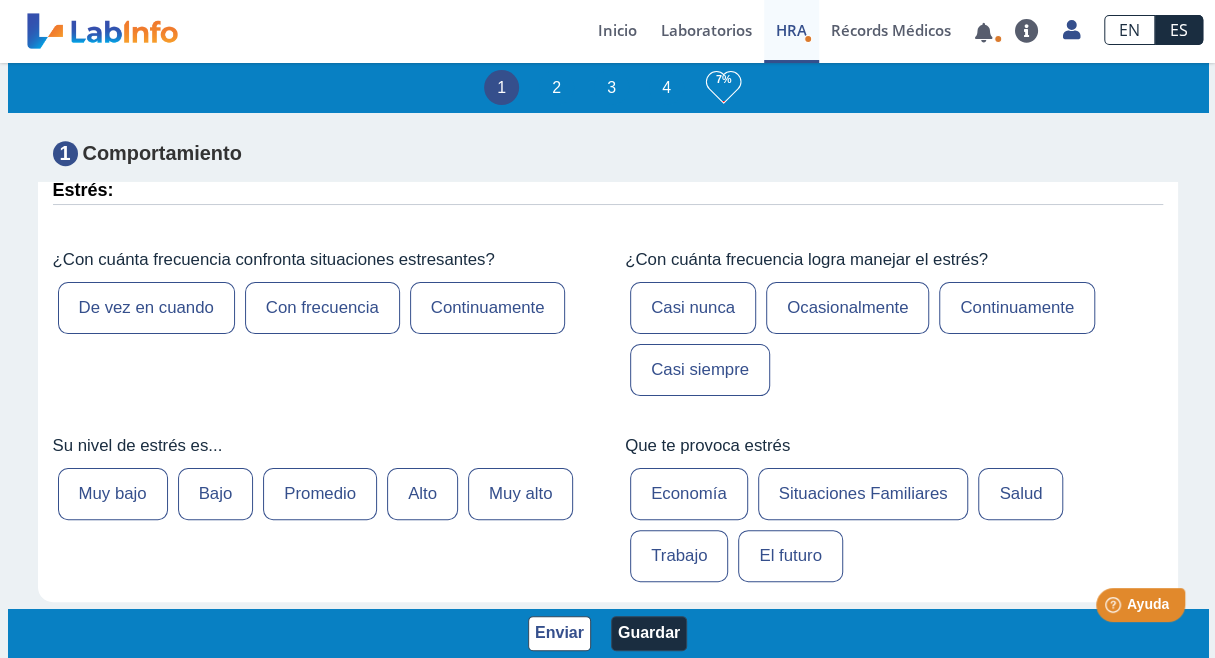 click on "Con frecuencia" at bounding box center [322, 308] 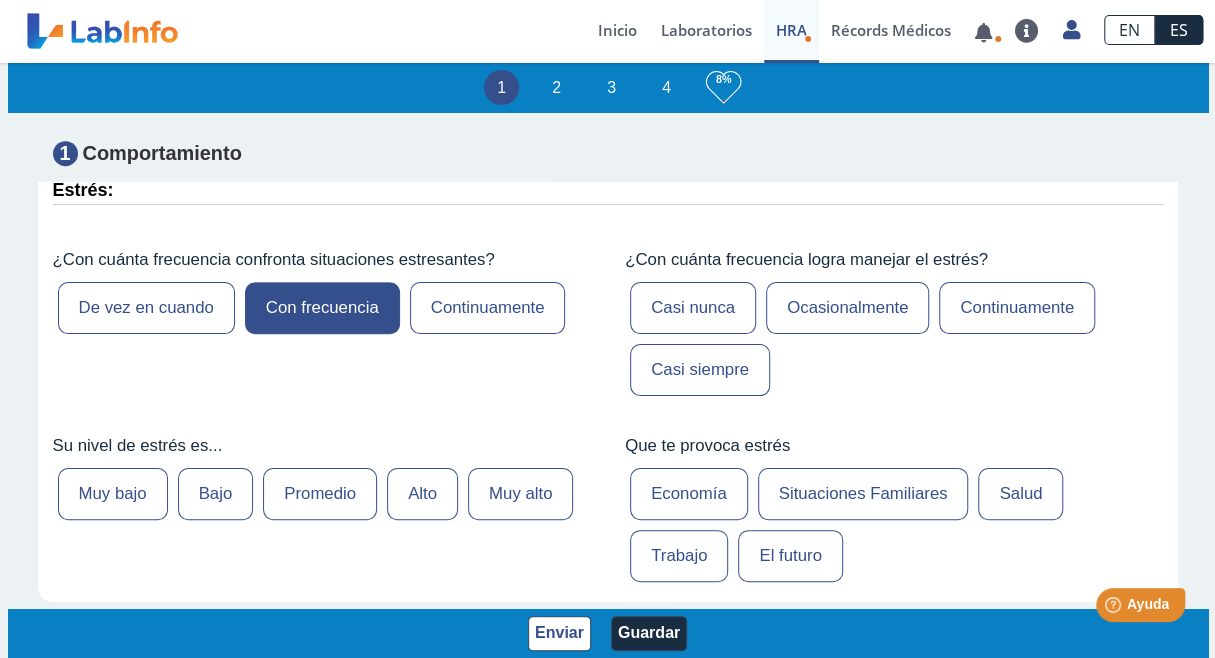 click on "Alto" at bounding box center (422, 494) 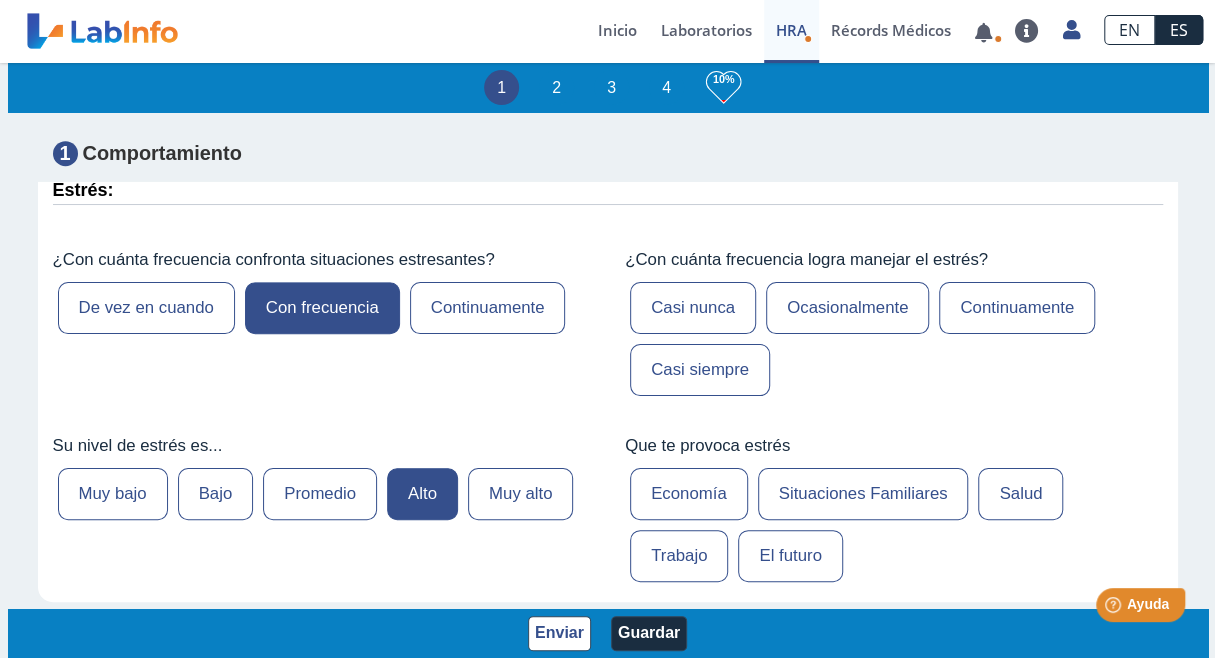 click on "Ocasionalmente" at bounding box center [847, 308] 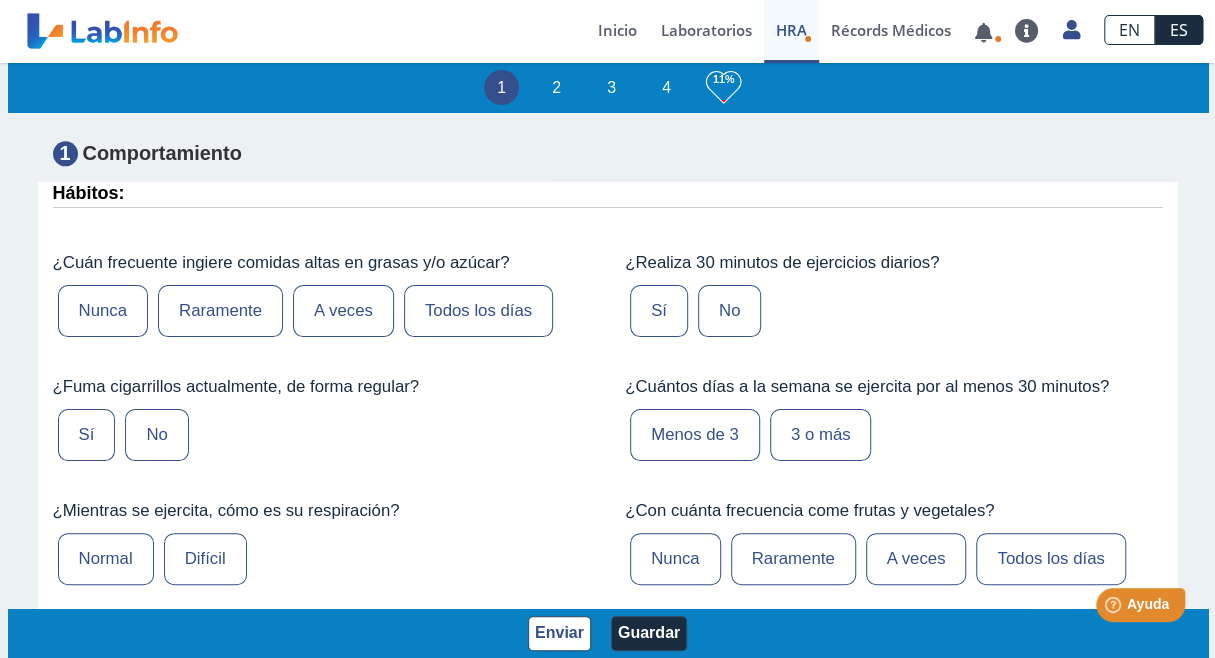 scroll, scrollTop: 1107, scrollLeft: 0, axis: vertical 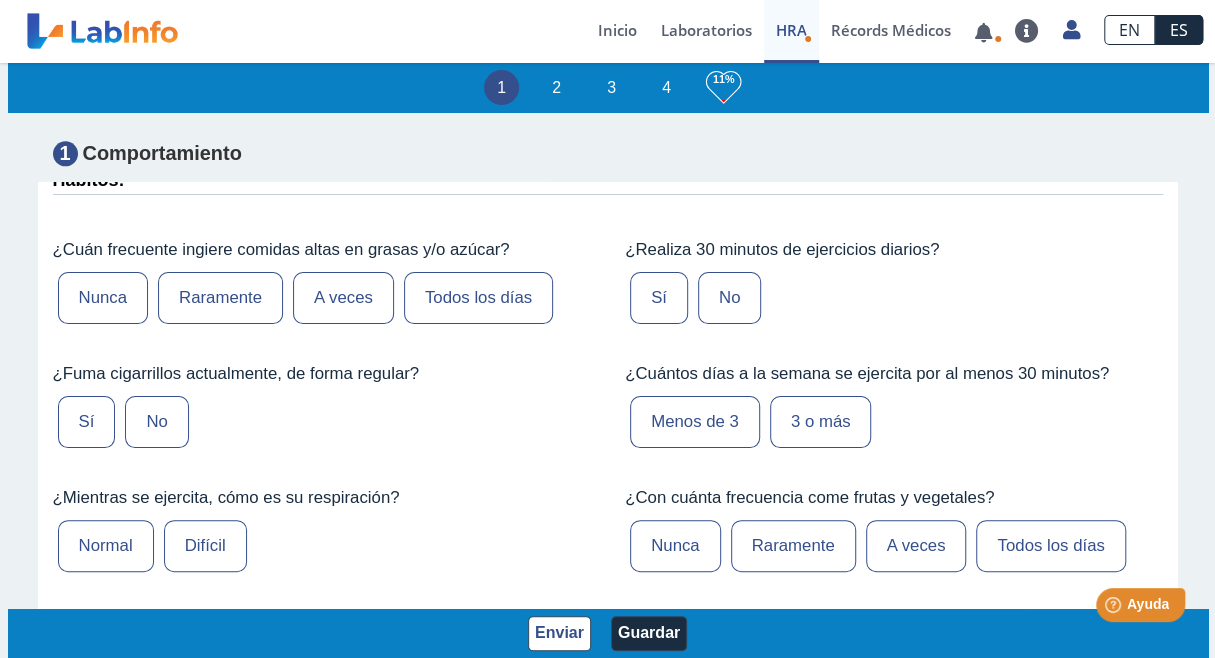 click on "A veces" at bounding box center (343, 298) 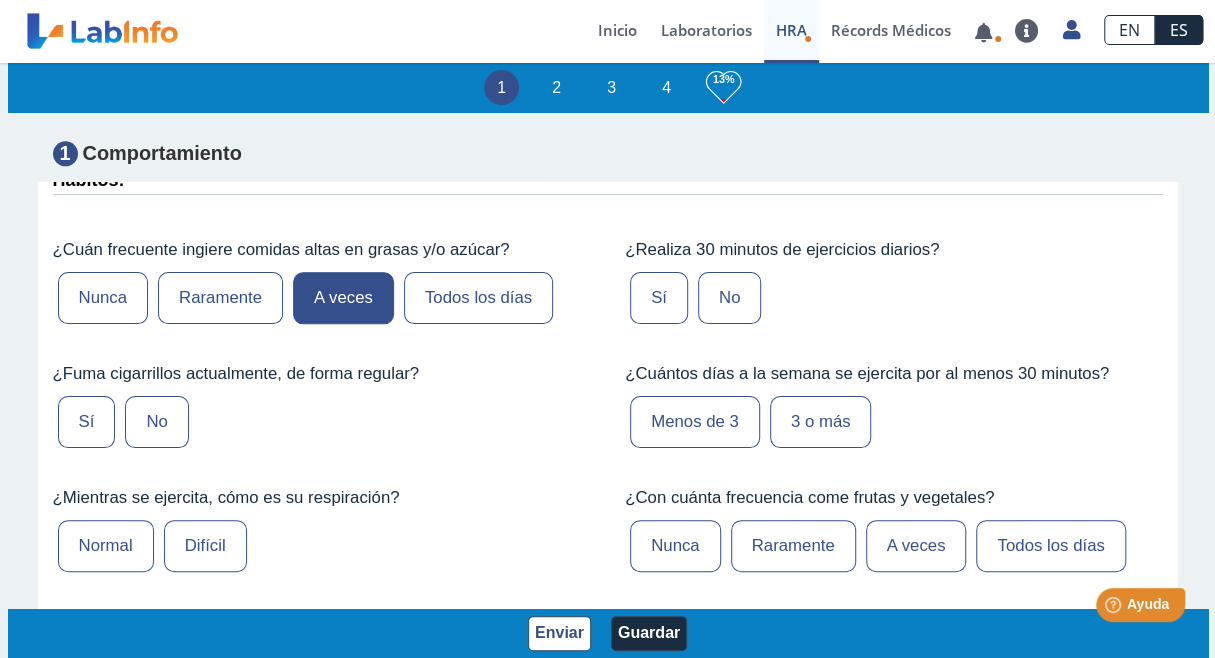 click on "No" at bounding box center [156, 422] 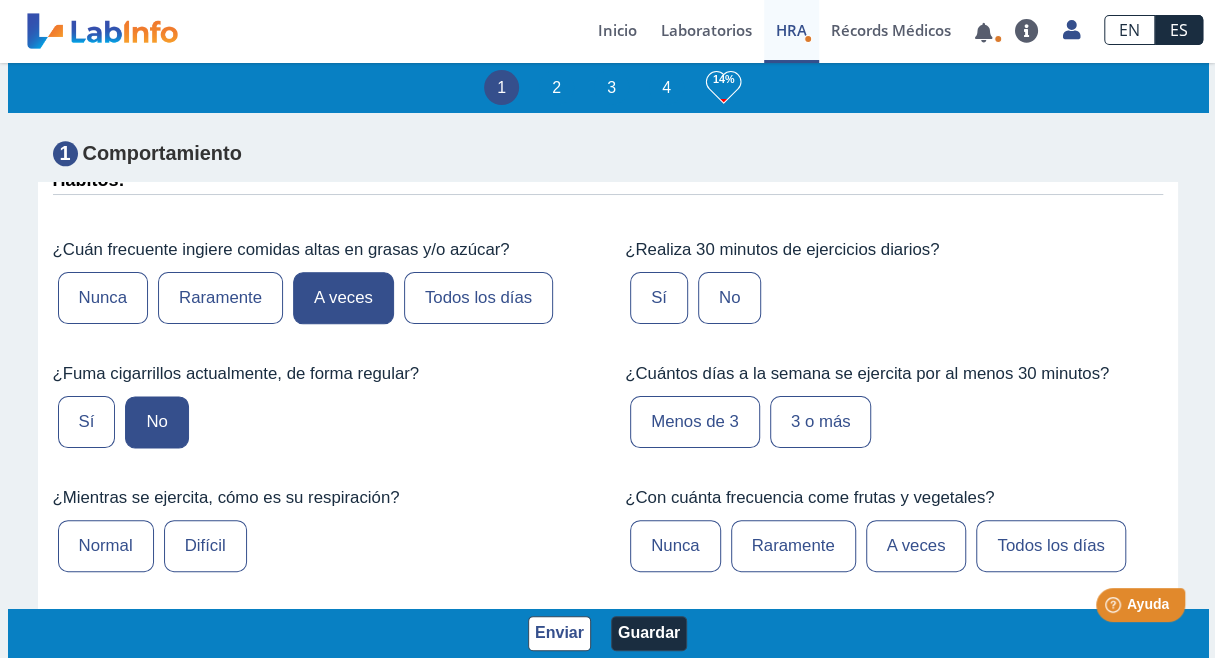 click on "Normal" at bounding box center (106, 546) 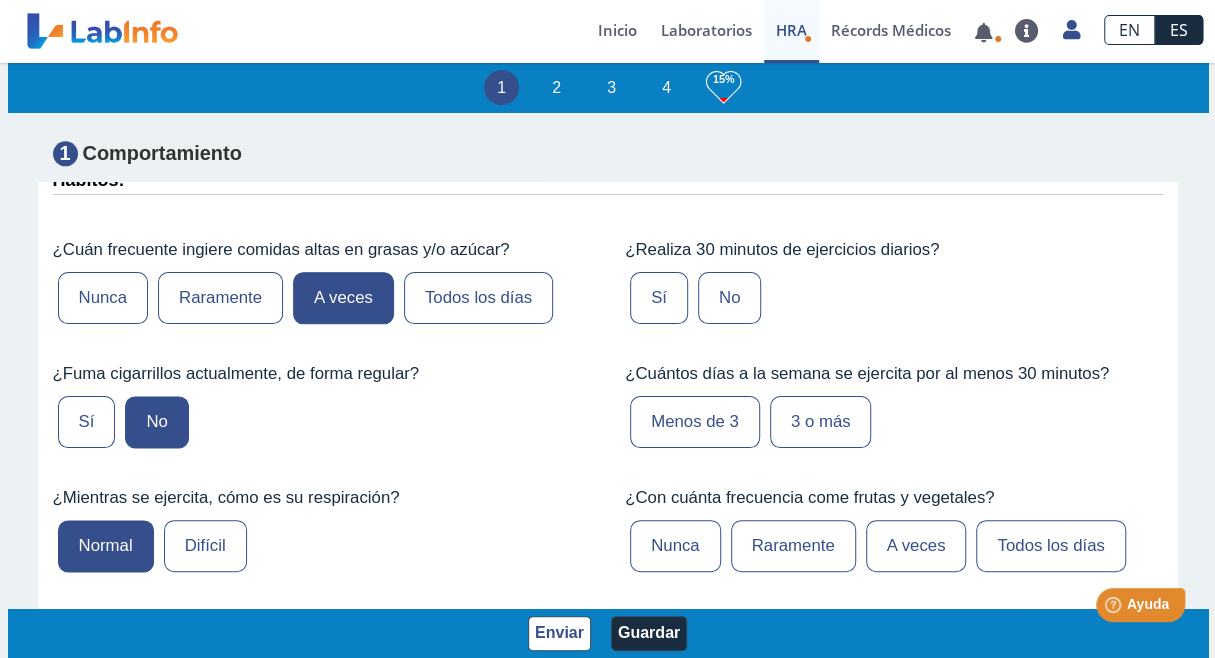 click on "No" at bounding box center (729, 298) 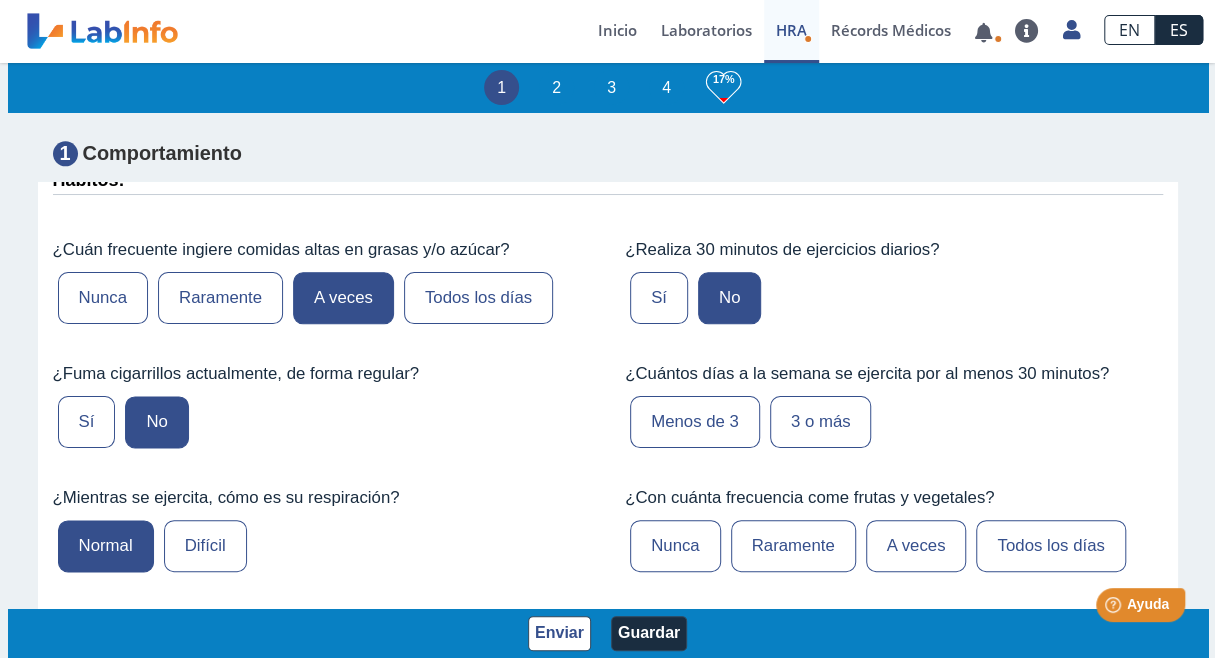 click on "Menos de 3" at bounding box center (695, 422) 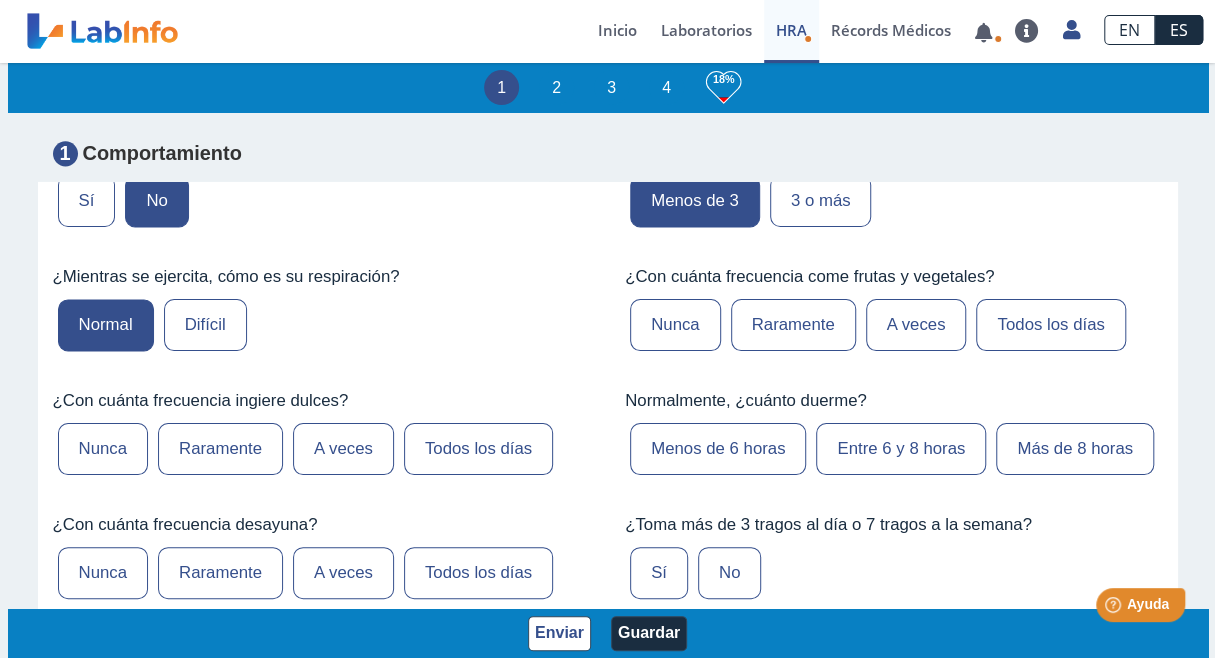 scroll, scrollTop: 1355, scrollLeft: 0, axis: vertical 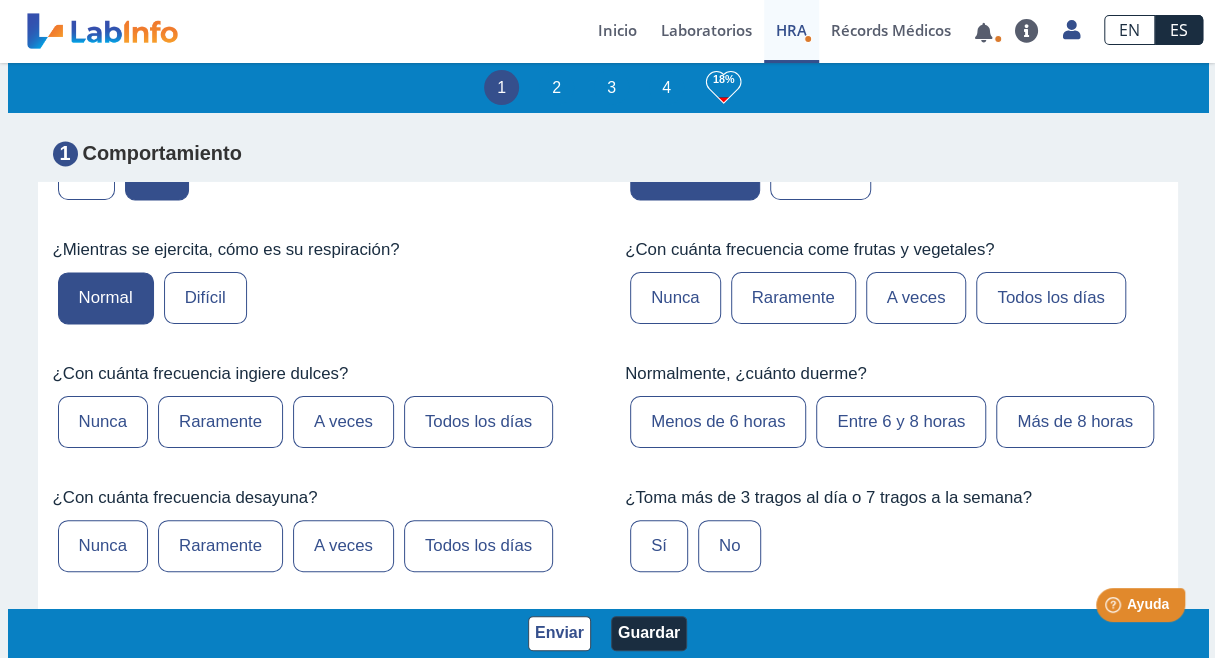 click on "A veces" at bounding box center [916, 298] 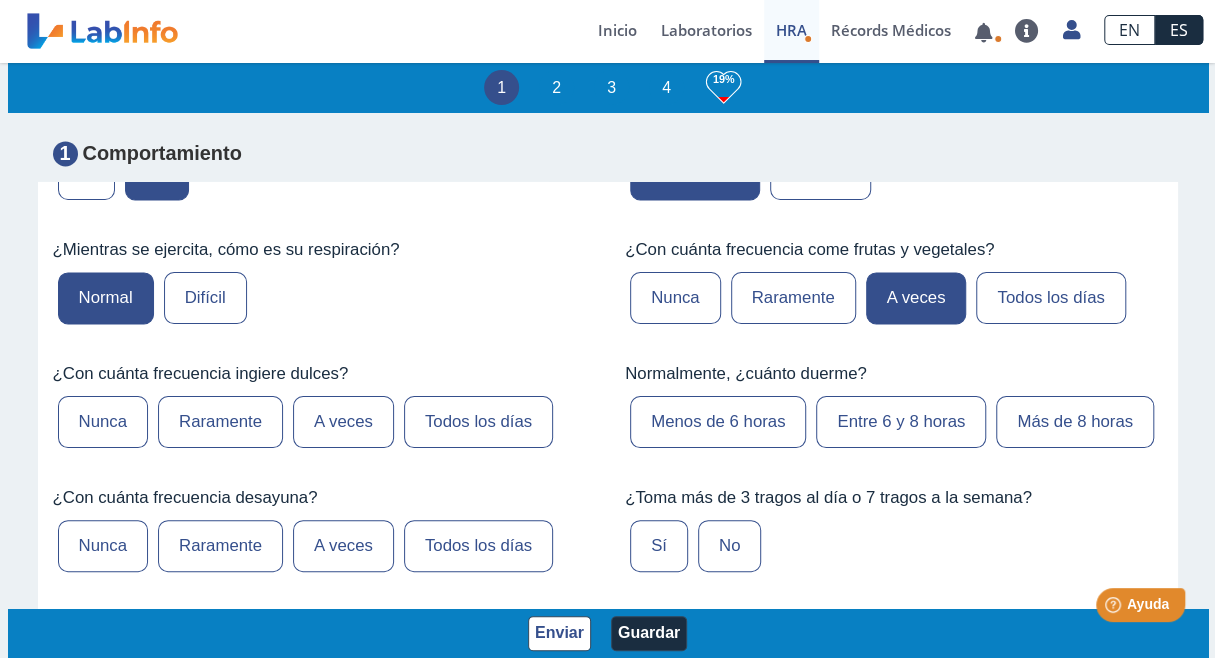 click on "A veces" at bounding box center (343, 422) 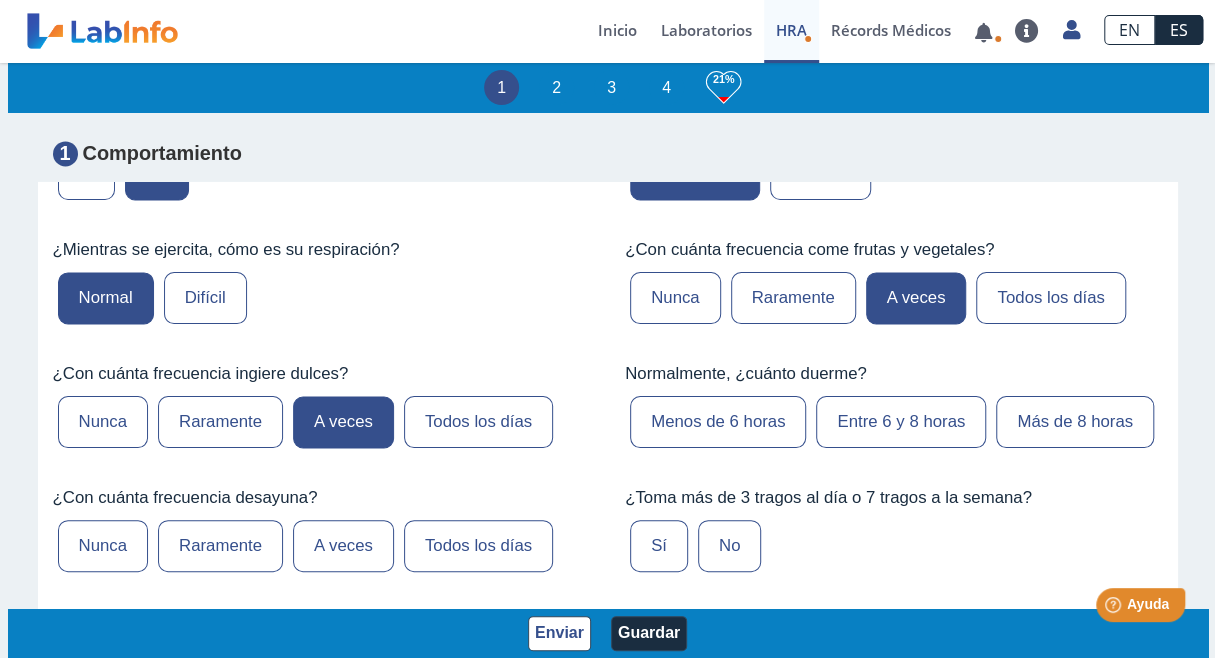 click on "Entre 6 y 8 horas" at bounding box center [901, 422] 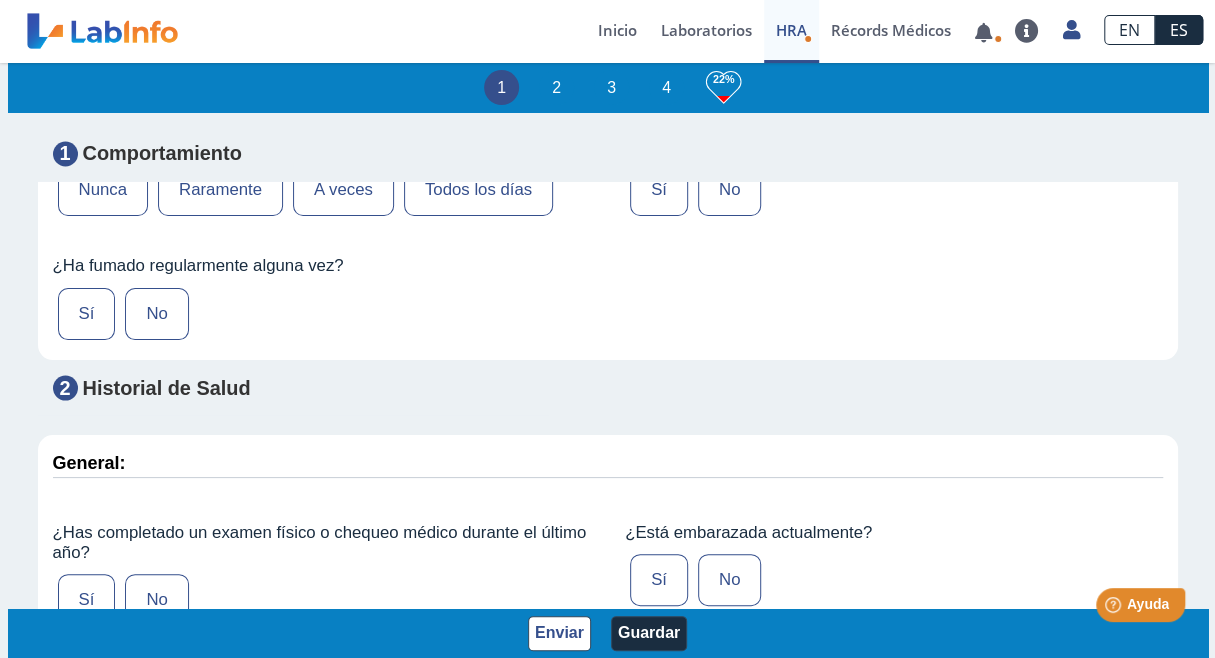 scroll, scrollTop: 1577, scrollLeft: 0, axis: vertical 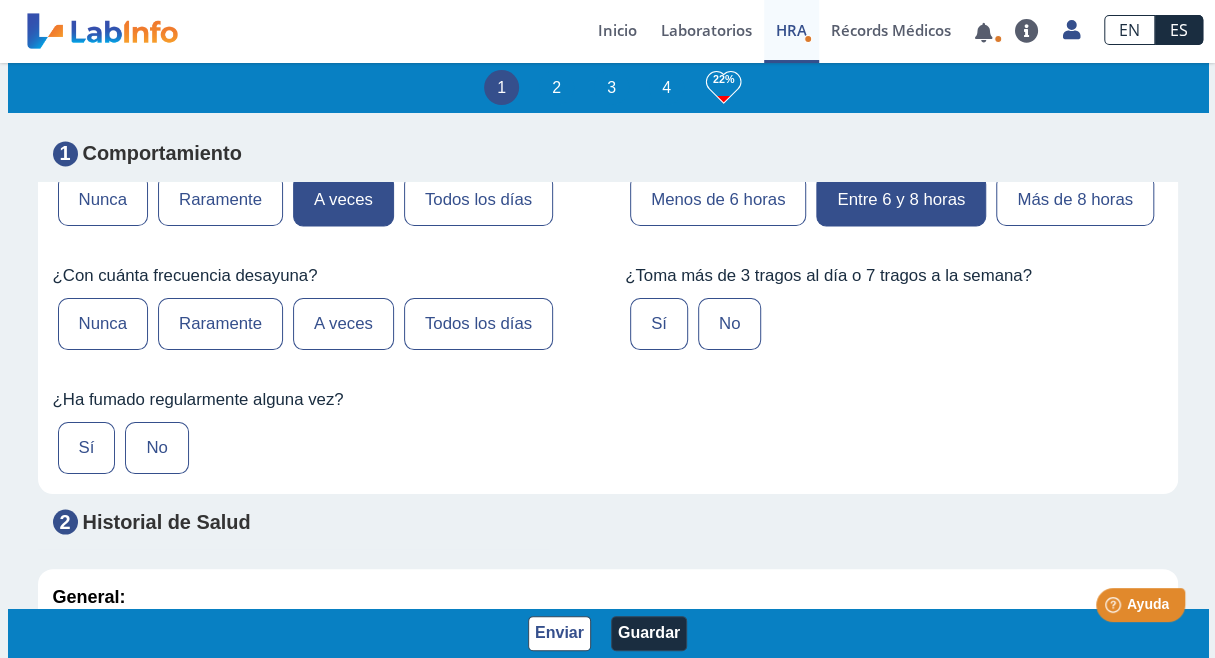 click on "Todos los días" at bounding box center [478, 324] 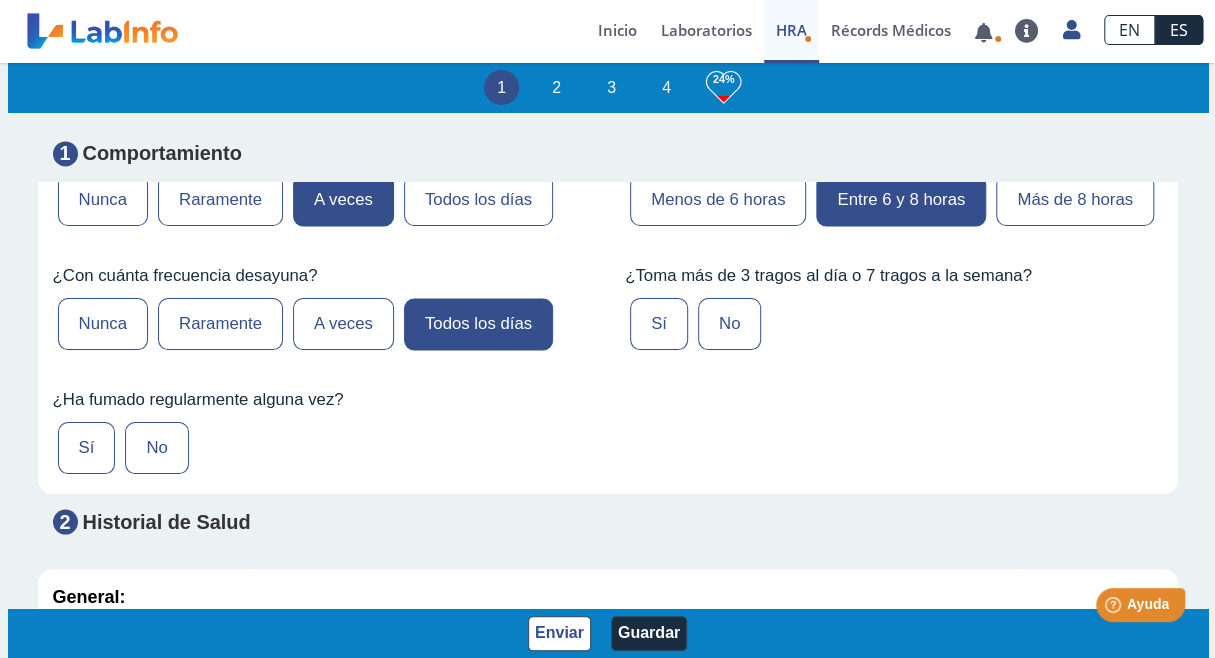click on "No" at bounding box center [156, 448] 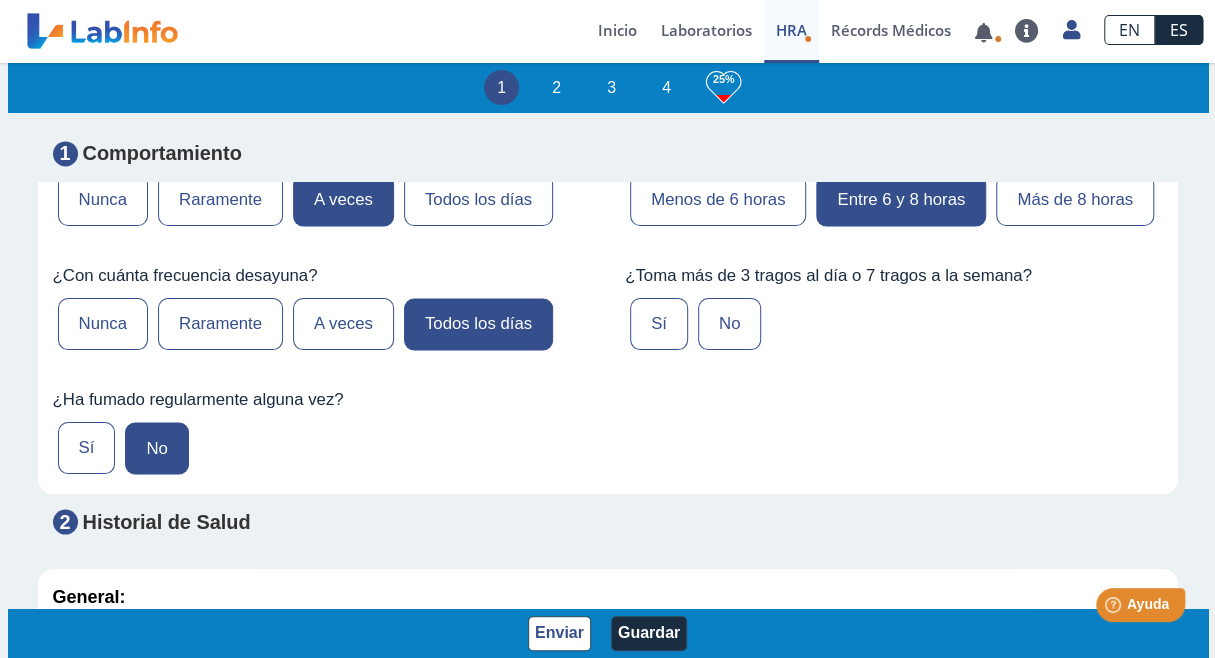 click on "No" at bounding box center [729, 324] 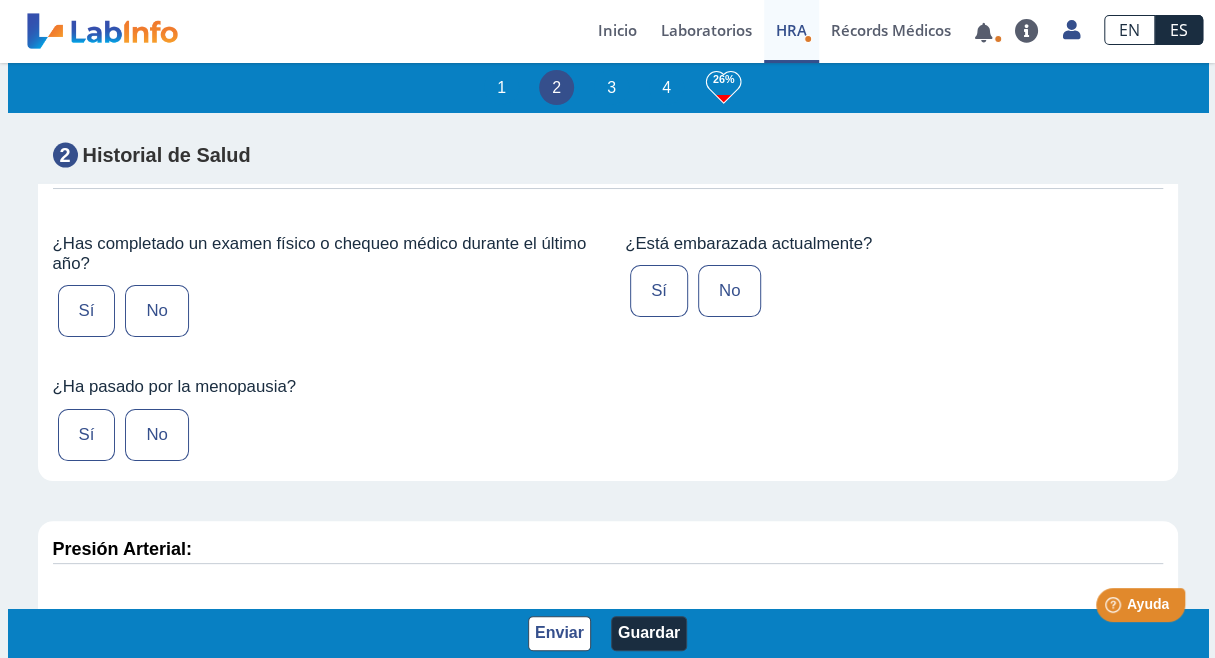 scroll, scrollTop: 1986, scrollLeft: 0, axis: vertical 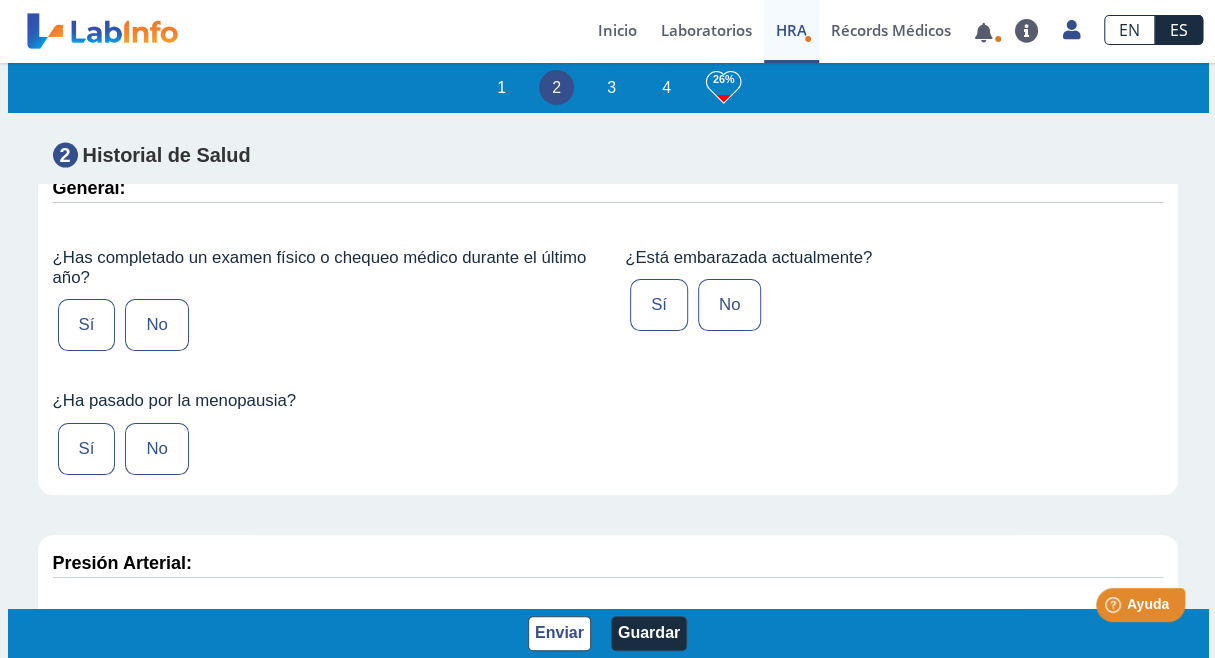 click on "Sí" at bounding box center (87, 325) 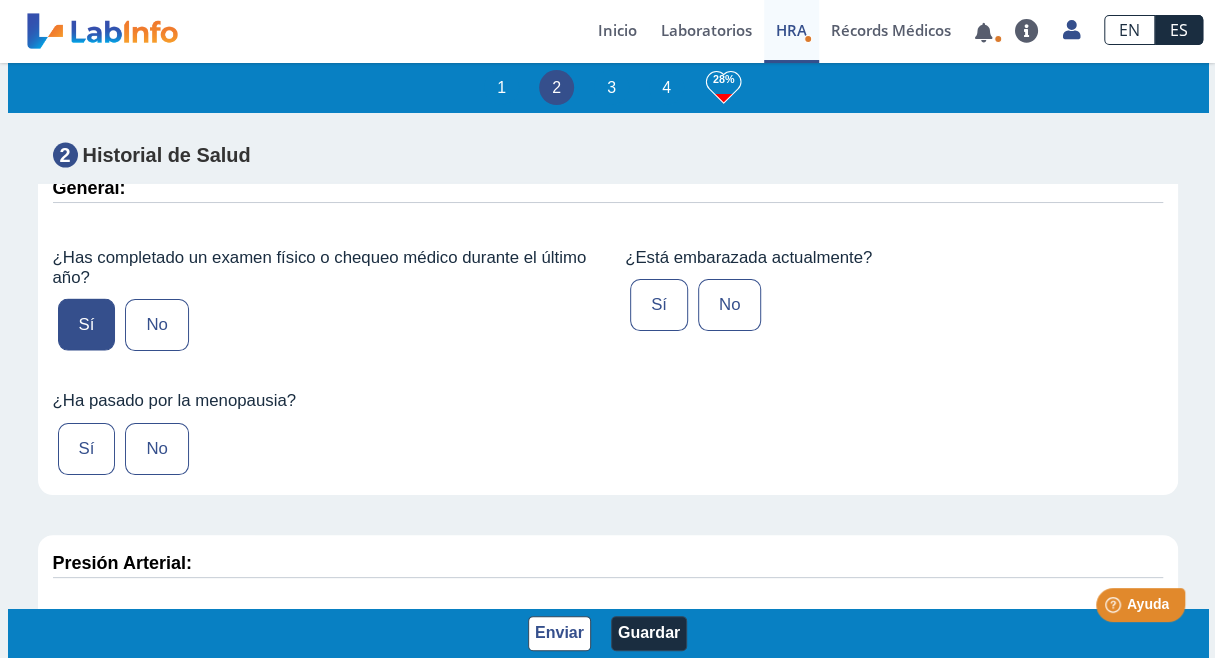 click on "No" at bounding box center [156, 449] 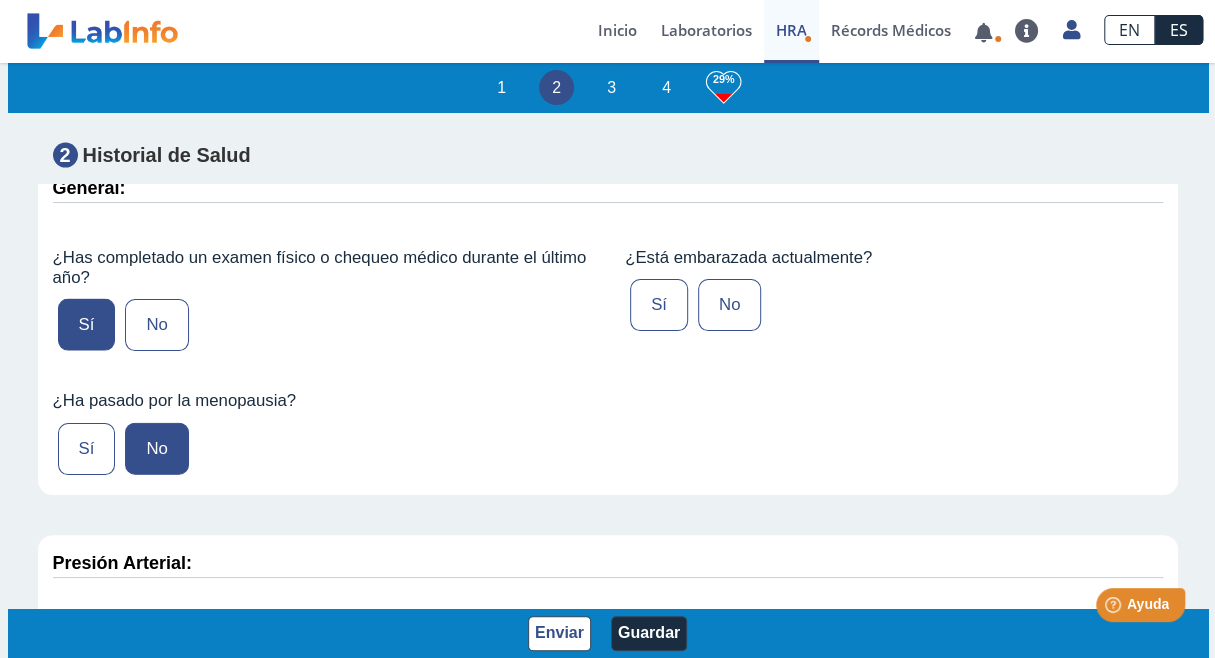 click on "No" at bounding box center [729, 305] 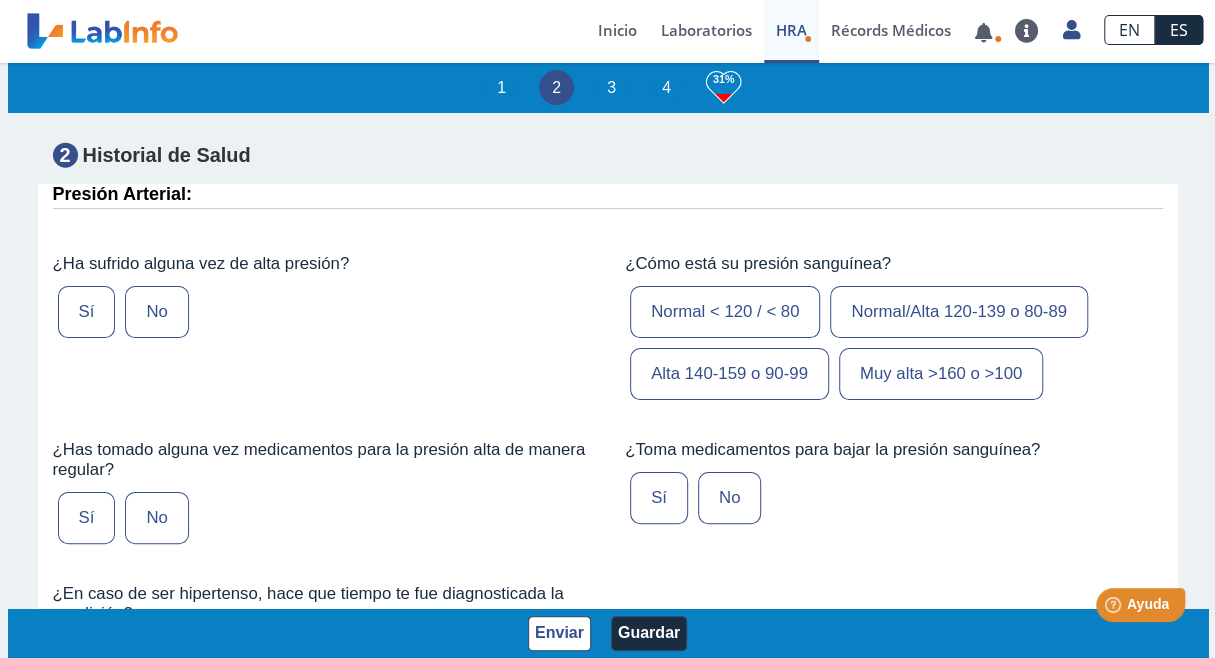 scroll, scrollTop: 2382, scrollLeft: 0, axis: vertical 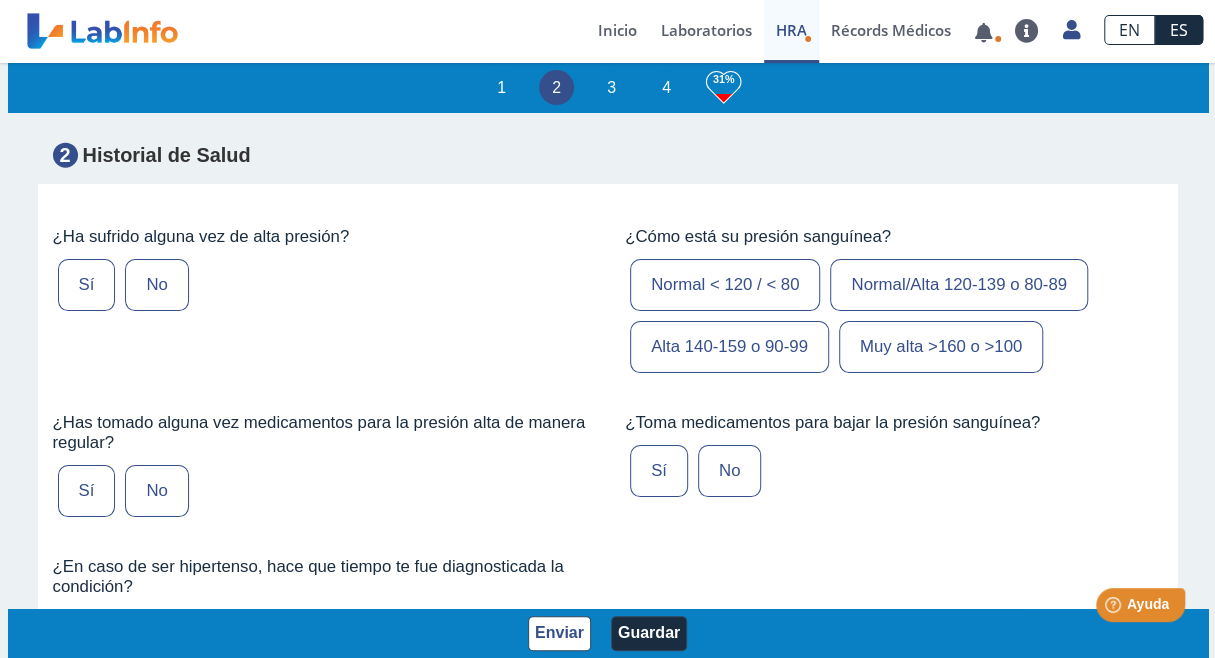 click on "No" at bounding box center (156, 285) 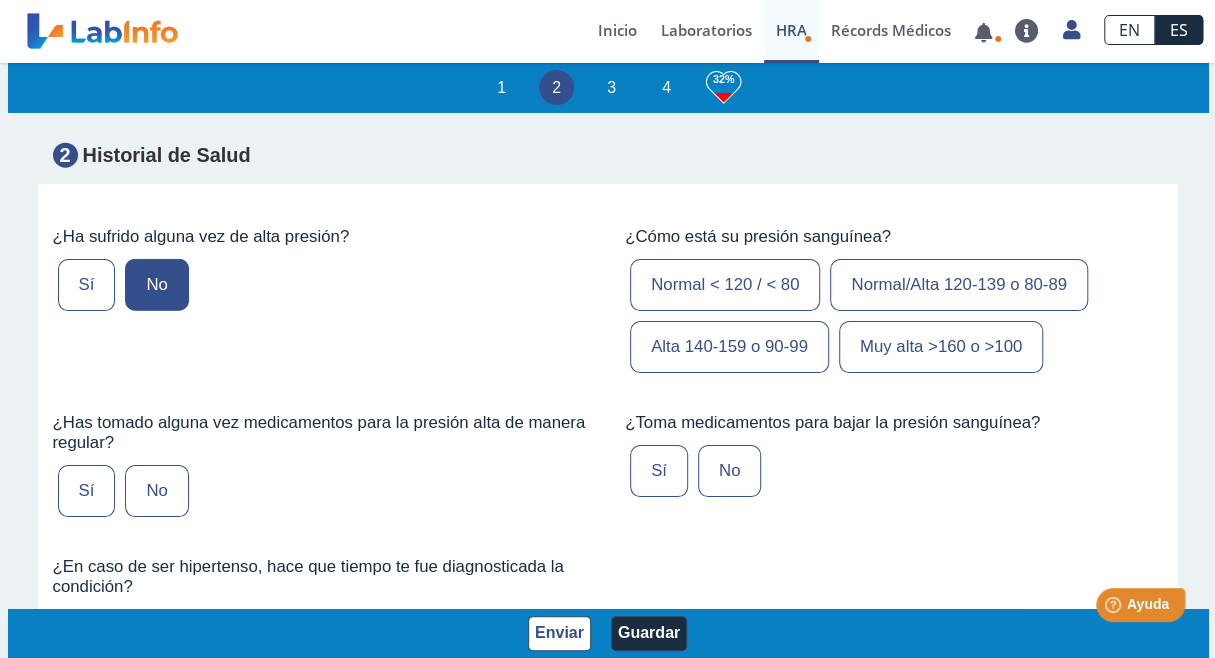 click on "No" at bounding box center (156, 491) 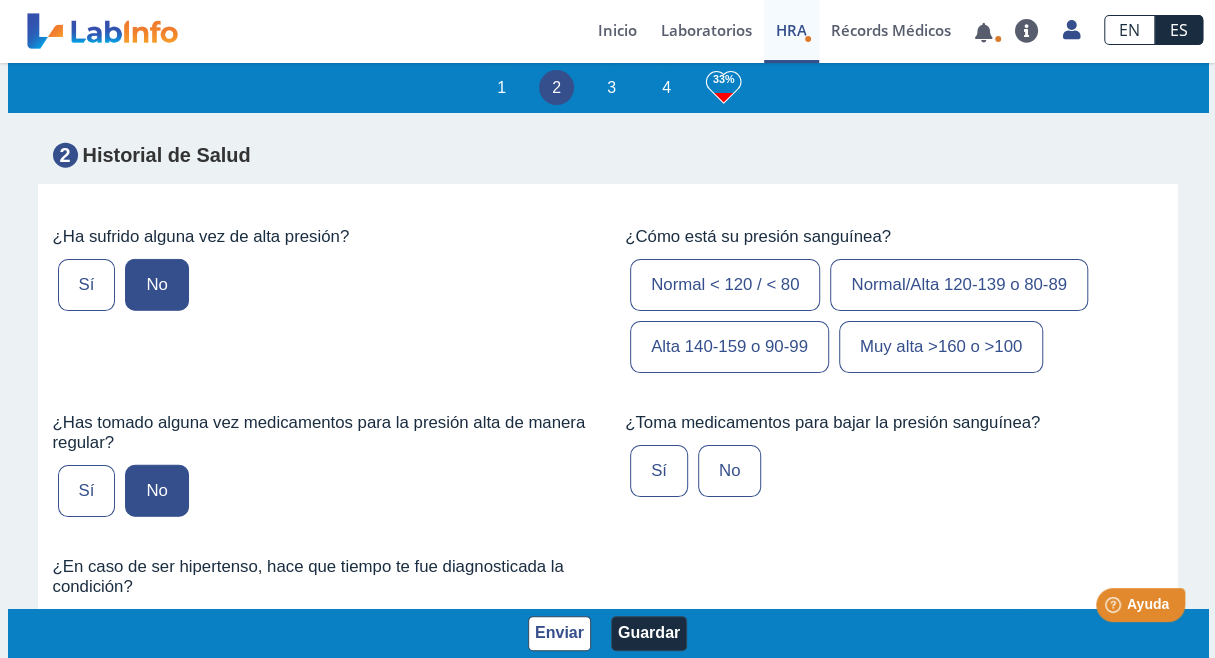 click on "Normal/Alta 120-139 o 80-89" at bounding box center (959, 285) 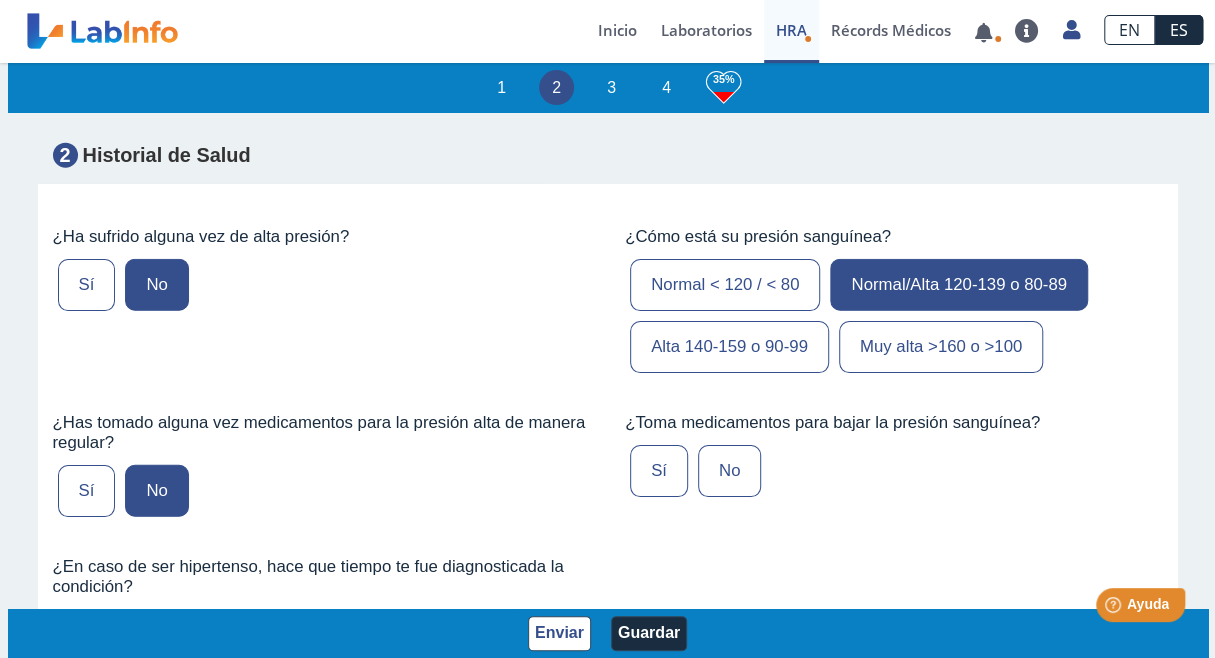 click on "No" at bounding box center (729, 471) 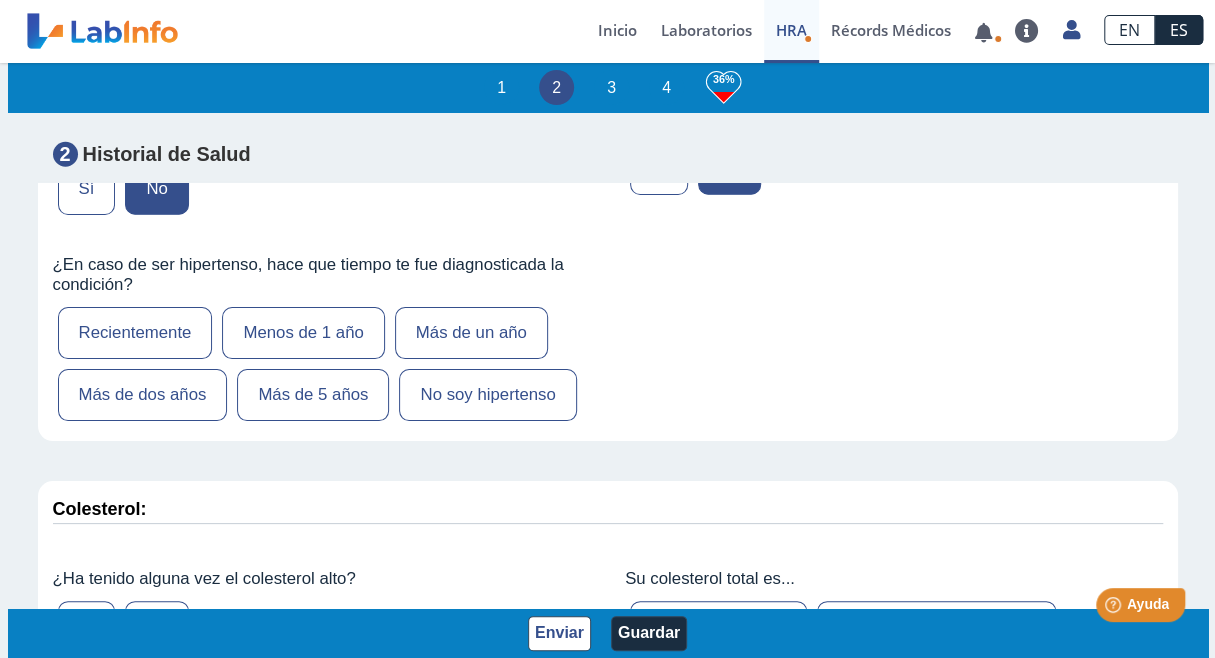 scroll, scrollTop: 2711, scrollLeft: 0, axis: vertical 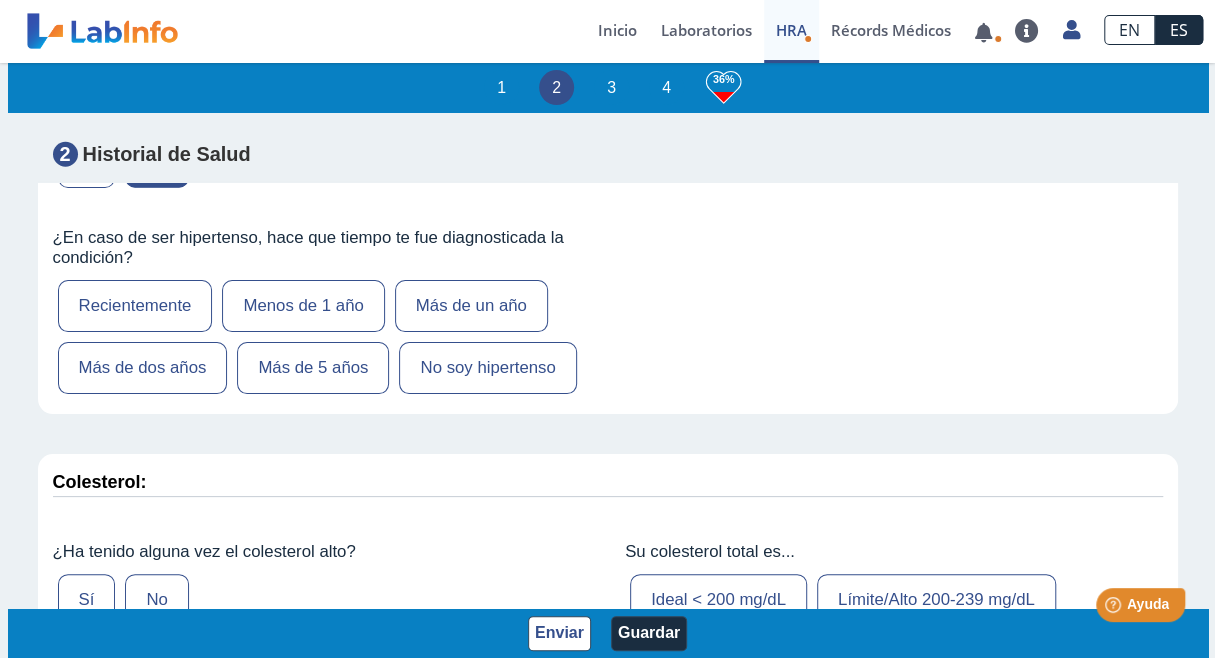 click on "No soy hipertenso" at bounding box center [487, 368] 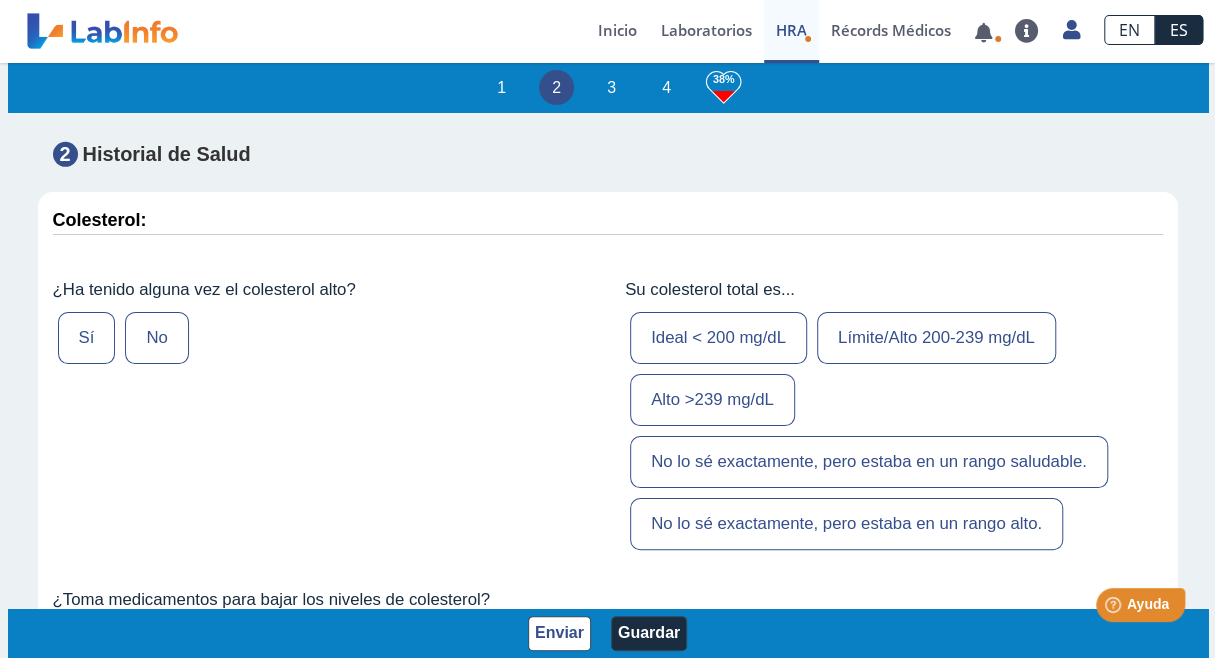 scroll, scrollTop: 2986, scrollLeft: 0, axis: vertical 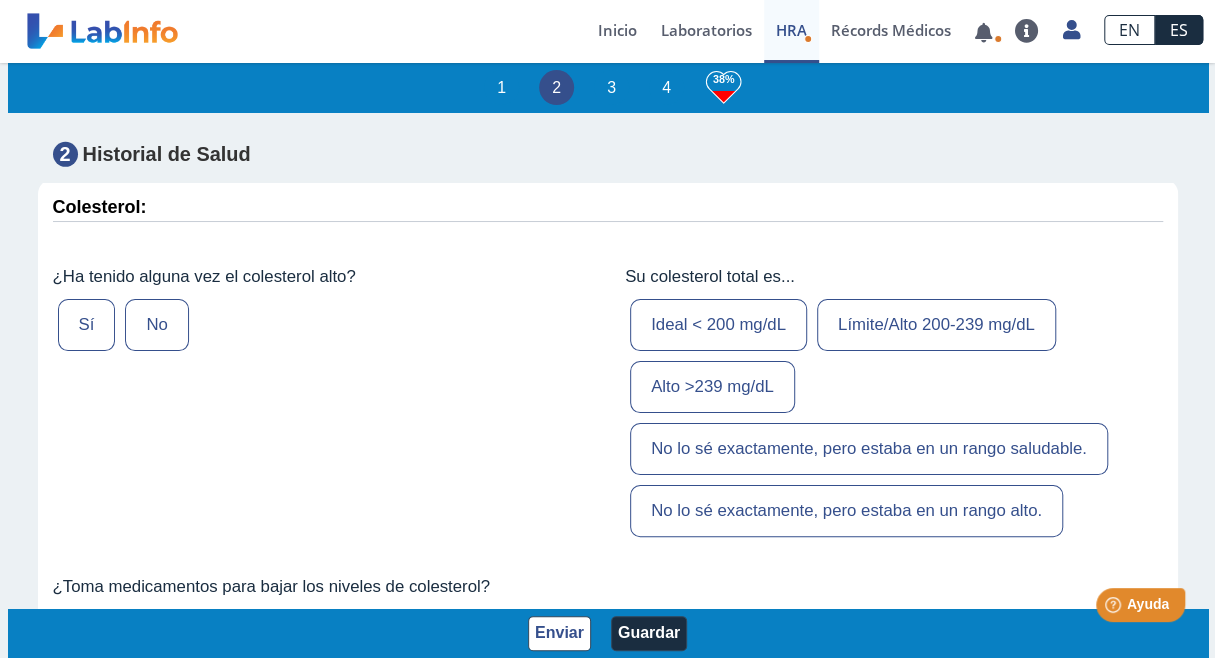 click on "Sí" at bounding box center (87, 325) 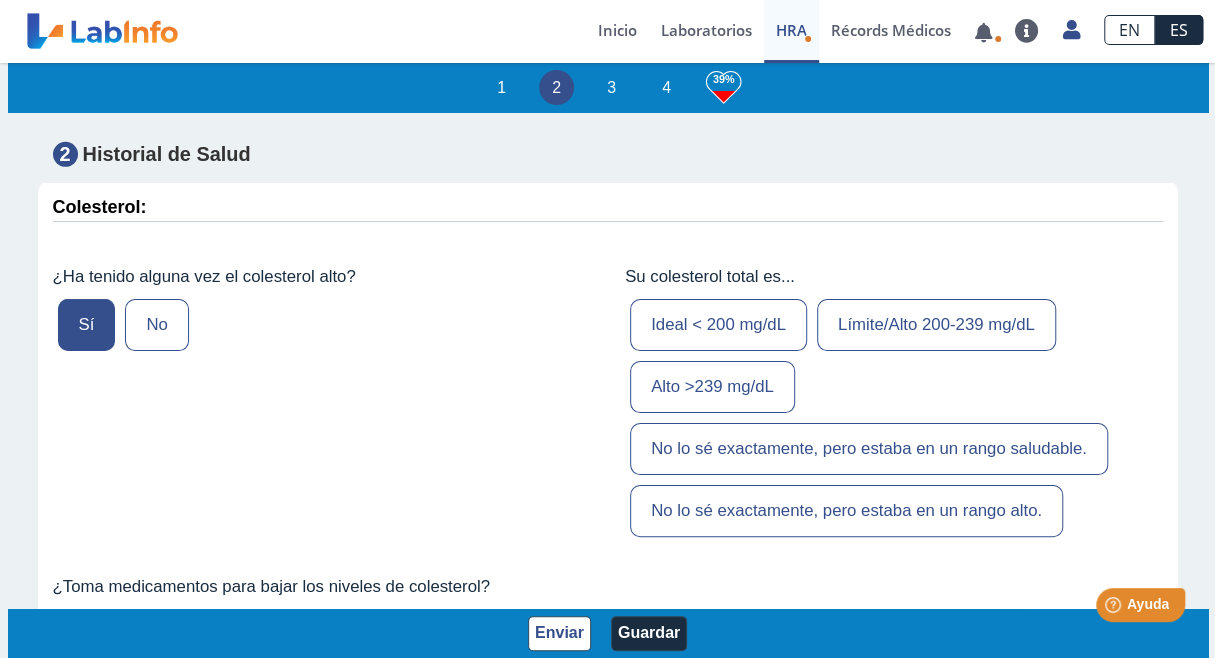 click on "Límite/Alto 200-239 mg/dL" at bounding box center [936, 325] 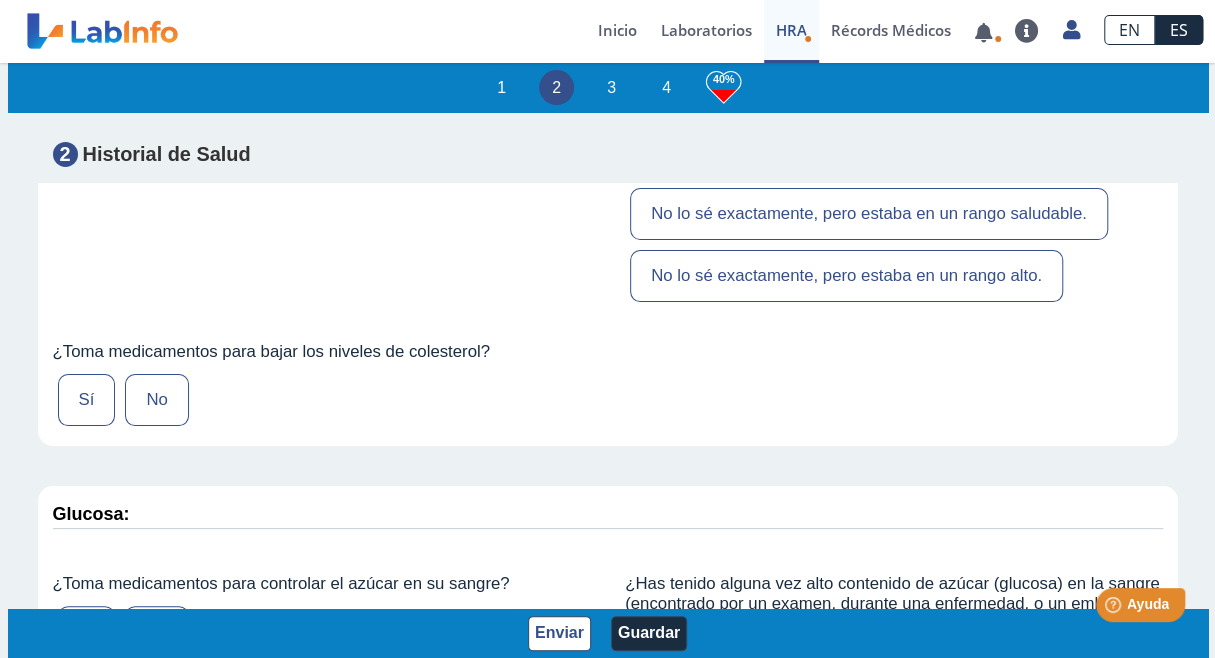 scroll, scrollTop: 3302, scrollLeft: 0, axis: vertical 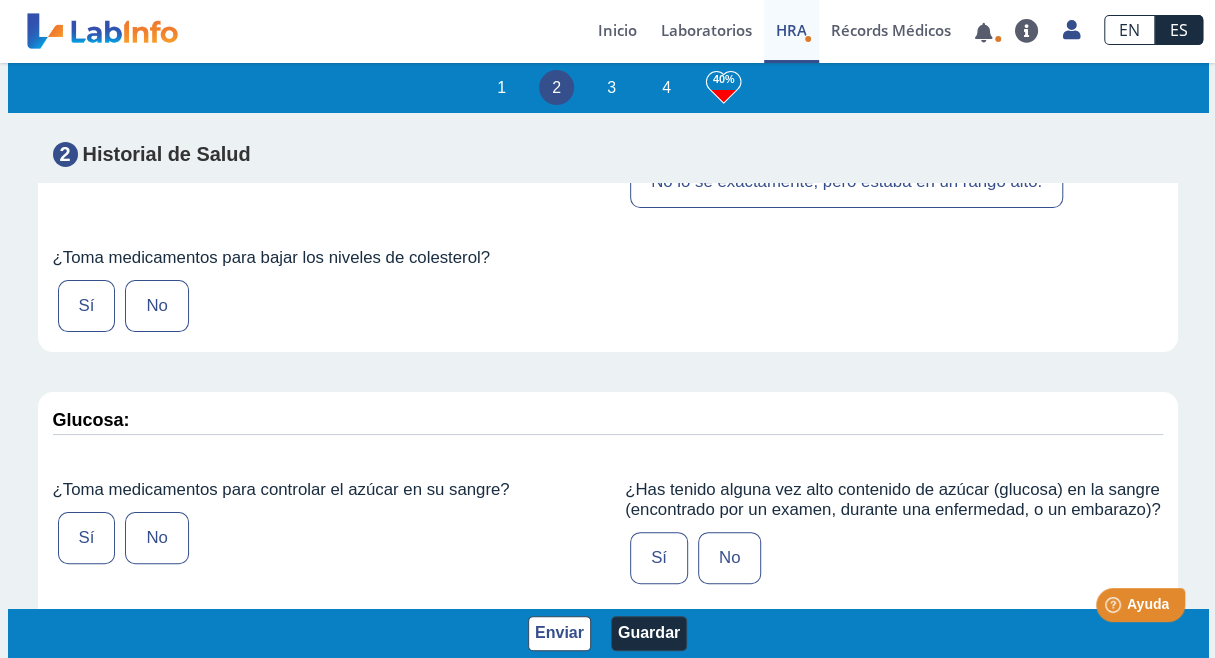 click on "No" at bounding box center (156, 306) 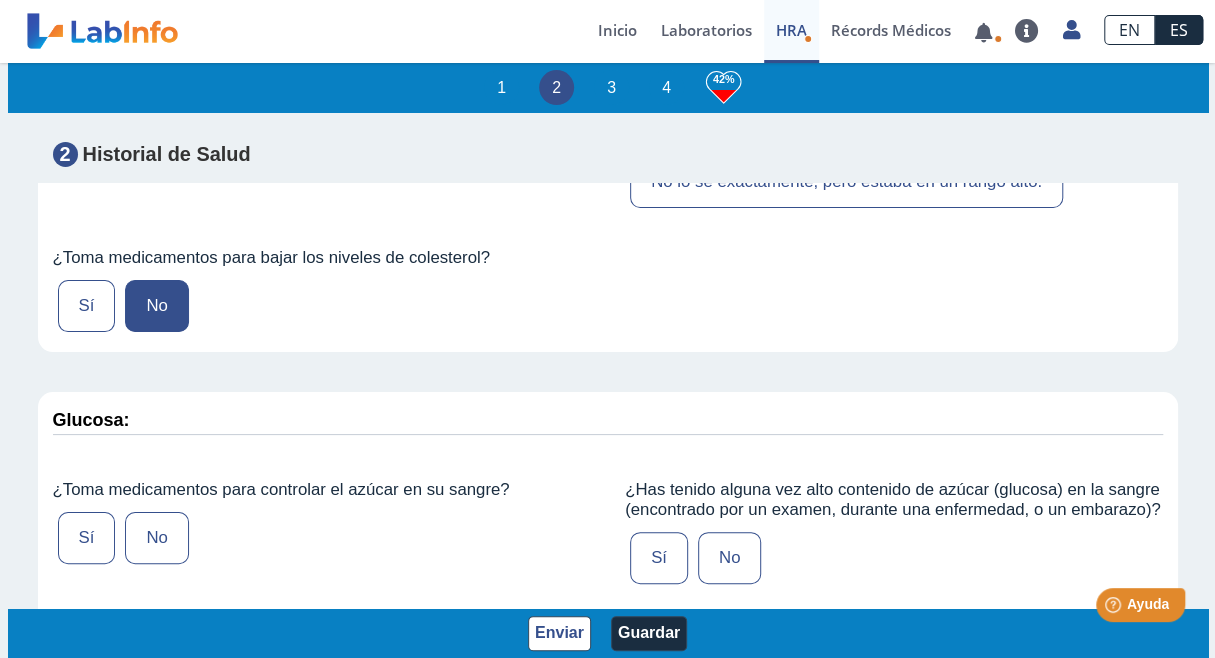 click on "No" at bounding box center (156, 538) 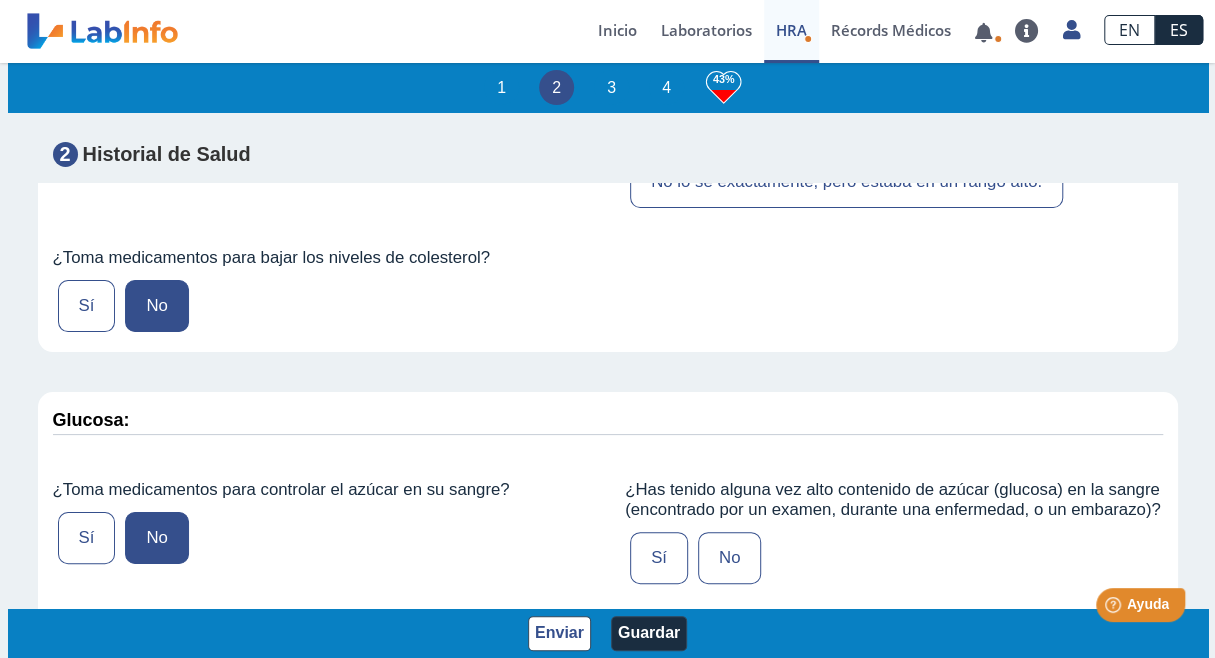 click on "Sí" at bounding box center (659, 558) 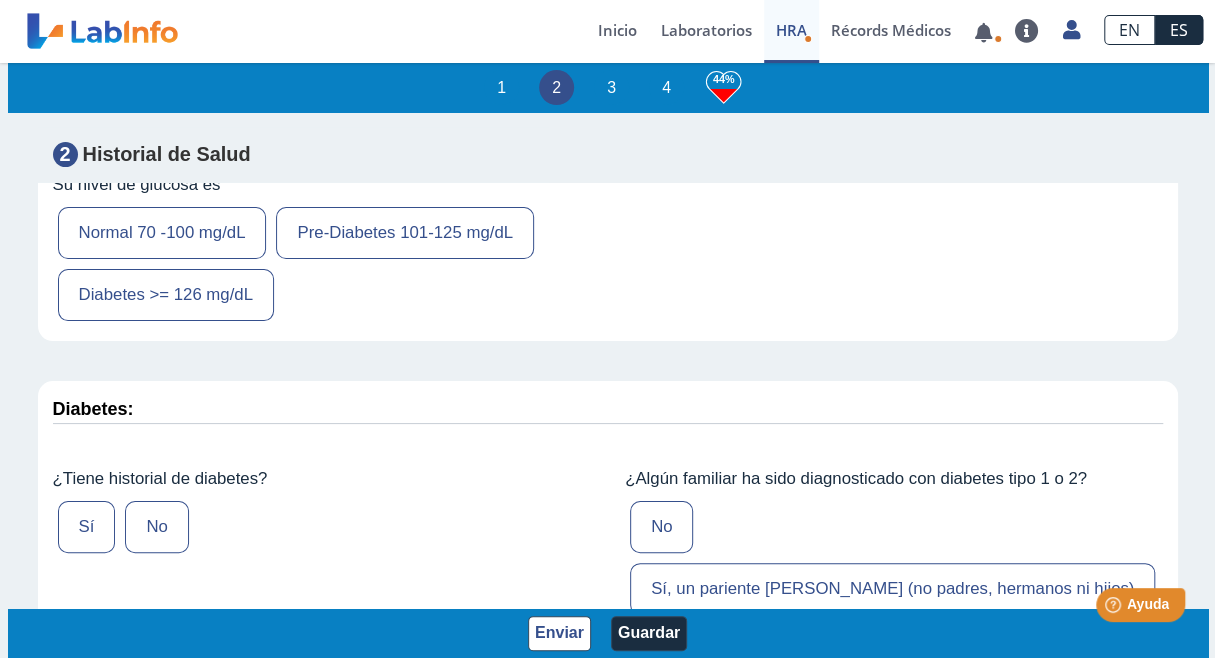 scroll, scrollTop: 3778, scrollLeft: 0, axis: vertical 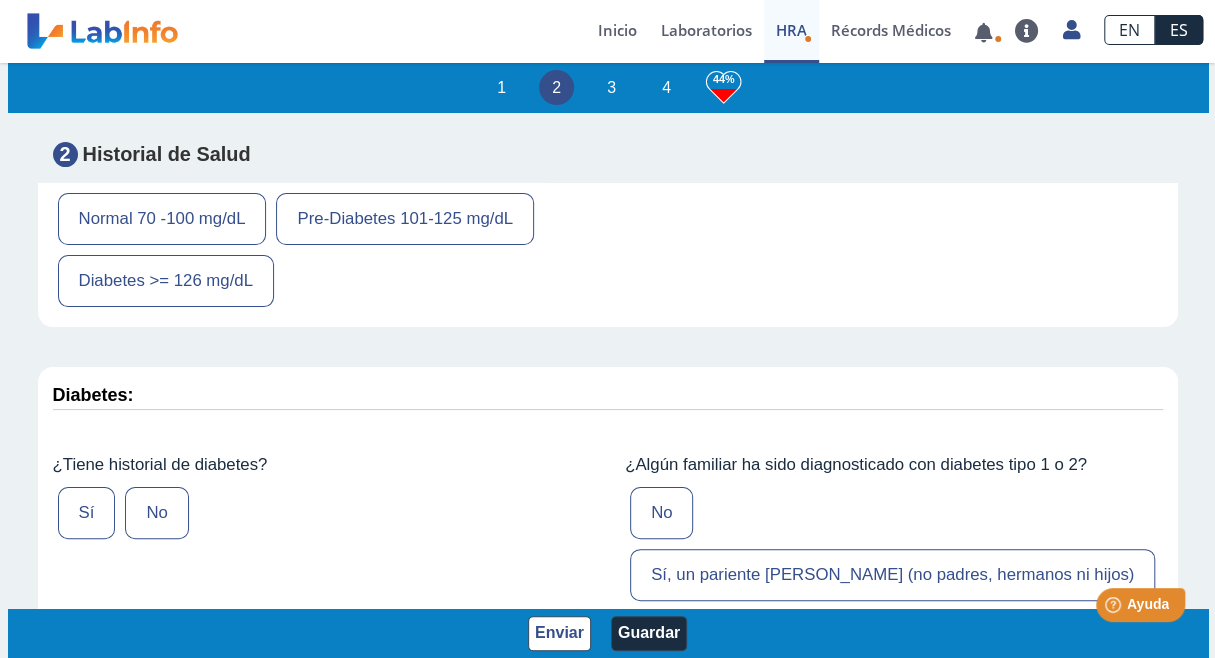 click on "Normal 70 -100 mg/dL" at bounding box center [162, 219] 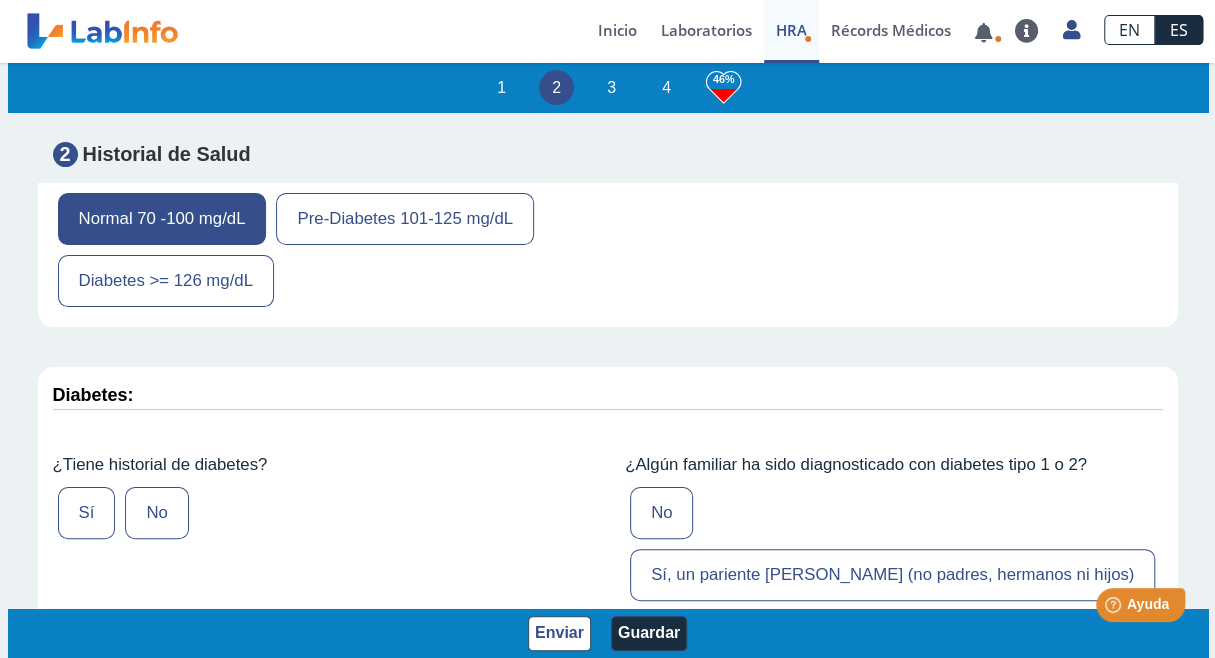 click on "No" at bounding box center [156, 513] 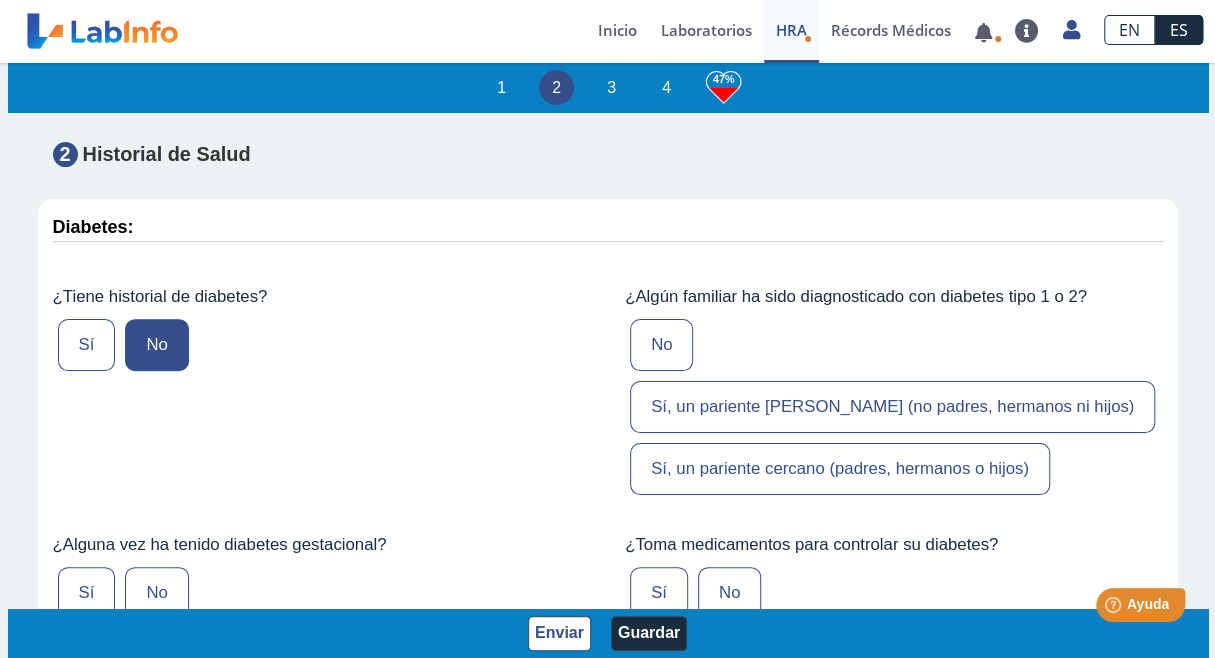 scroll, scrollTop: 3959, scrollLeft: 0, axis: vertical 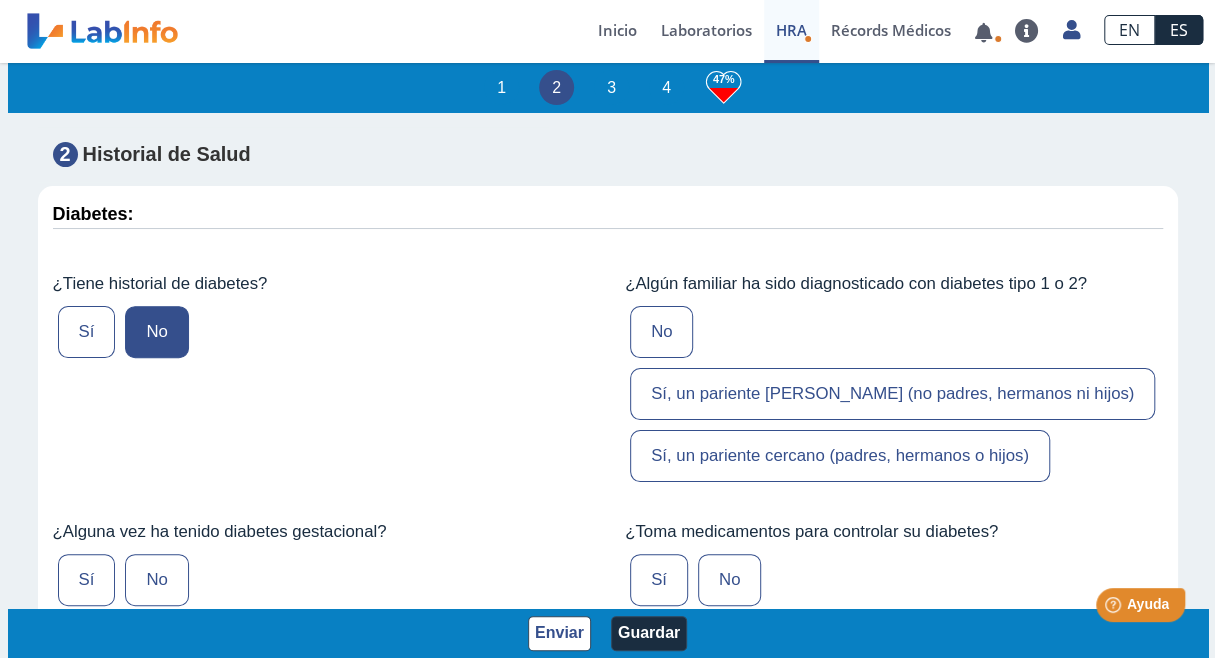 click on "Sí, un pariente [PERSON_NAME] (no padres, hermanos ni hijos)" at bounding box center [892, 394] 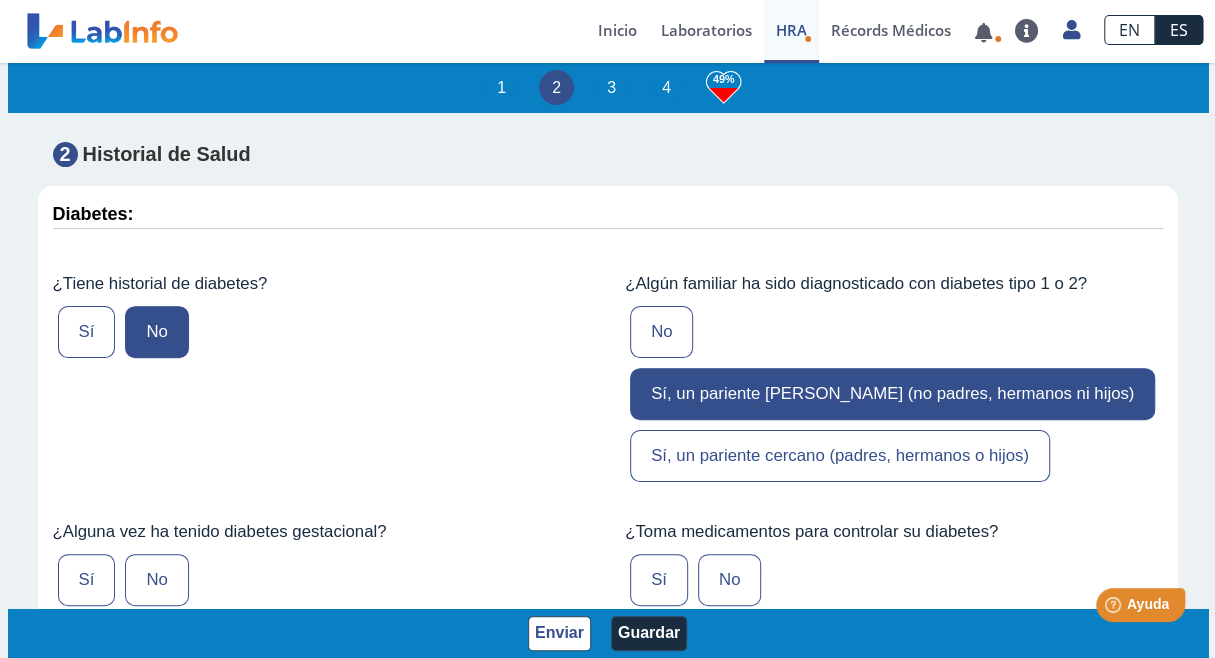 click on "No" at bounding box center (729, 580) 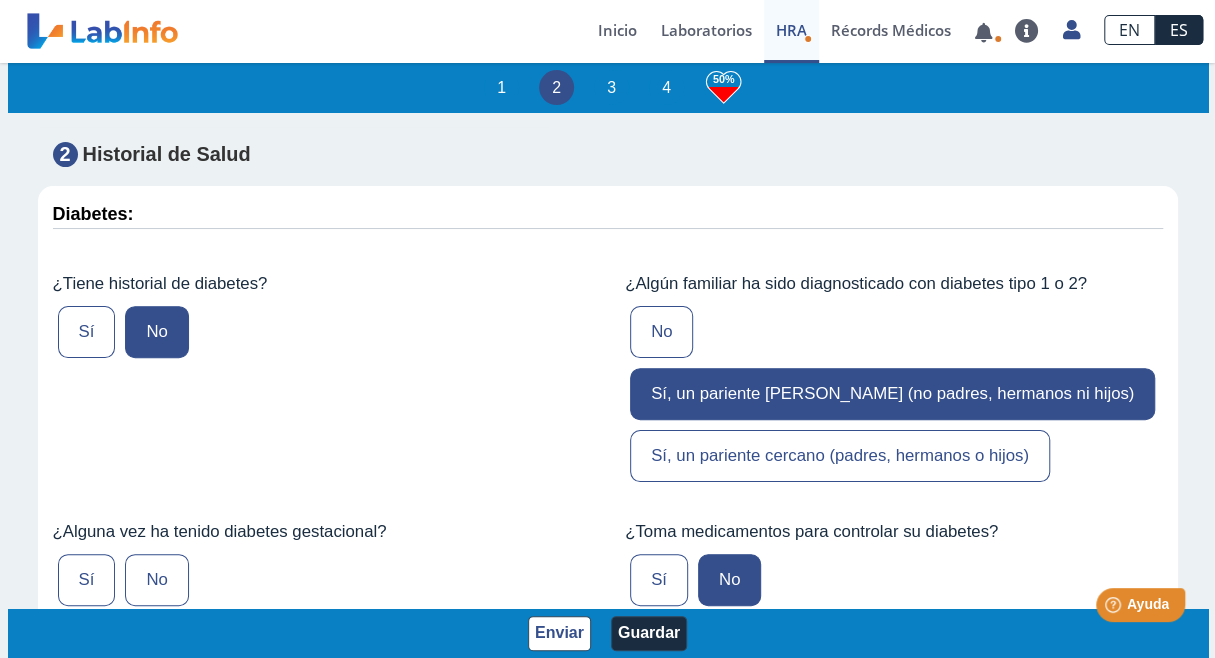 click on "Sí" at bounding box center [87, 580] 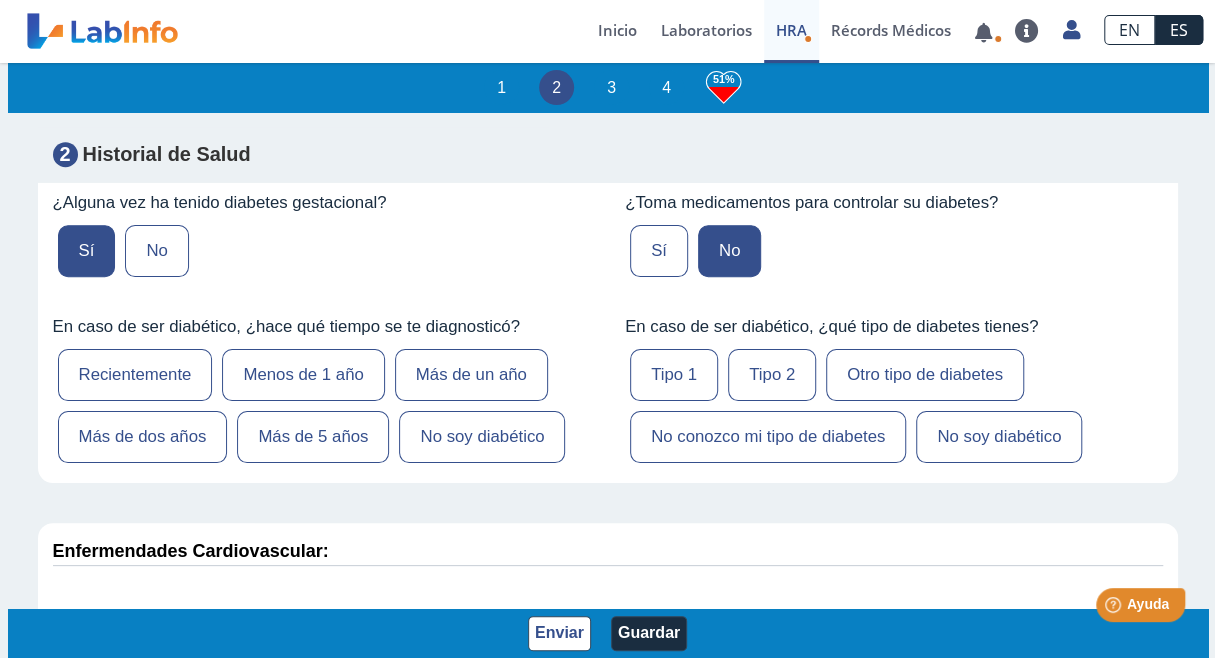 scroll, scrollTop: 4302, scrollLeft: 0, axis: vertical 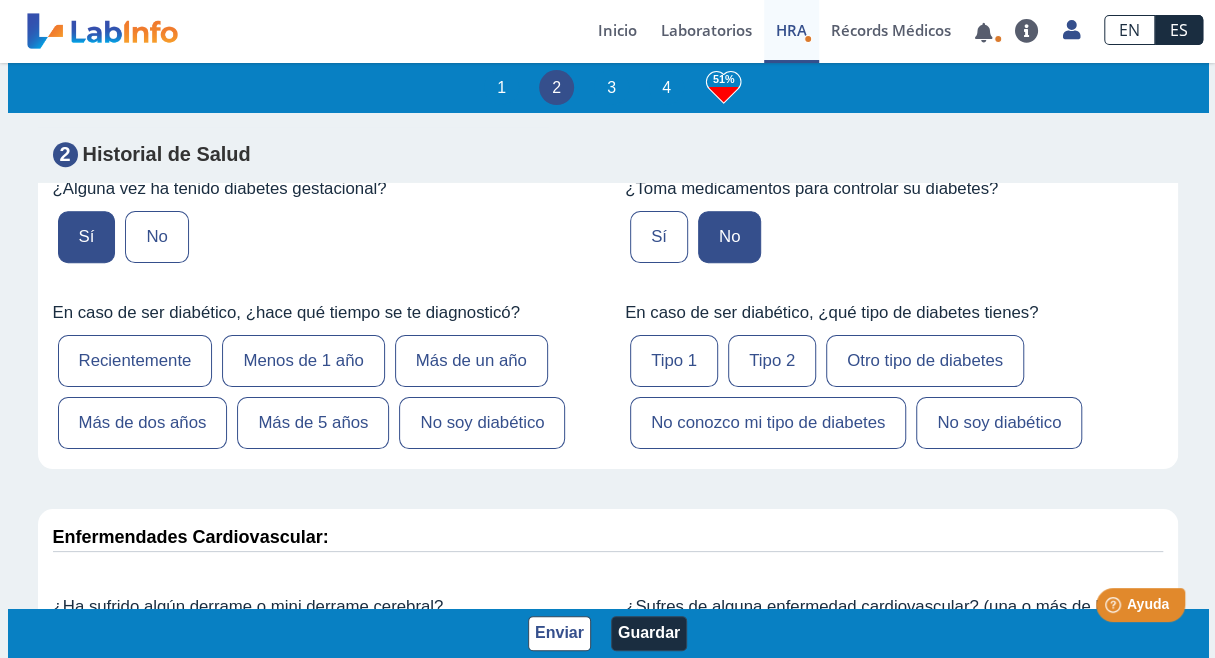 click on "No soy diabético" at bounding box center [999, 423] 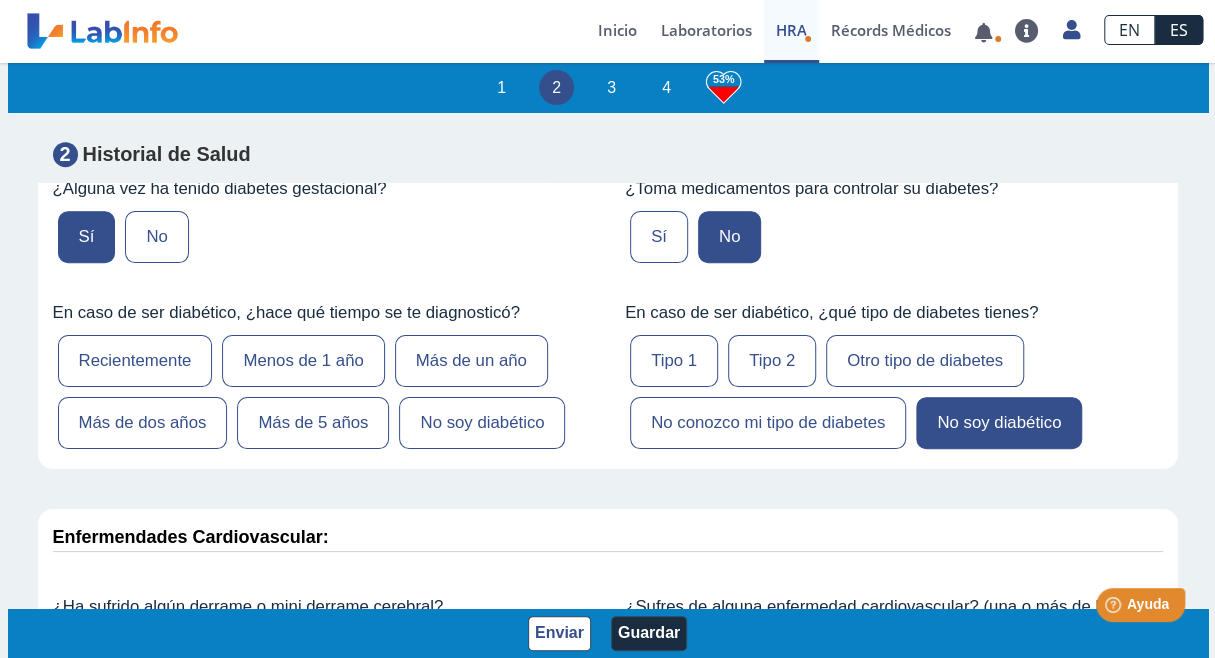 click on "No soy diabético" at bounding box center (482, 423) 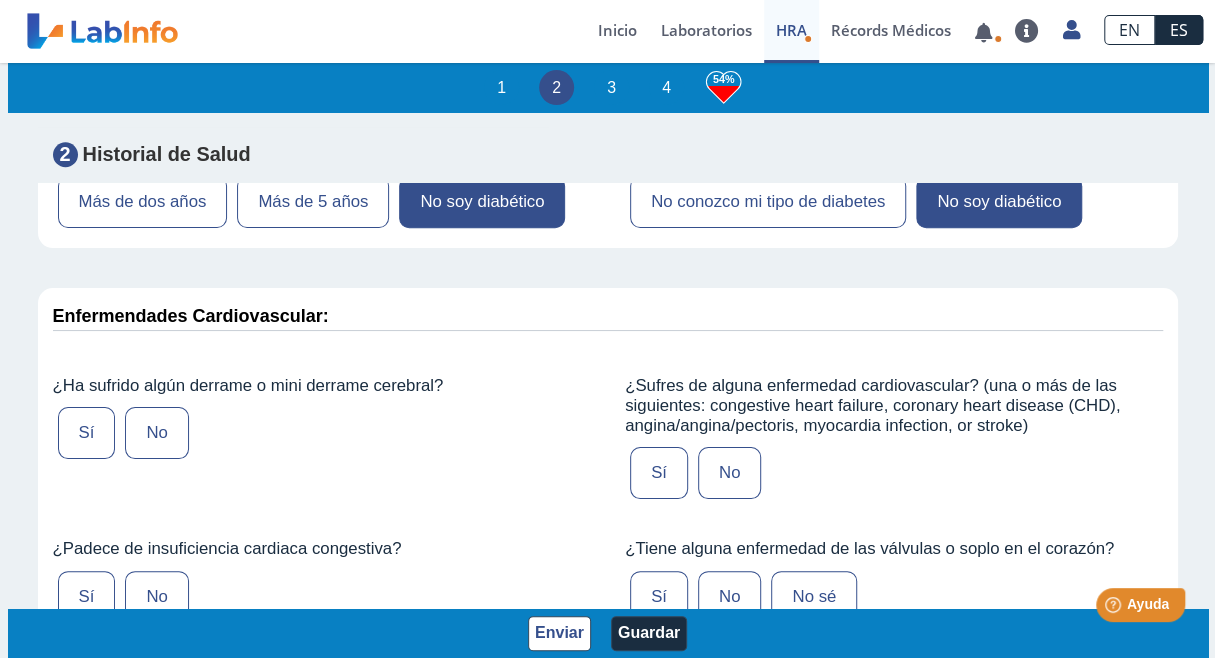 scroll, scrollTop: 4496, scrollLeft: 0, axis: vertical 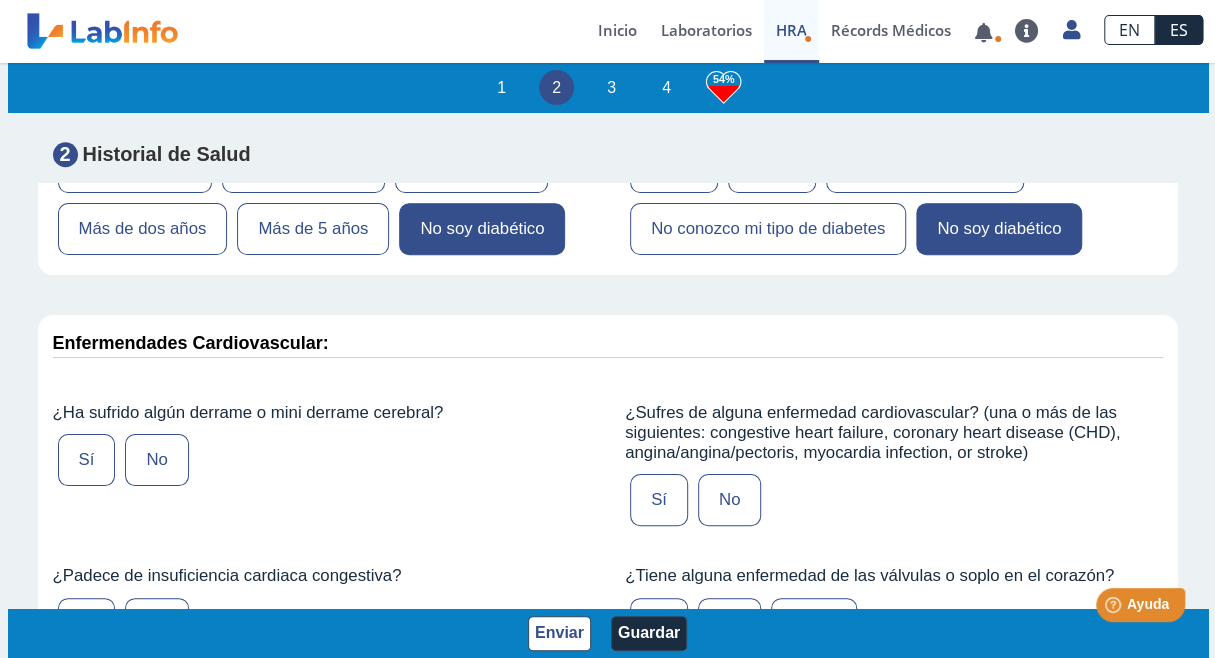 click on "No" at bounding box center [156, 460] 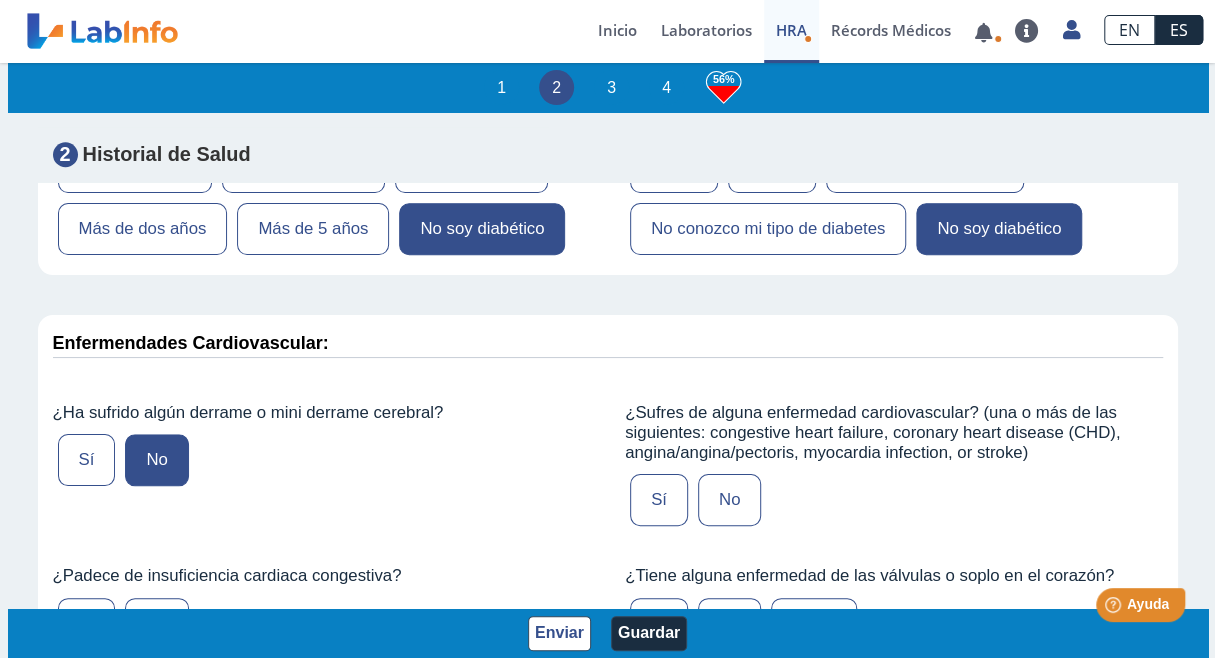 click on "No" at bounding box center [156, 624] 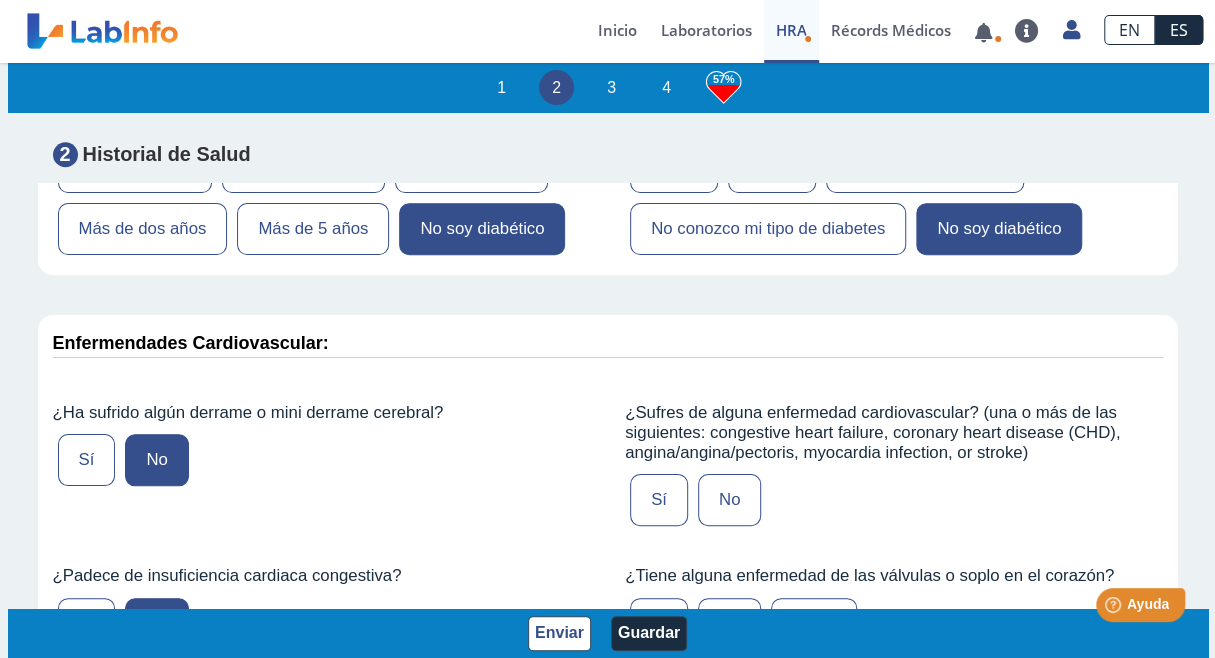 click on "No" at bounding box center (729, 500) 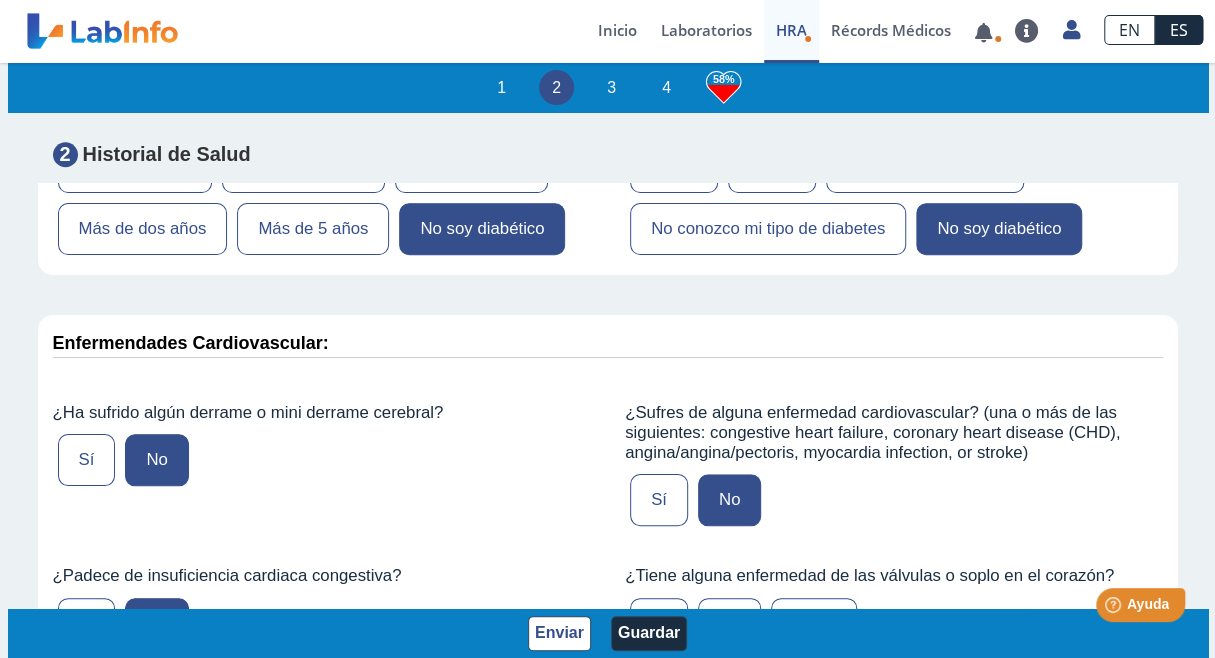 click on "No sé" at bounding box center [814, 624] 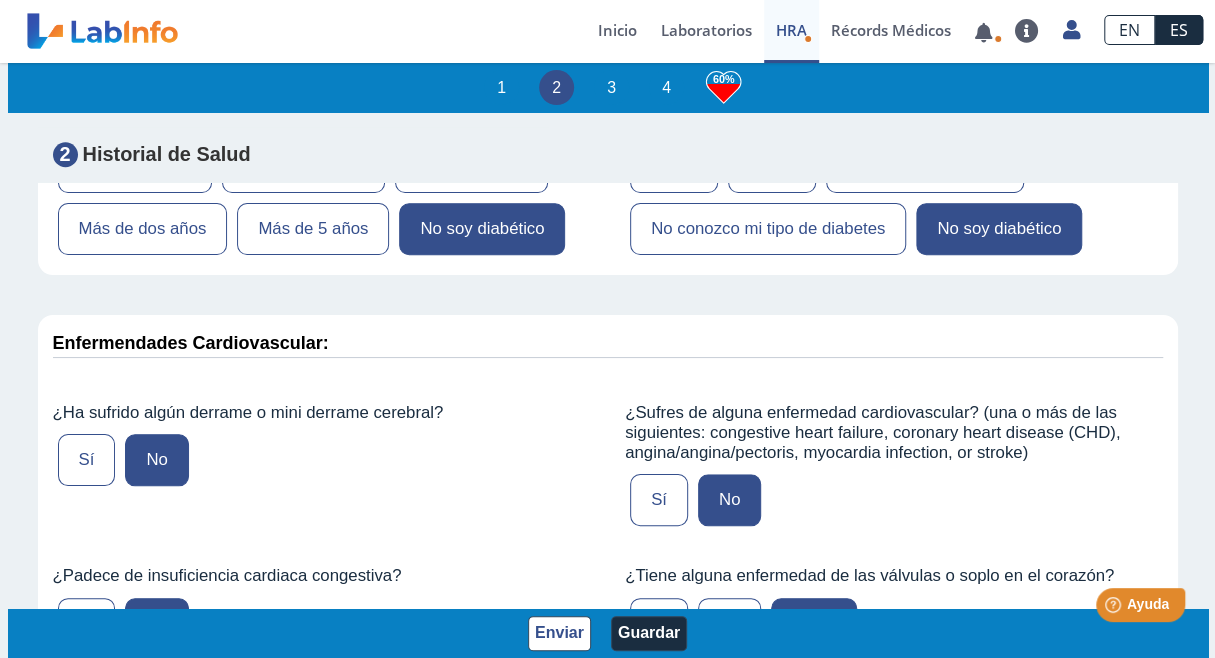 click on "No" at bounding box center (729, 624) 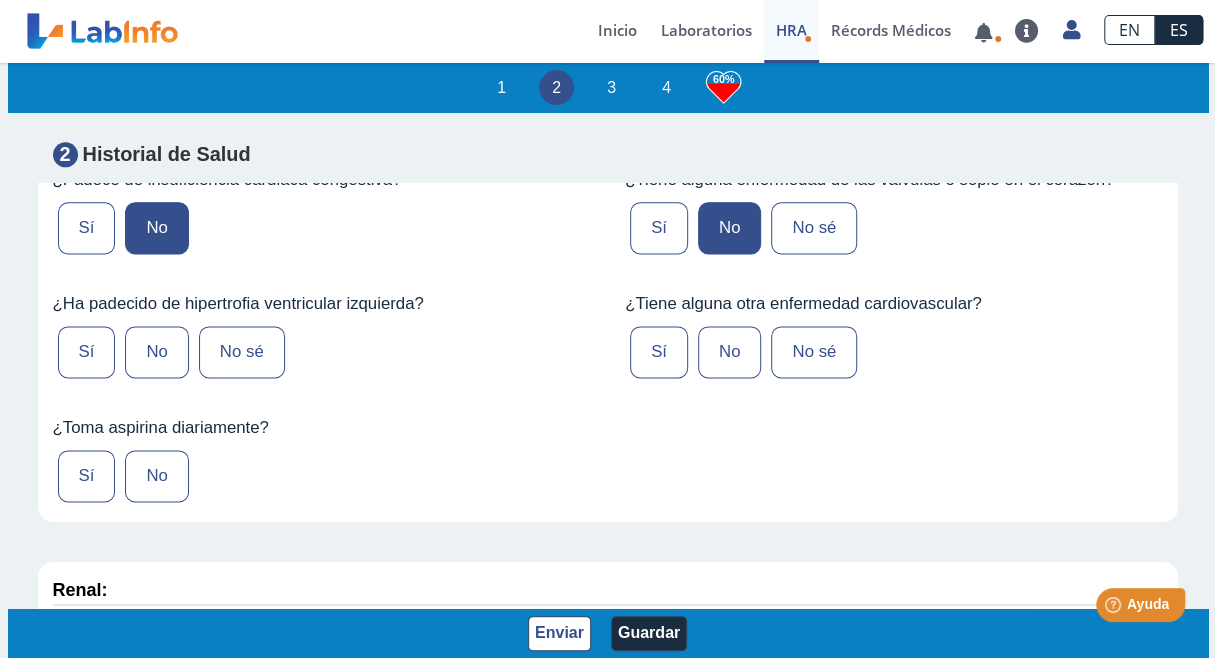 scroll, scrollTop: 4919, scrollLeft: 0, axis: vertical 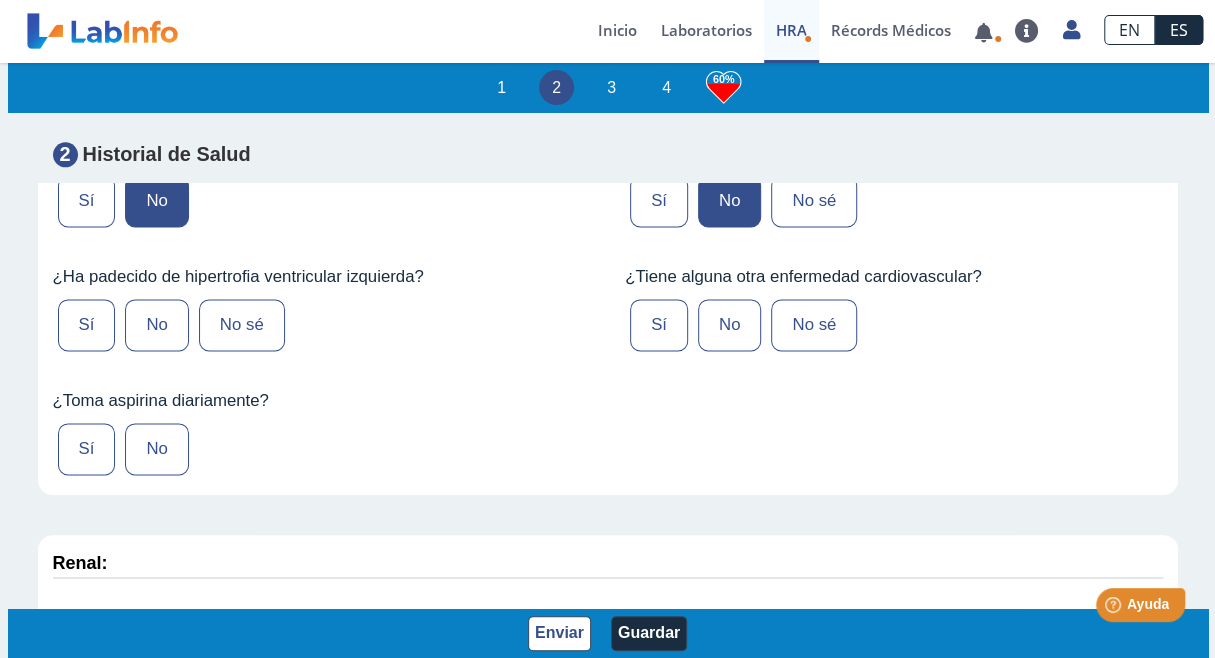 click on "No" at bounding box center (729, 325) 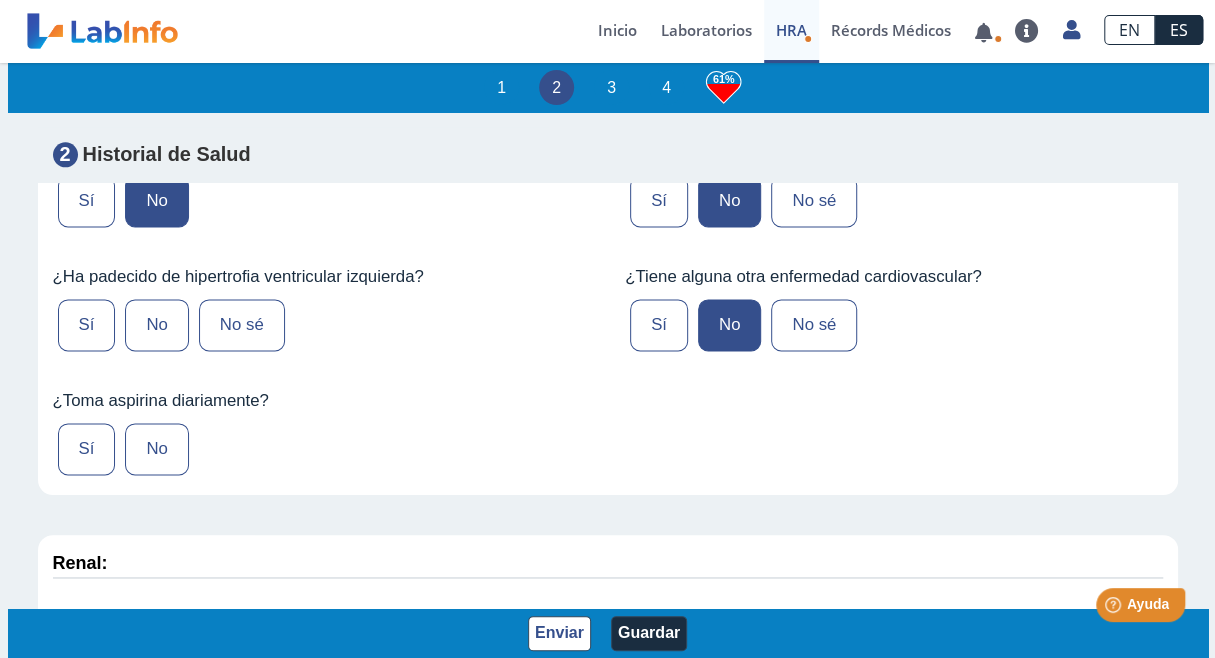 click on "No" at bounding box center [156, 325] 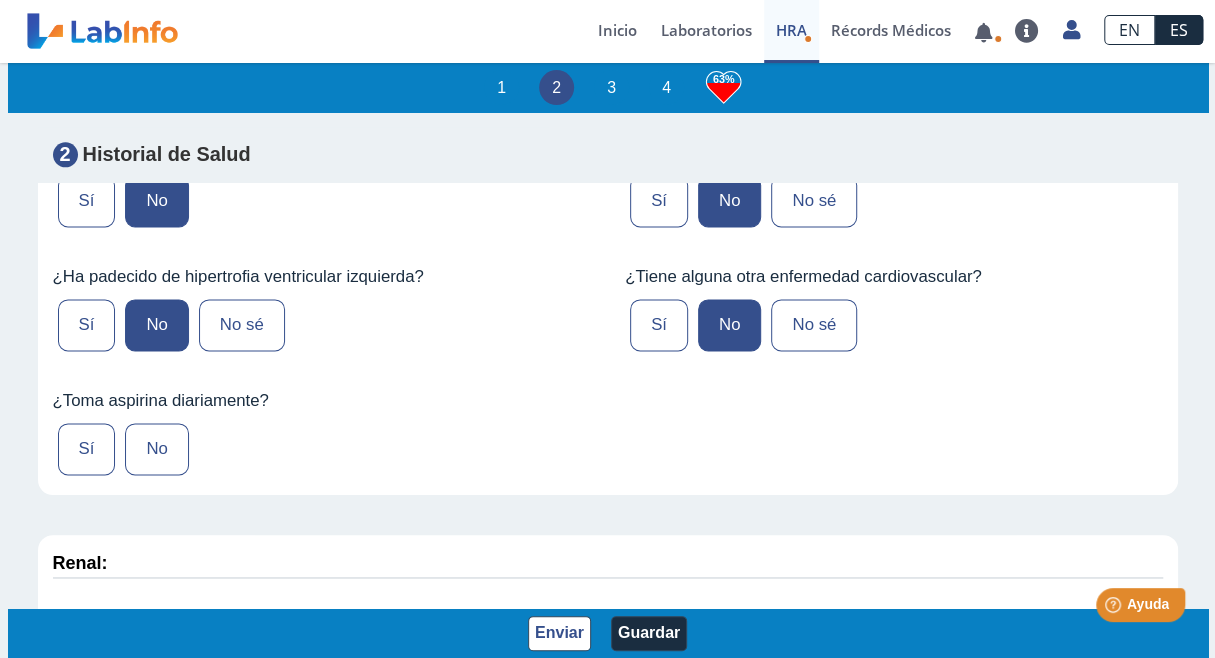 click on "No" at bounding box center (156, 449) 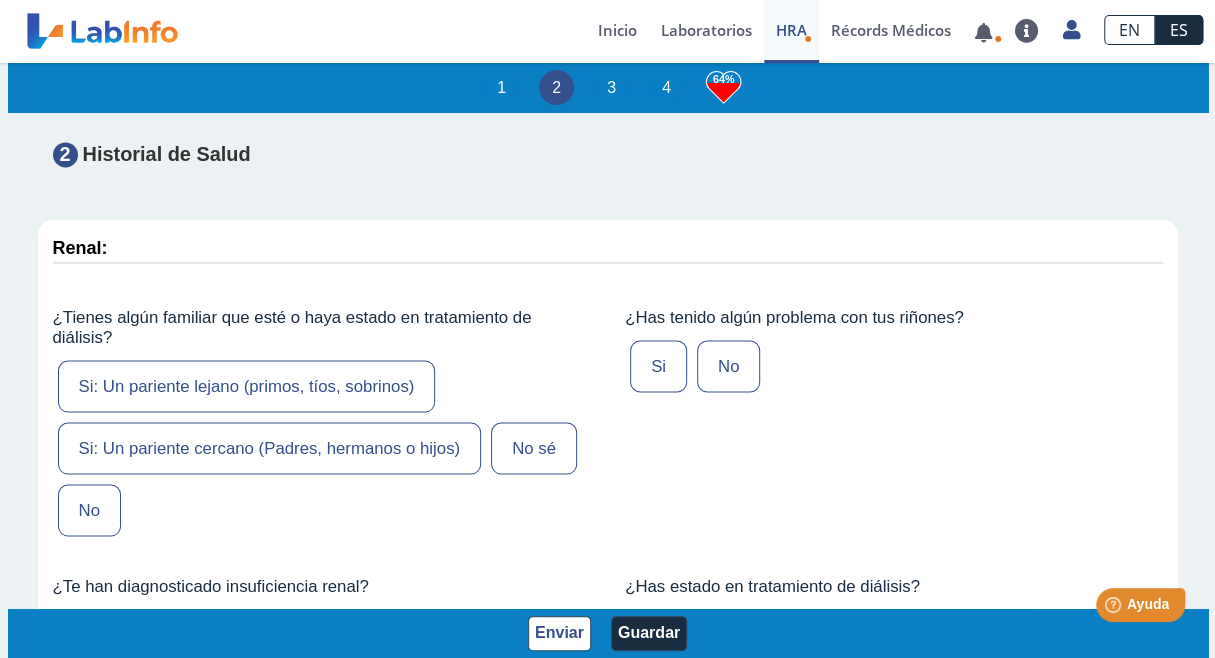 scroll, scrollTop: 5248, scrollLeft: 0, axis: vertical 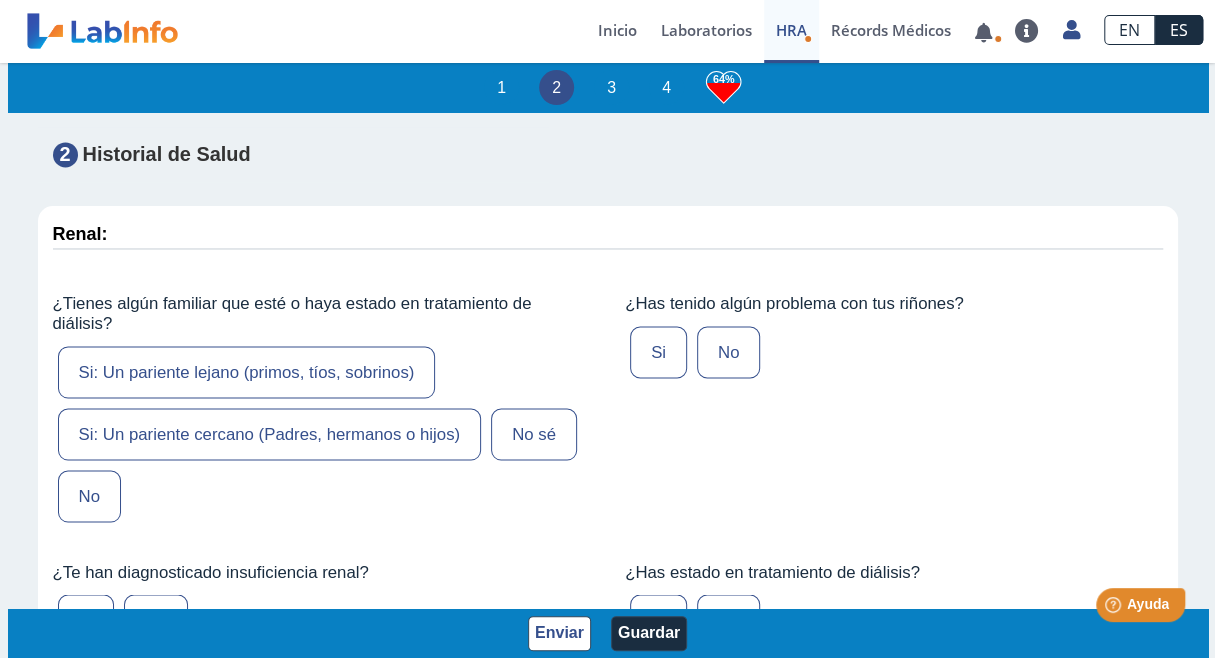 click on "No" at bounding box center (89, 496) 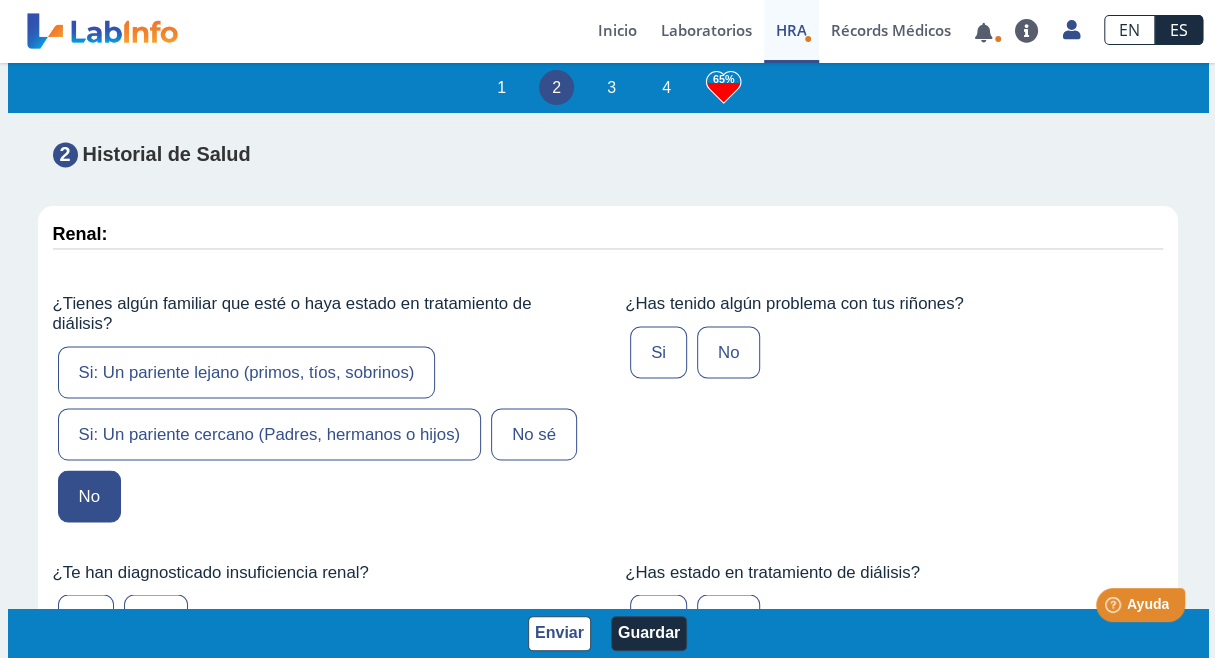 click on "No" at bounding box center (728, 352) 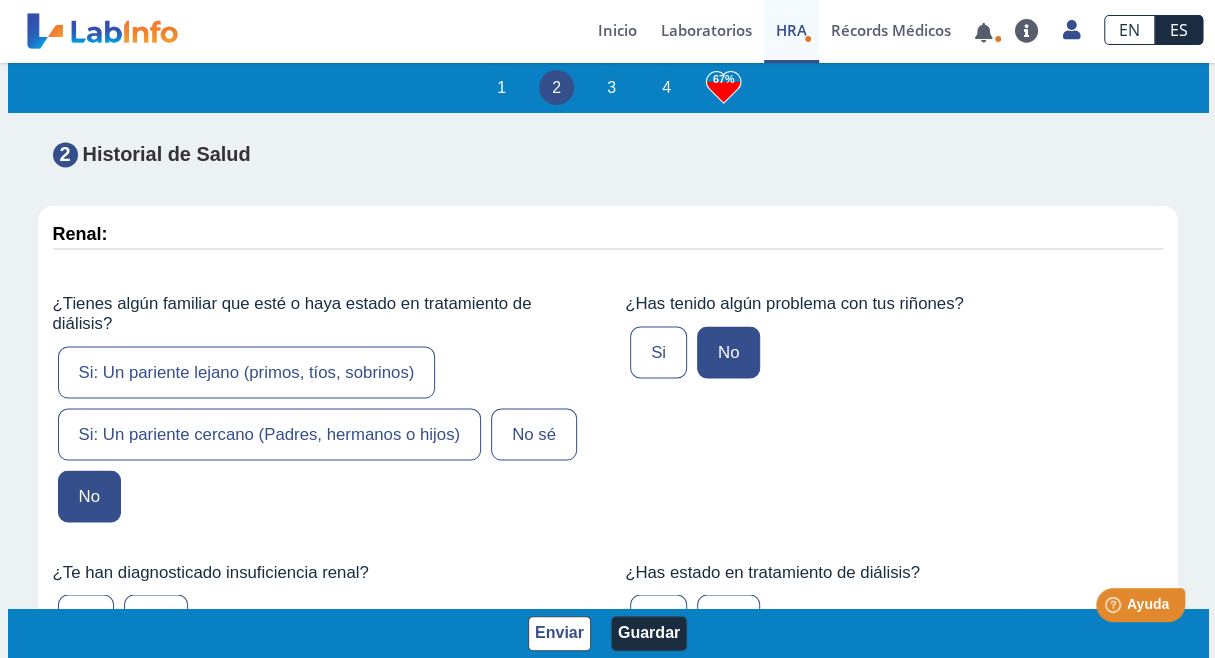 click on "No" at bounding box center [155, 620] 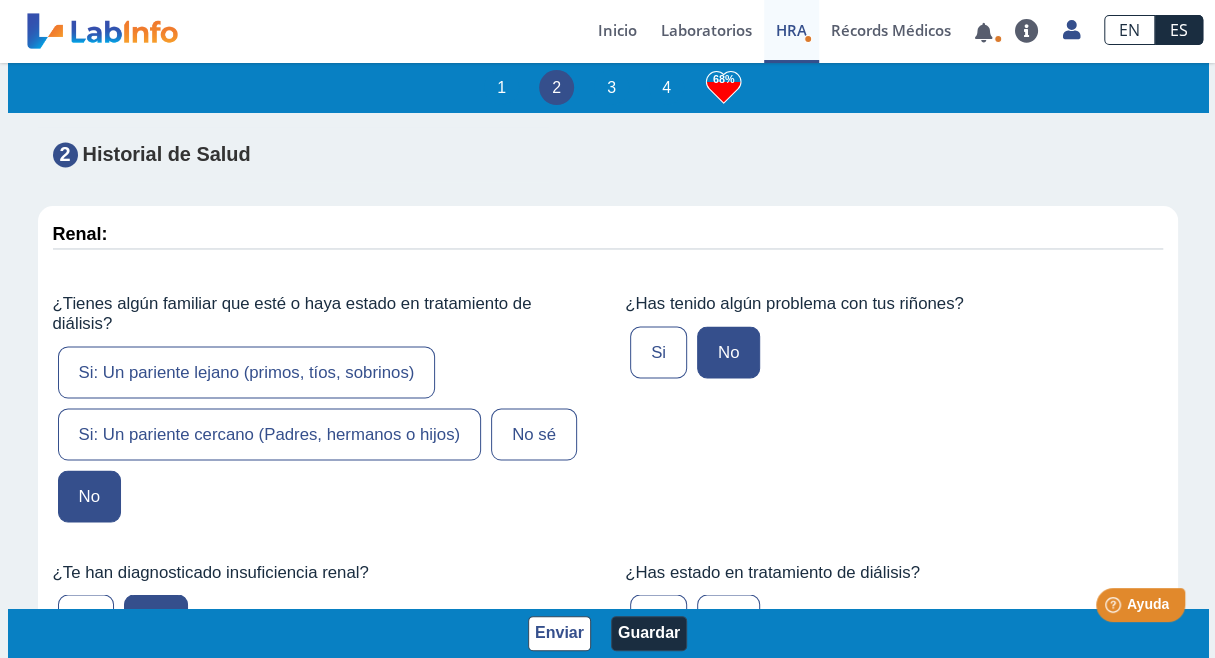 click on "No" at bounding box center [728, 620] 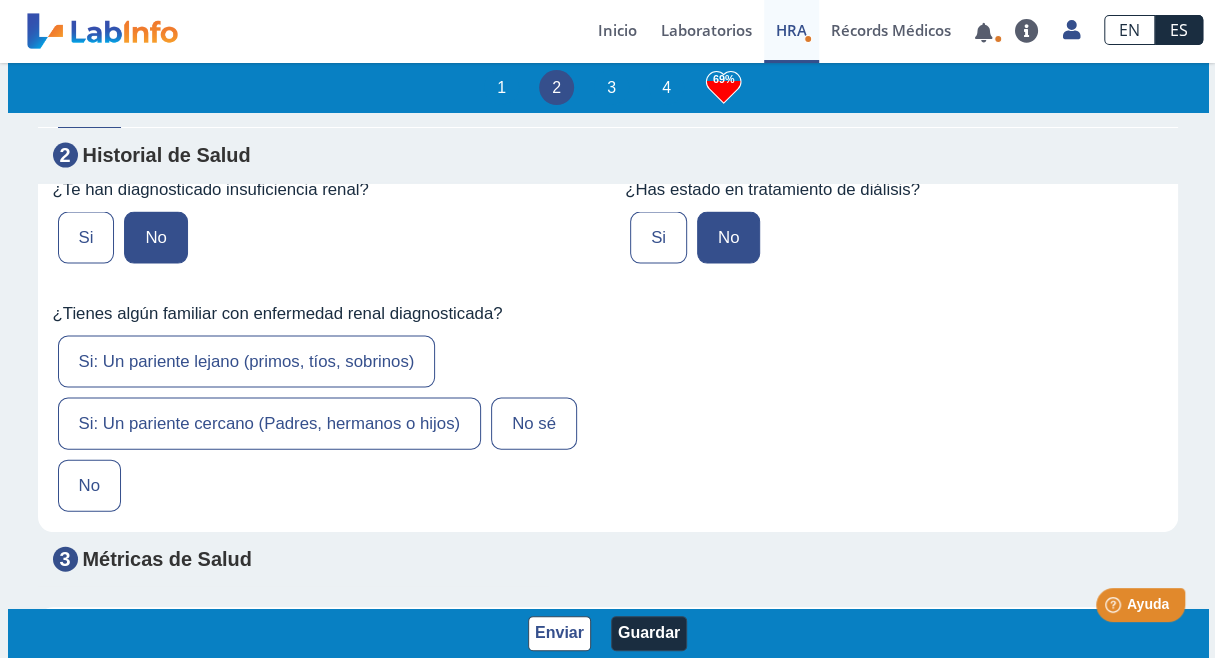 scroll, scrollTop: 5644, scrollLeft: 0, axis: vertical 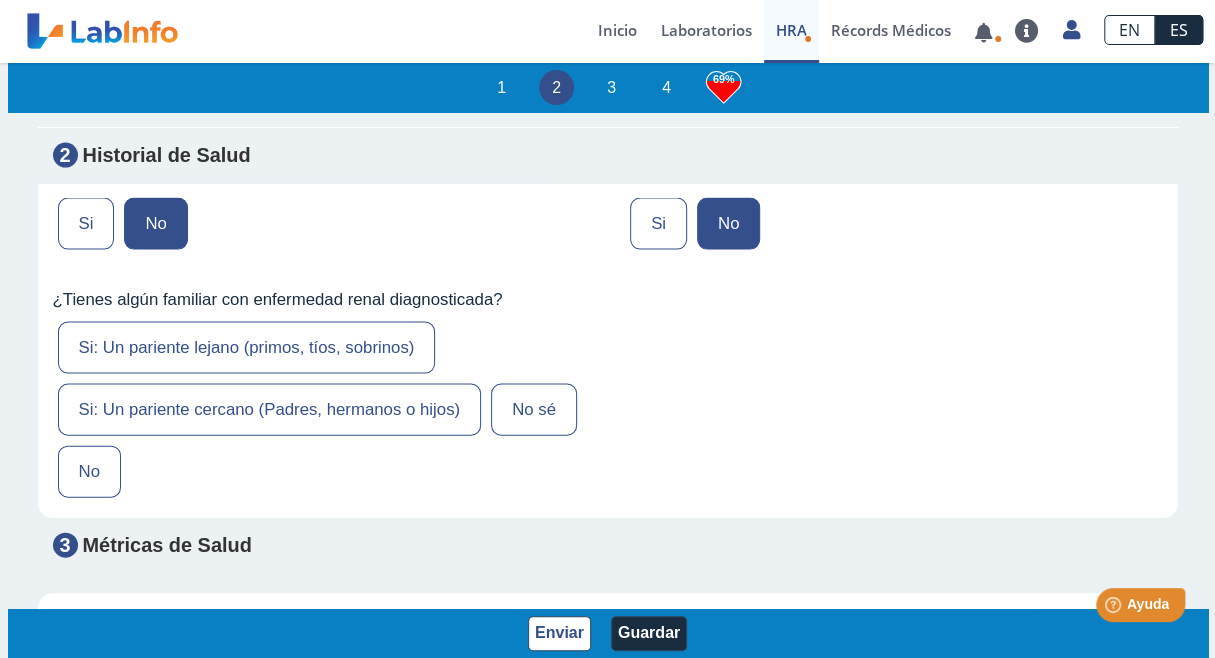 click on "No" at bounding box center [89, 472] 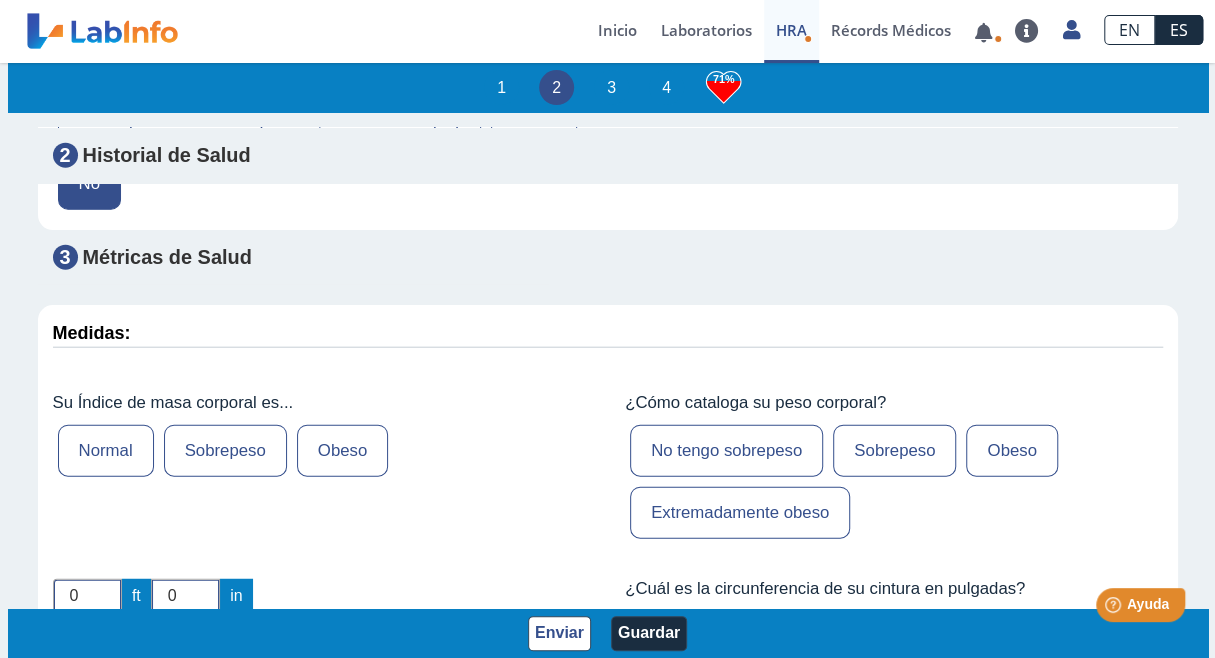 scroll, scrollTop: 5946, scrollLeft: 0, axis: vertical 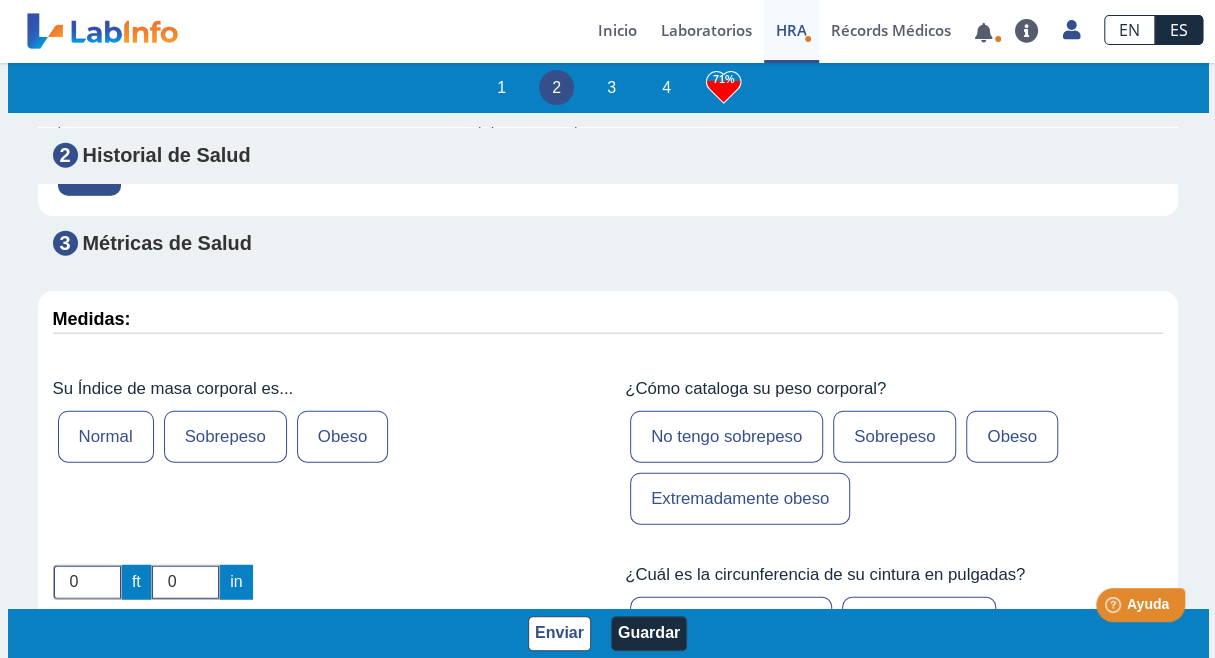 click on "Sobrepeso" at bounding box center [225, 437] 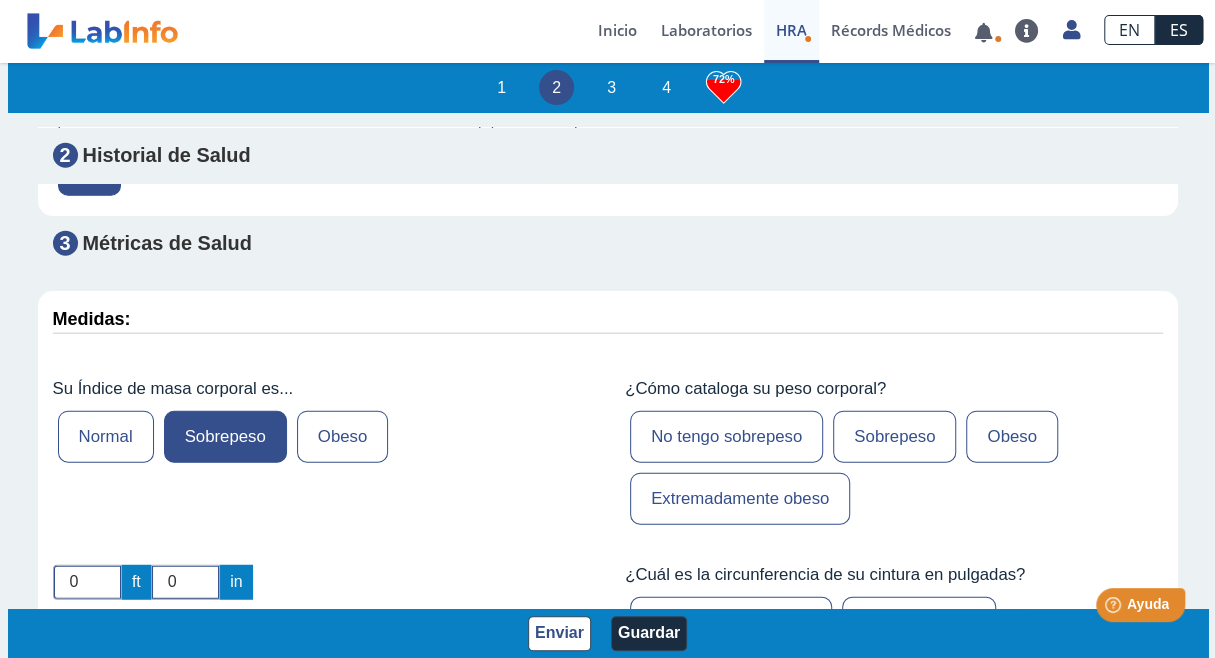 click on "Sobrepeso" at bounding box center (894, 437) 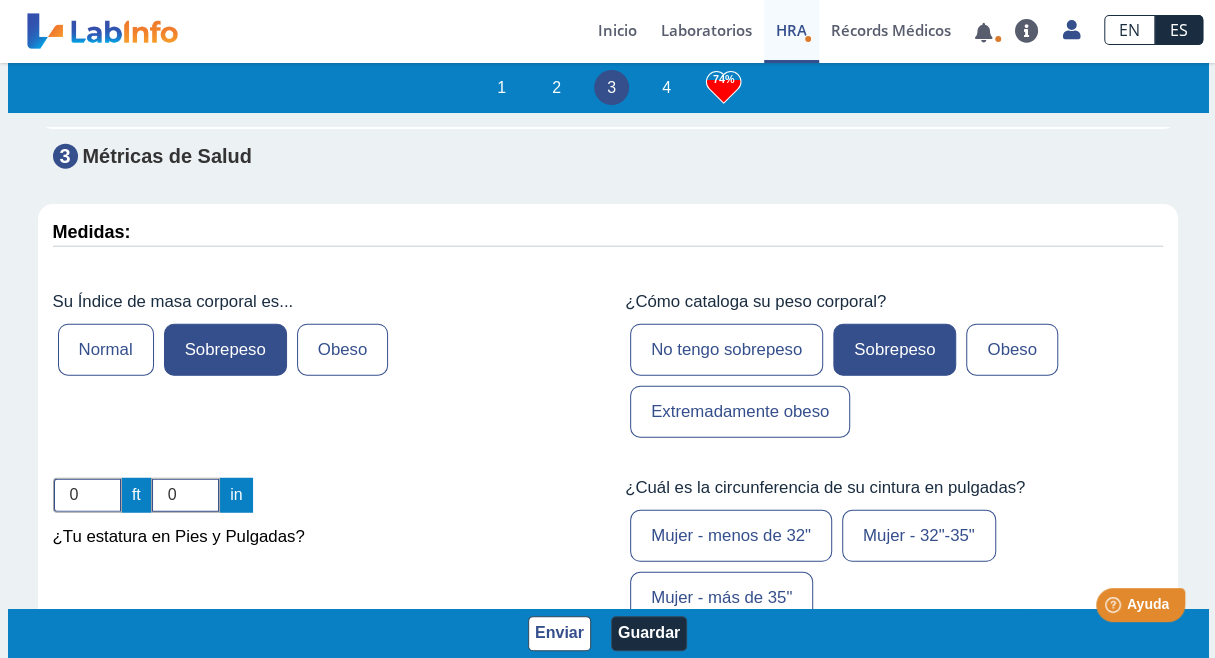 scroll, scrollTop: 6046, scrollLeft: 0, axis: vertical 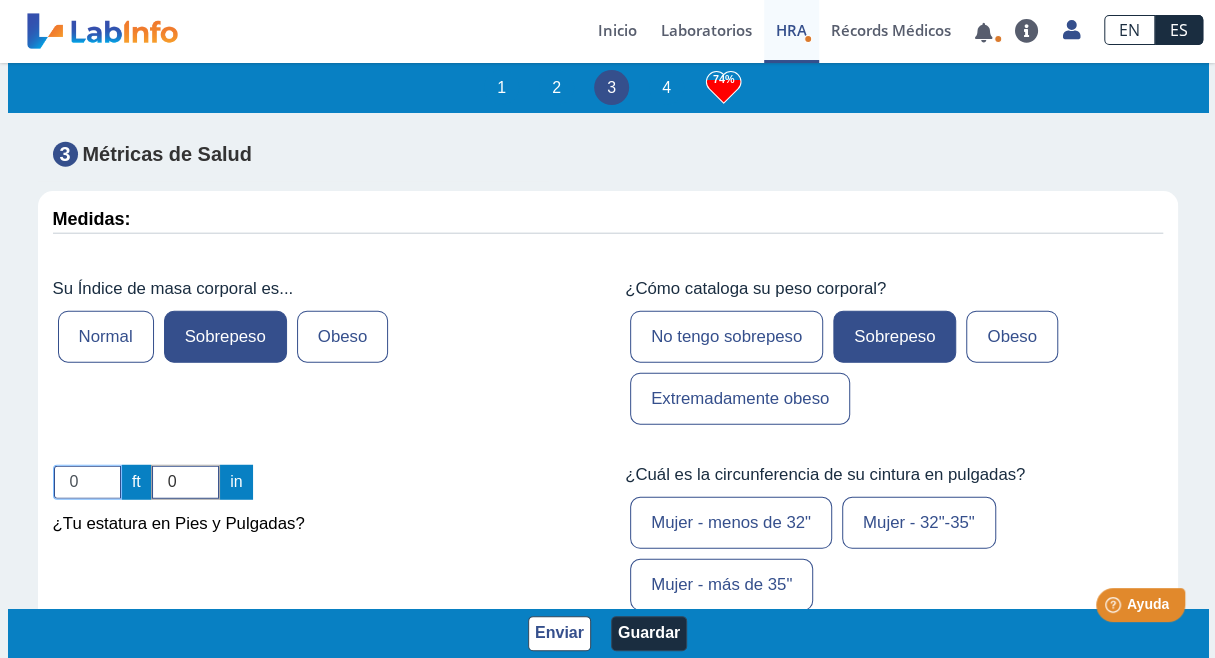 click on "0" at bounding box center [87, 482] 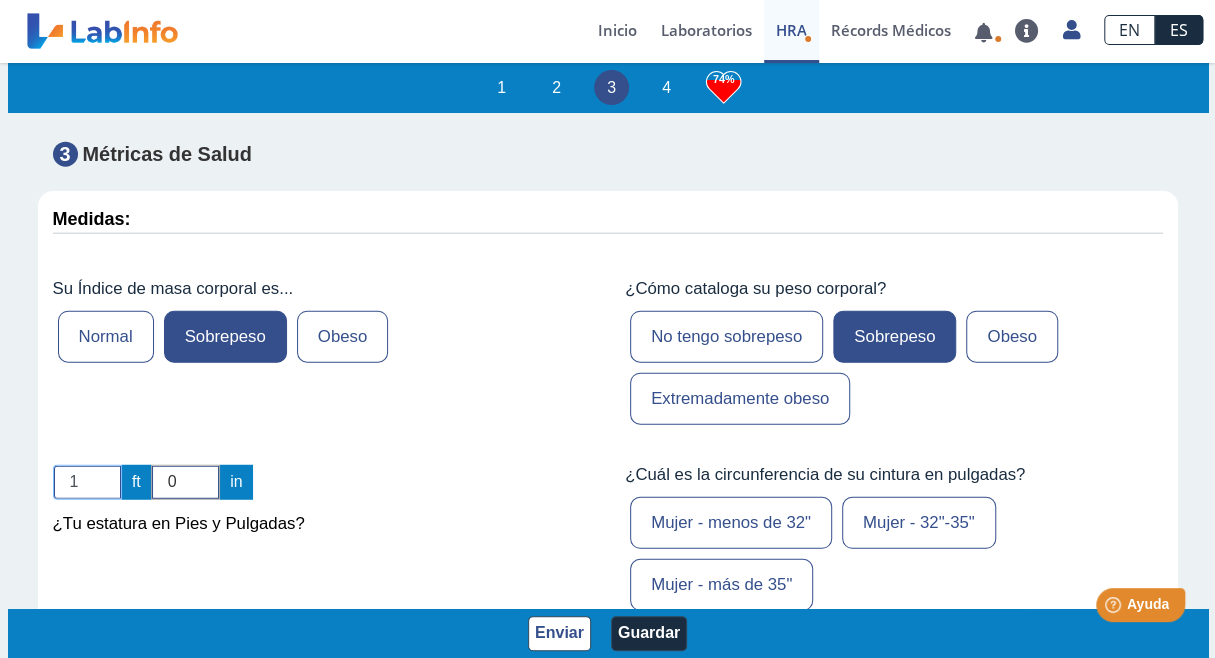 click on "1" at bounding box center (87, 482) 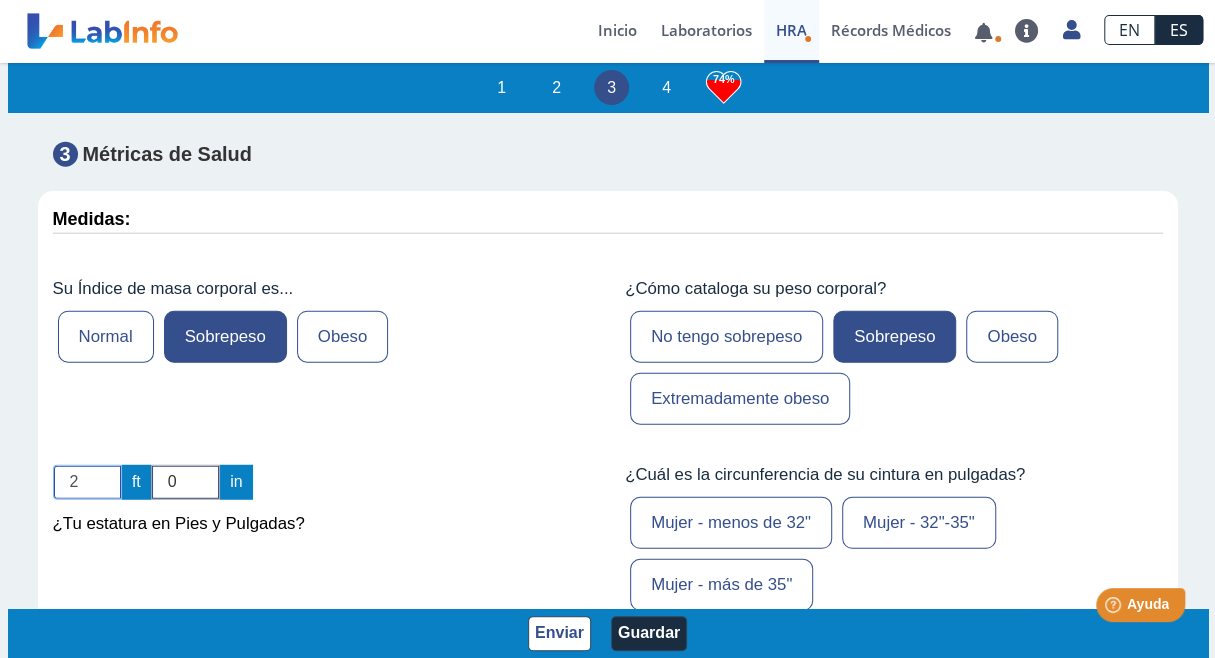 click on "2" at bounding box center [87, 482] 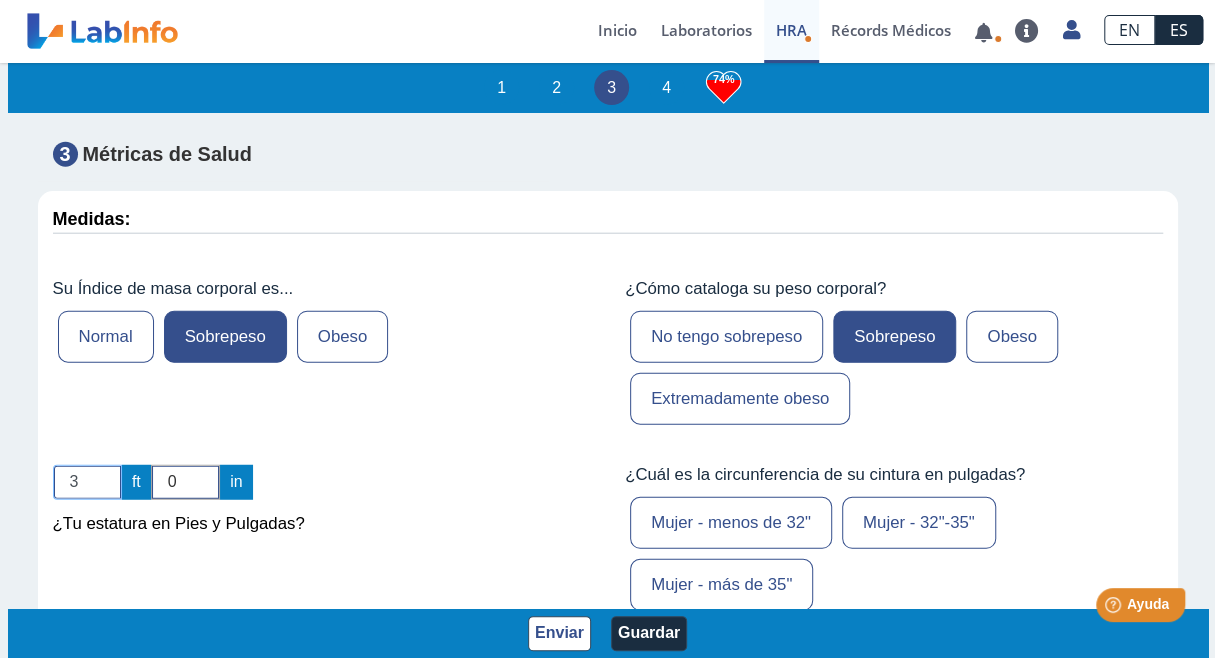 click on "3" at bounding box center (87, 482) 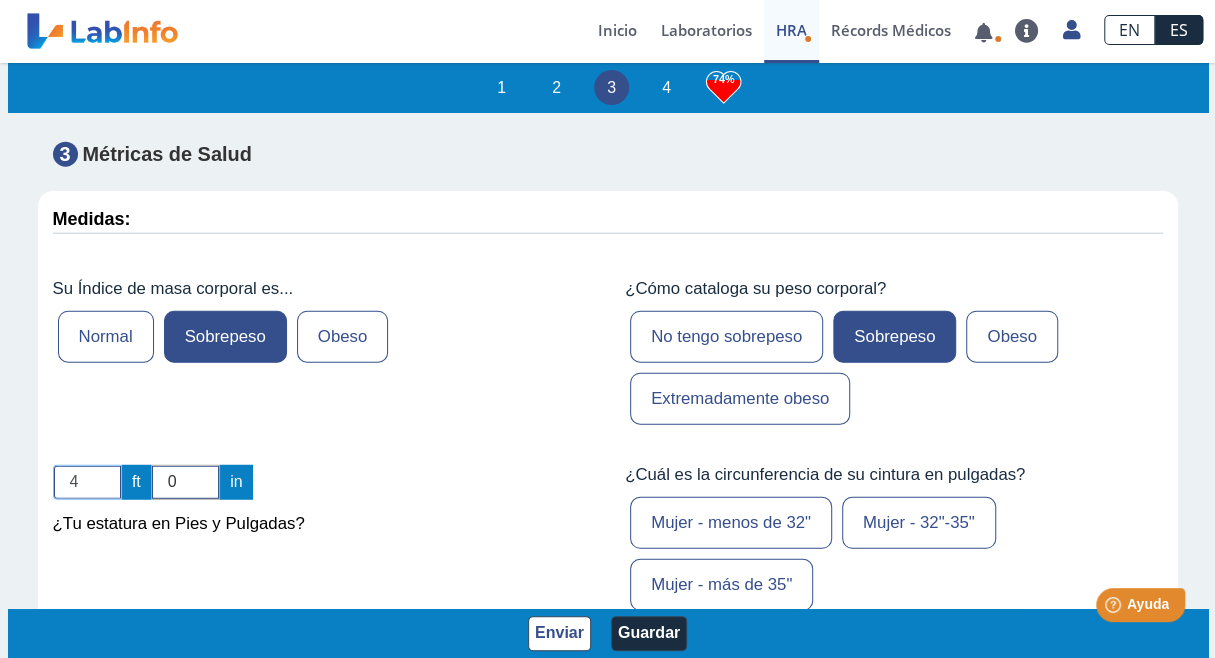 type on "4" 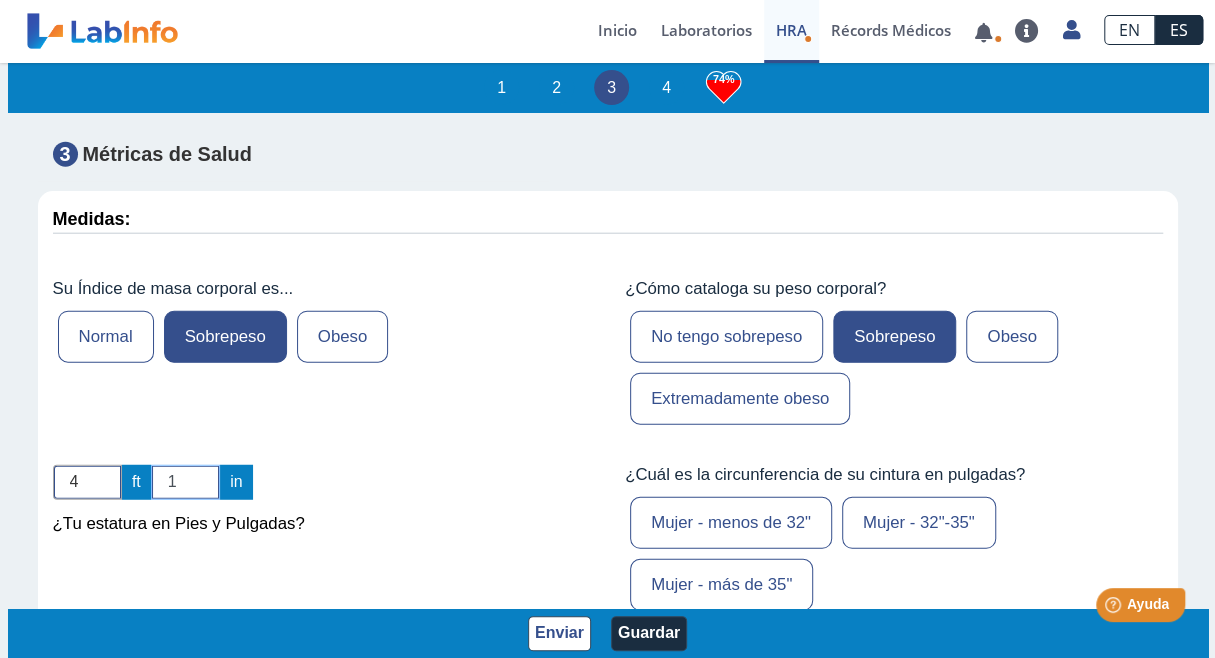 click on "1" at bounding box center (185, 482) 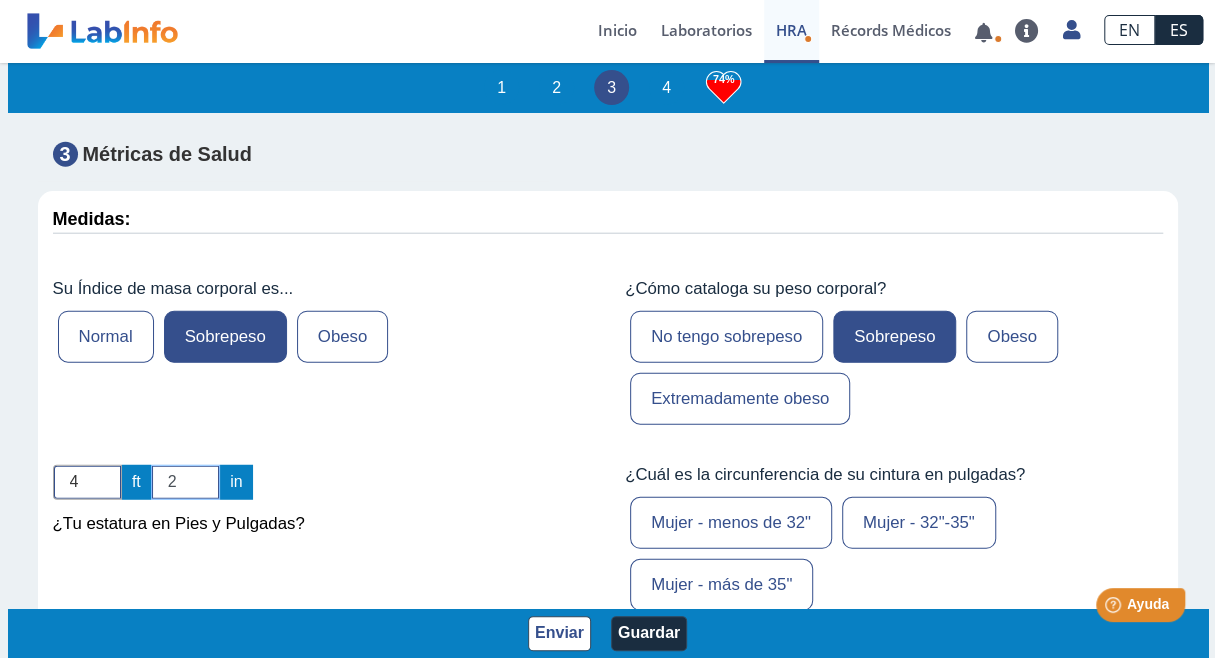 click on "2" at bounding box center (185, 482) 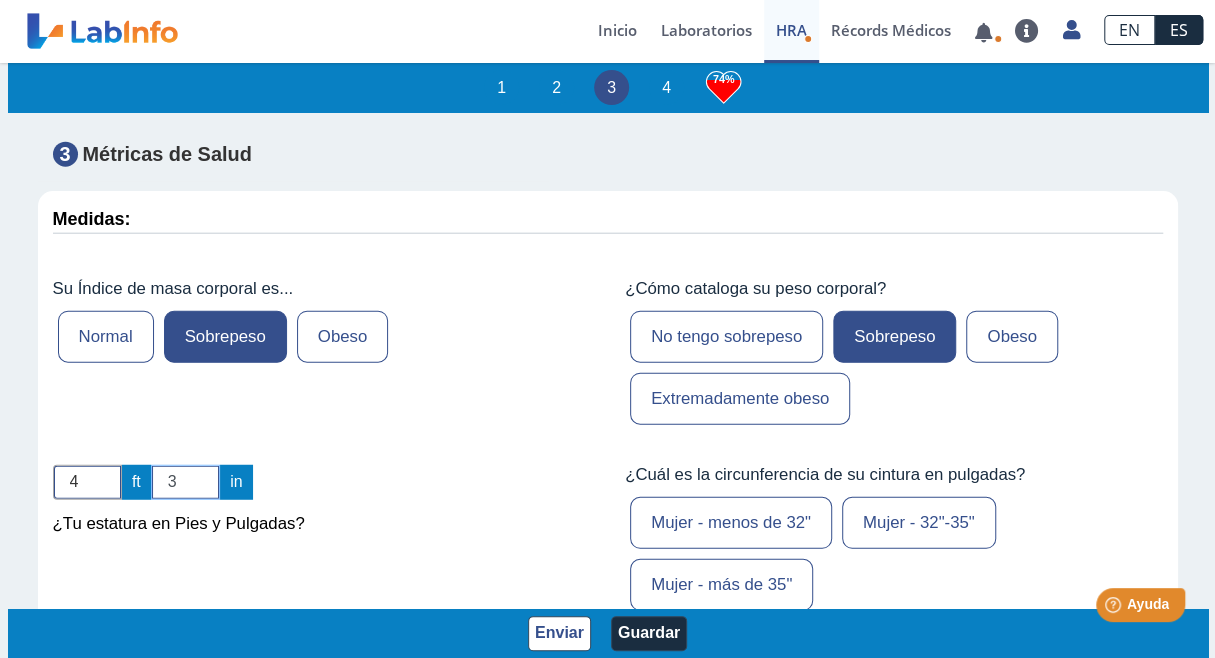 click on "3" at bounding box center [185, 482] 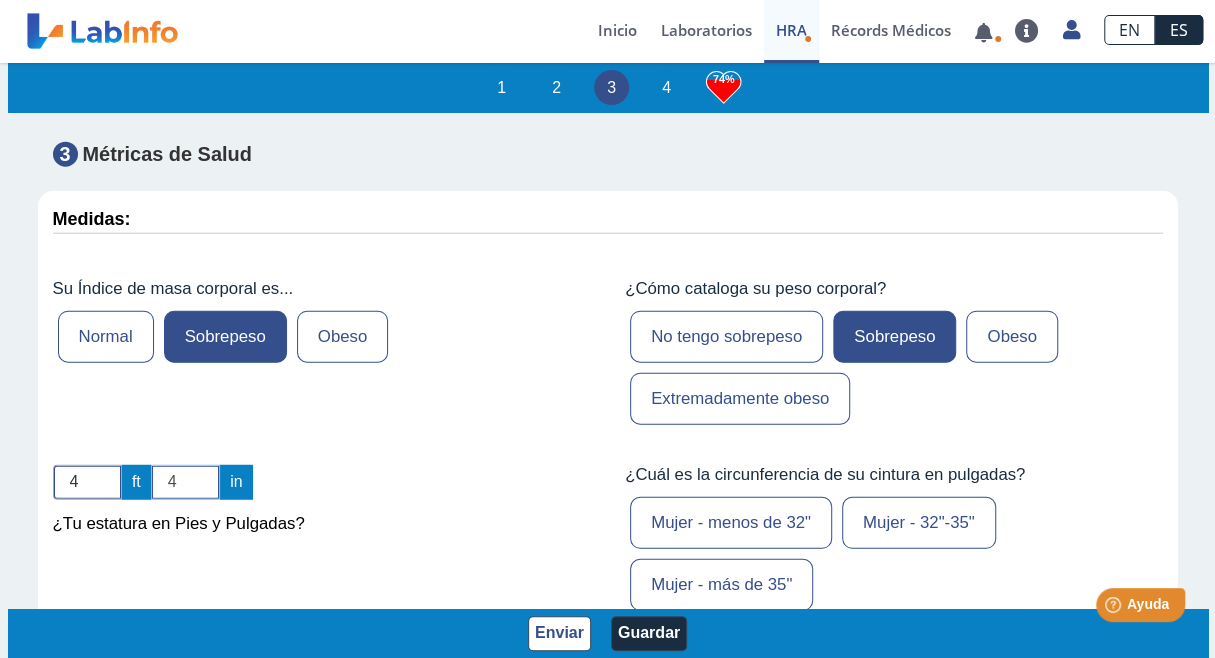 click on "4" at bounding box center [185, 482] 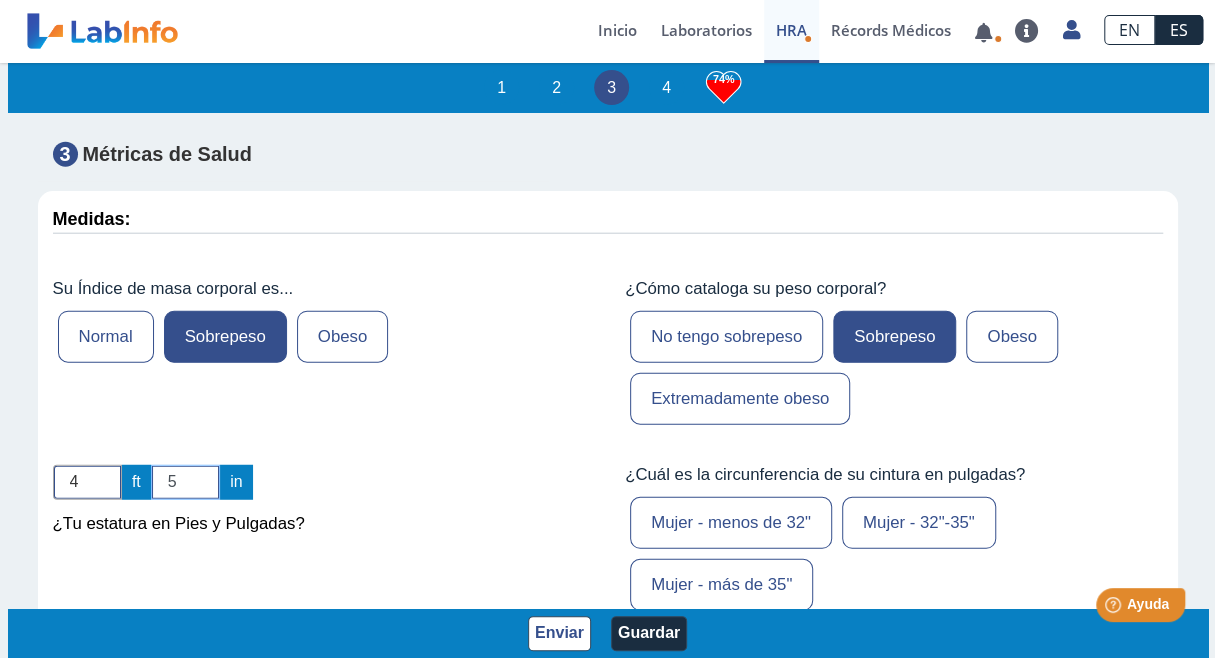 click on "5" at bounding box center [185, 482] 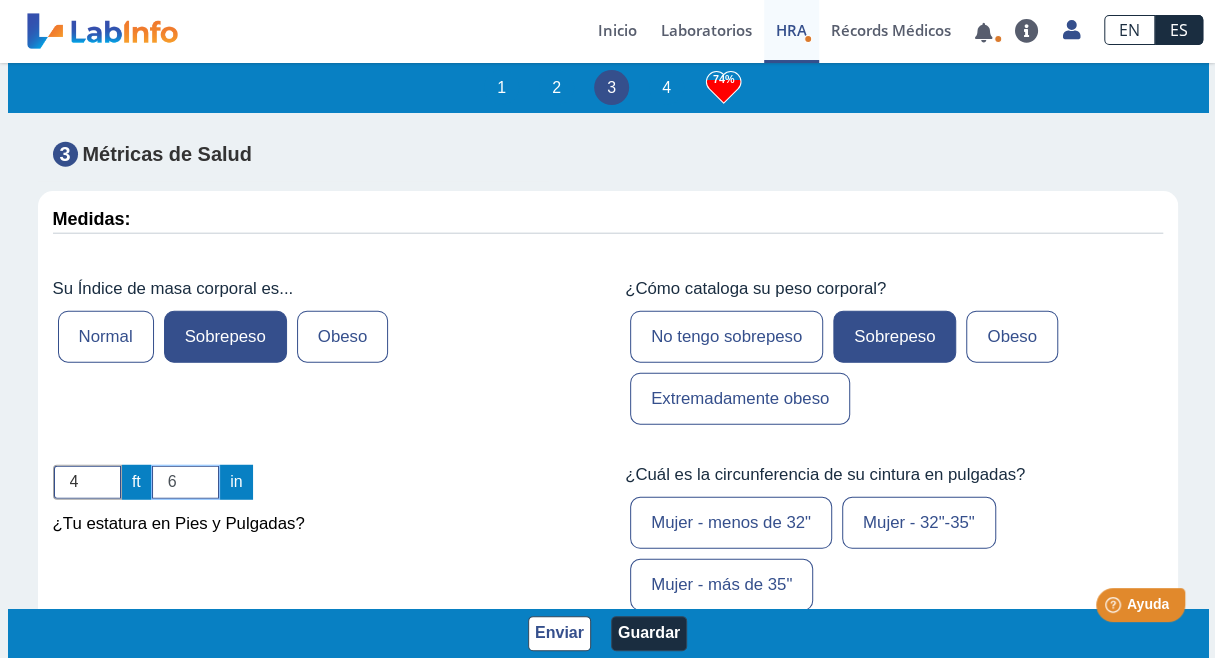 click on "6" at bounding box center [185, 482] 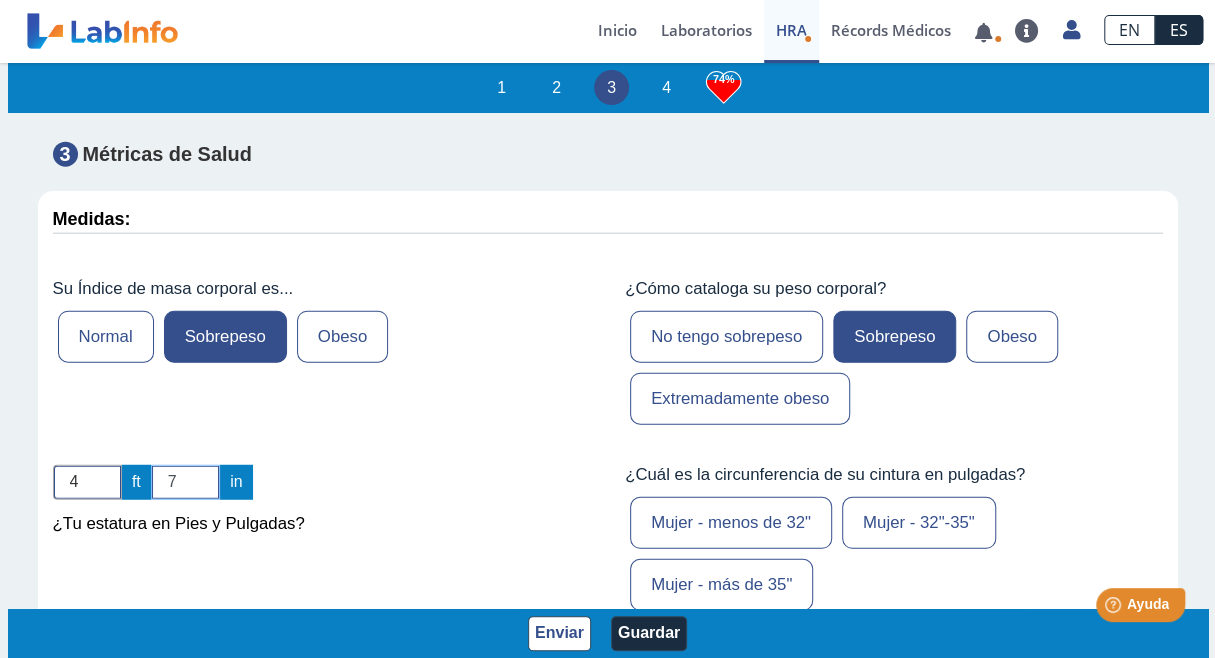 click on "7" at bounding box center [185, 482] 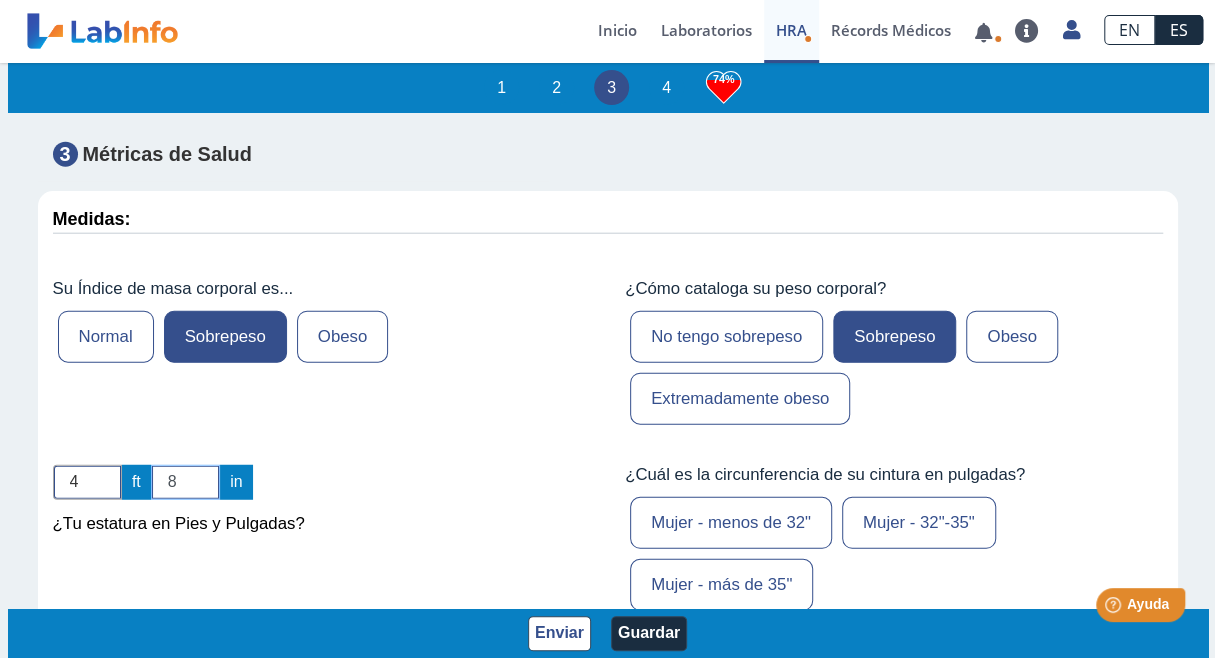 click on "8" at bounding box center [185, 482] 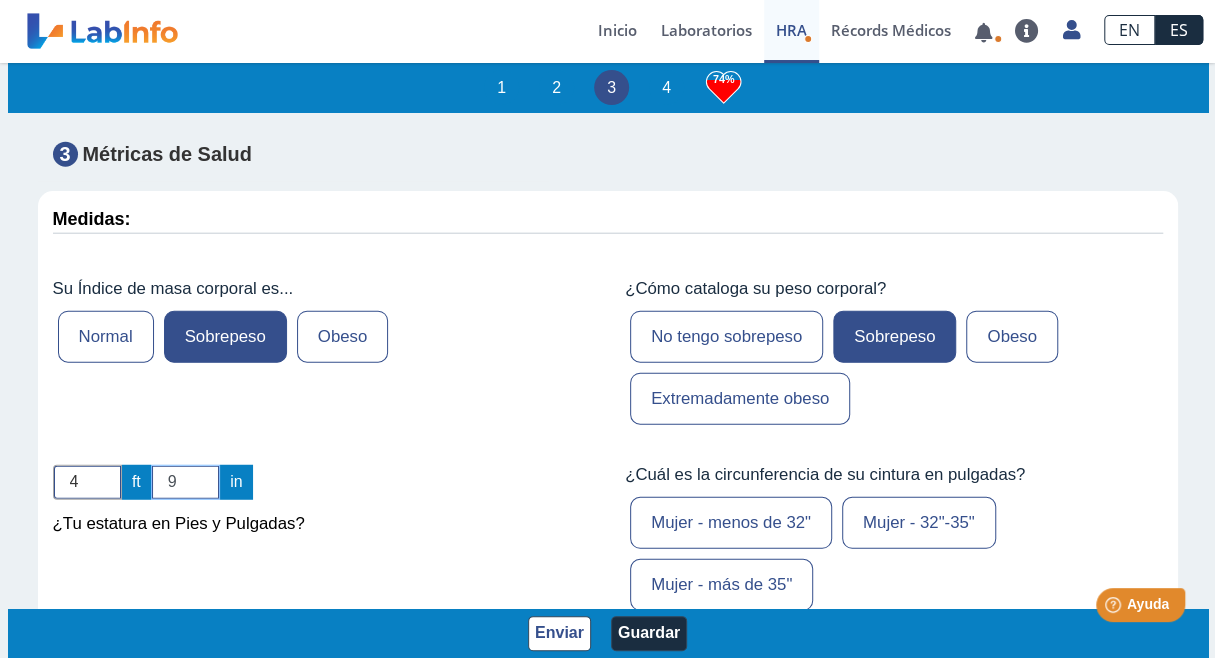 click on "9" at bounding box center [185, 482] 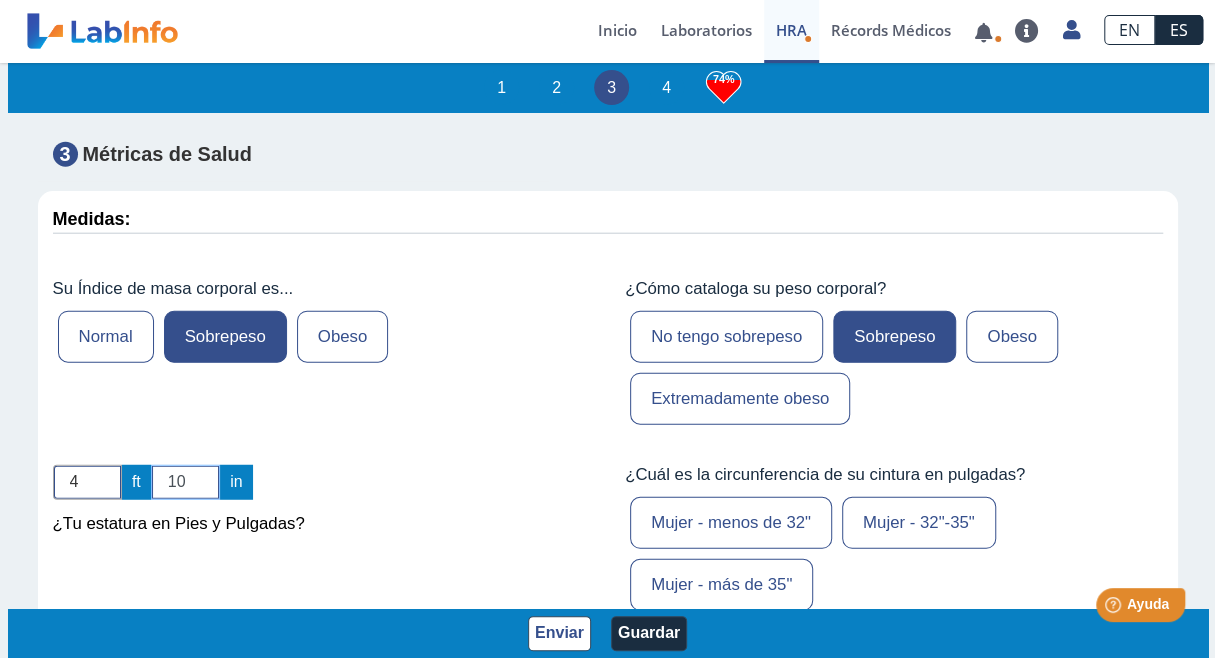 click on "10" at bounding box center (185, 482) 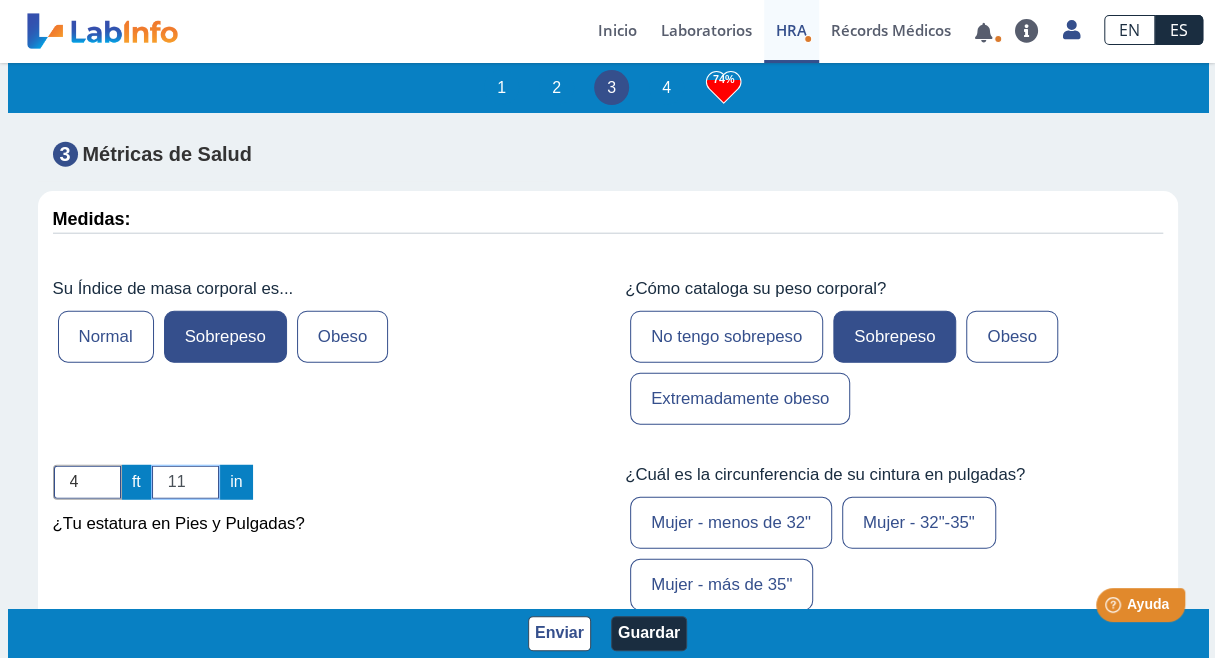 type on "11" 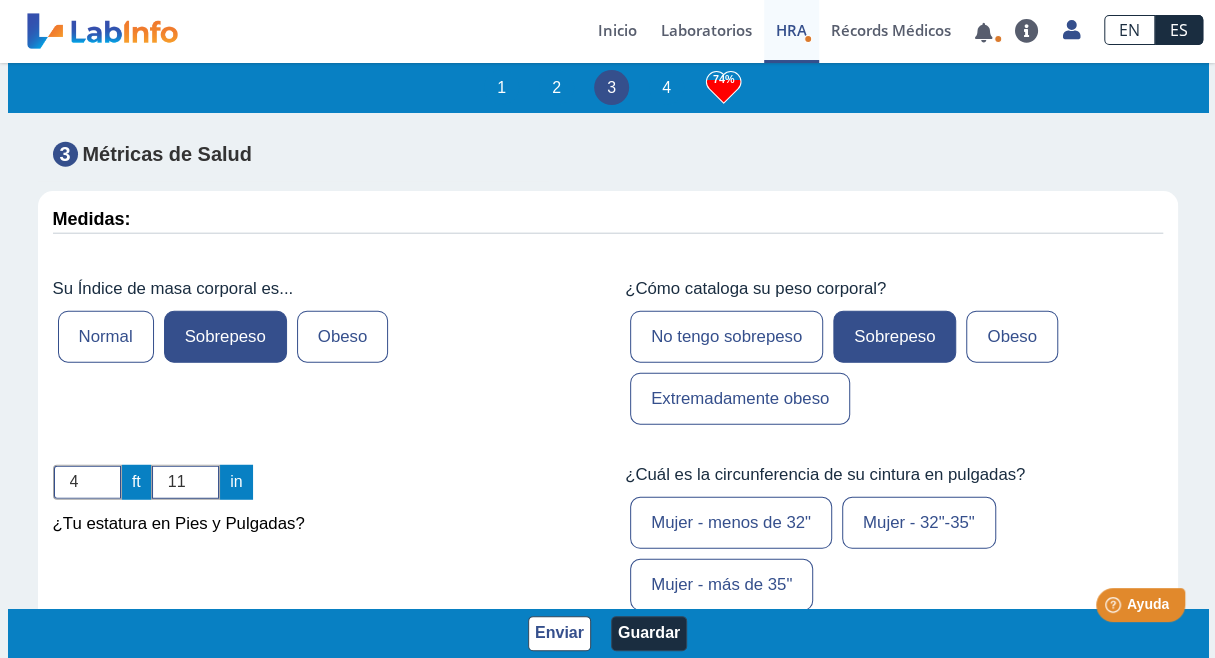 click on "Mujer - más de 35"" at bounding box center (721, 585) 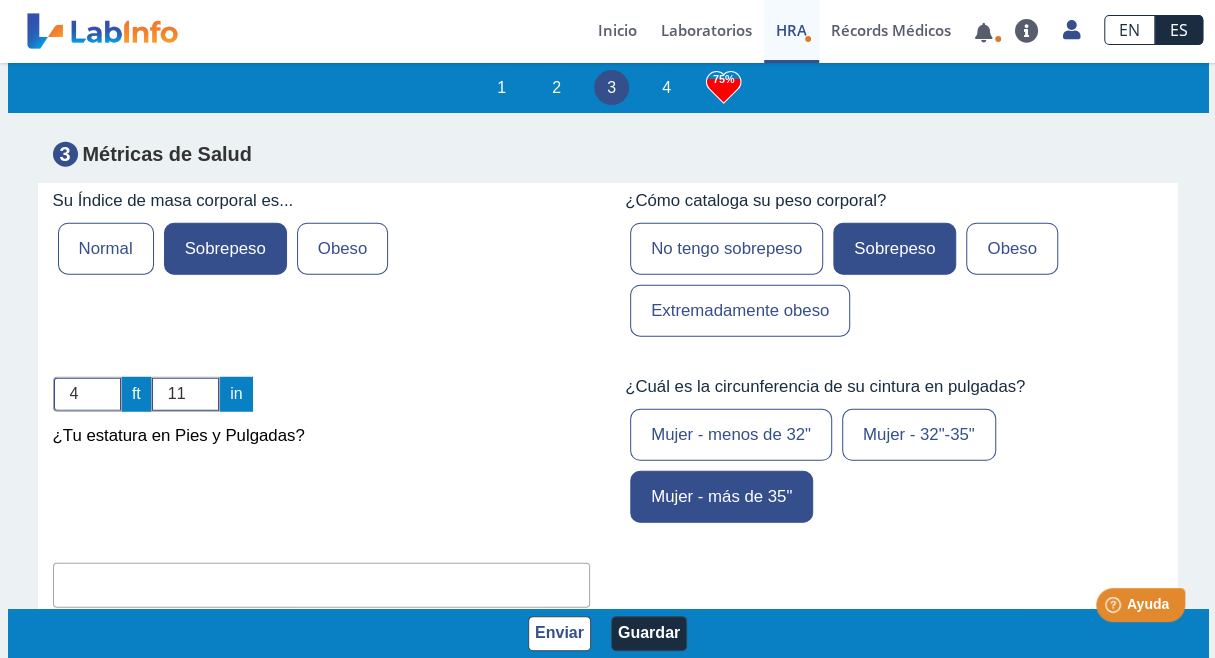 scroll, scrollTop: 6160, scrollLeft: 0, axis: vertical 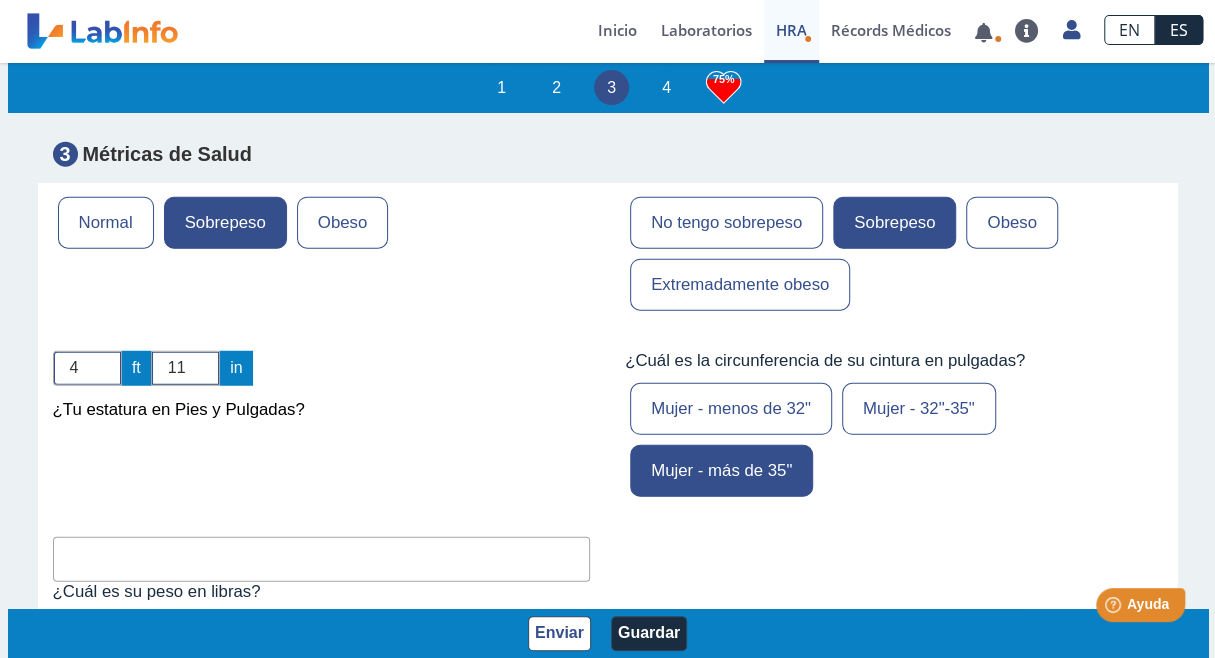 click at bounding box center [322, 559] 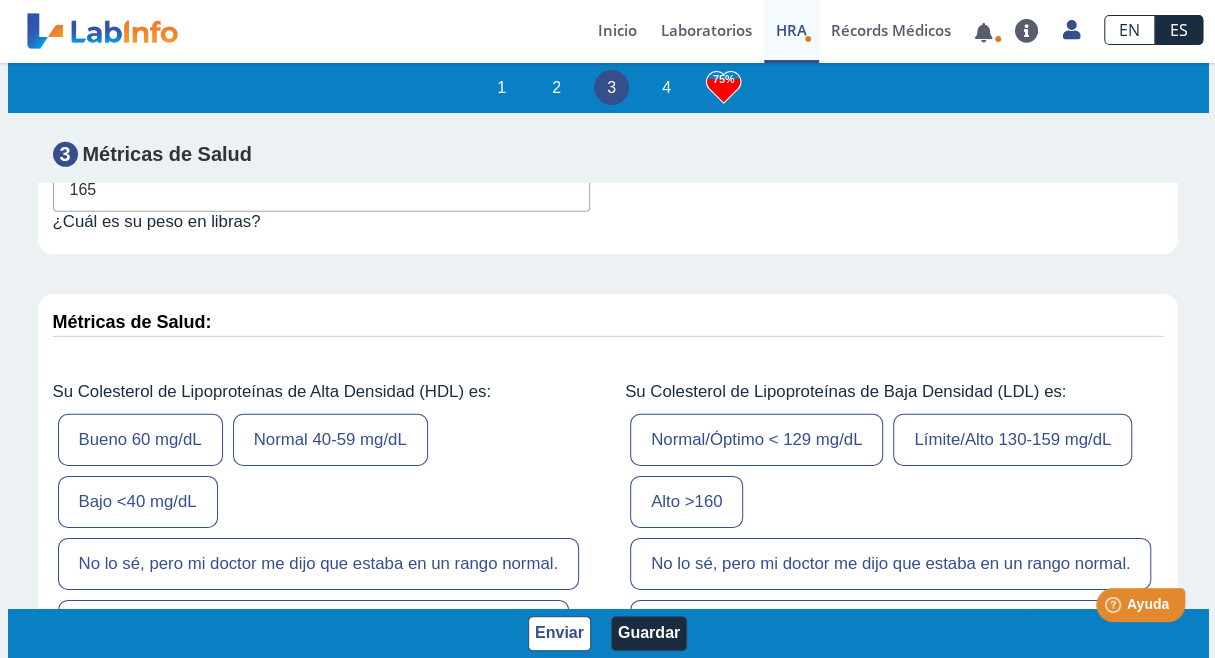 scroll, scrollTop: 6556, scrollLeft: 0, axis: vertical 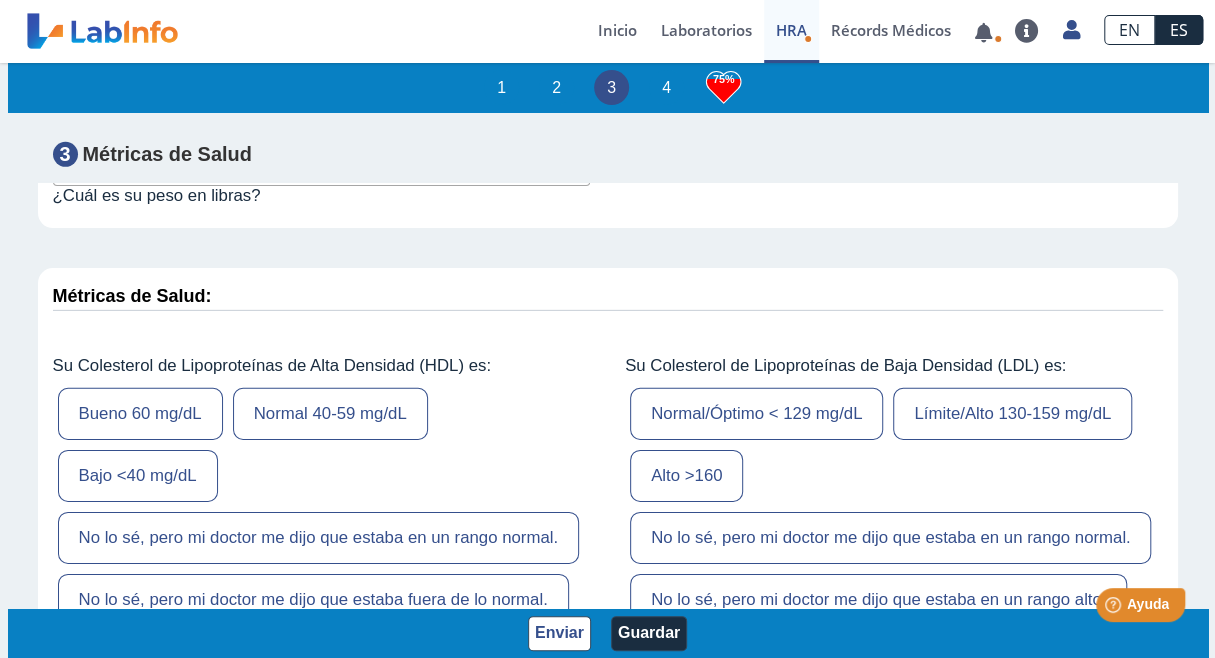 type on "165" 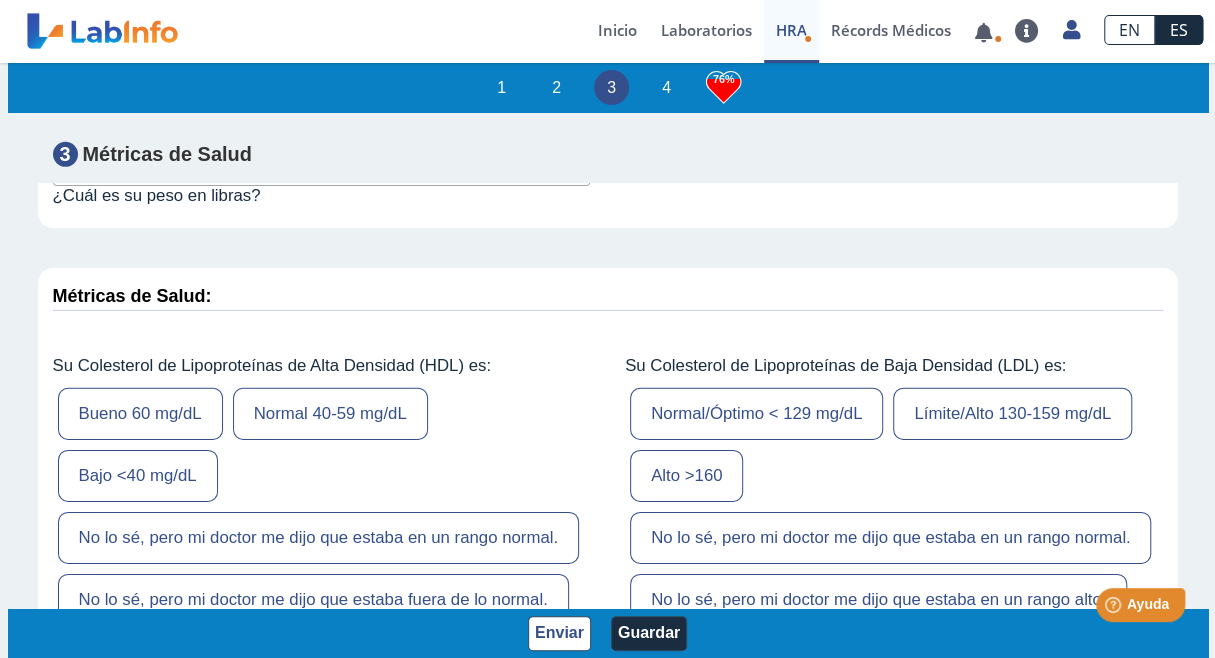 click on "Normal 40-59 mg/dL" at bounding box center (330, 414) 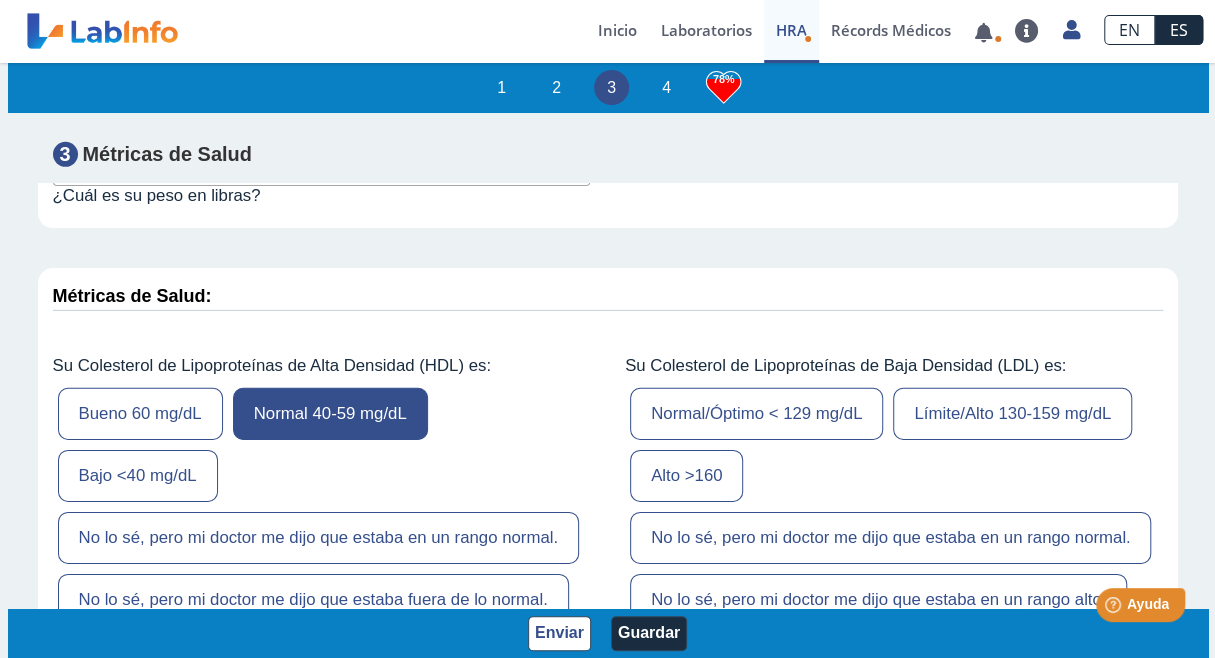 click on "Normal/Óptimo < 129 mg/dL" at bounding box center (756, 414) 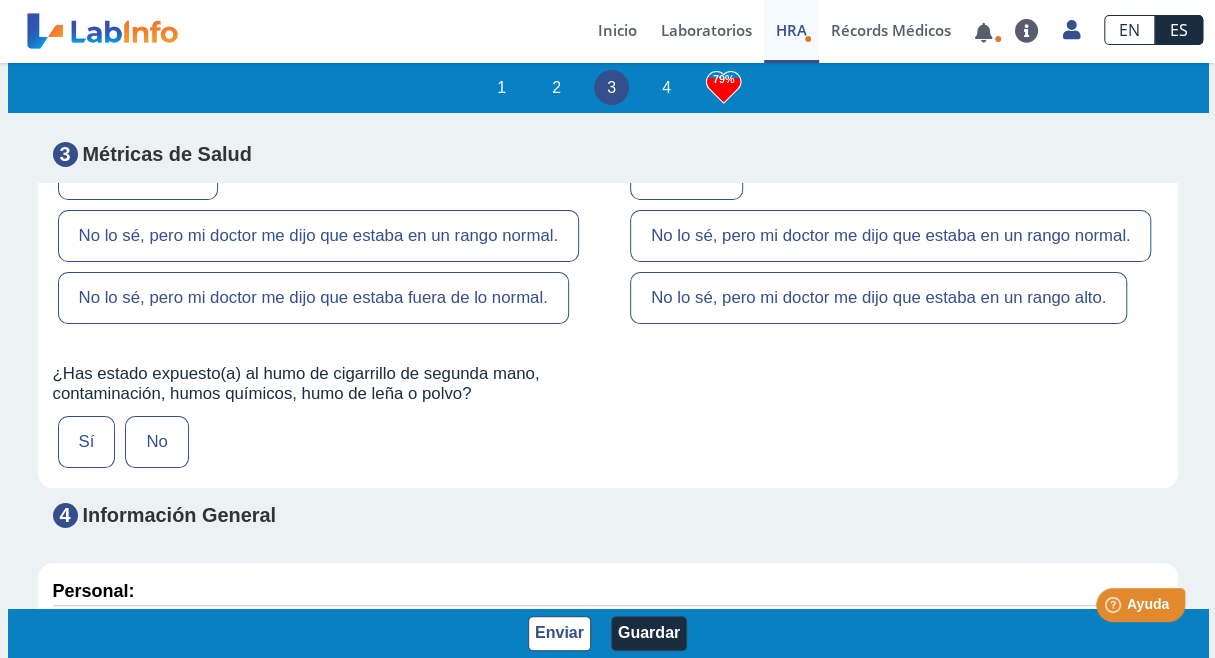 scroll, scrollTop: 6872, scrollLeft: 0, axis: vertical 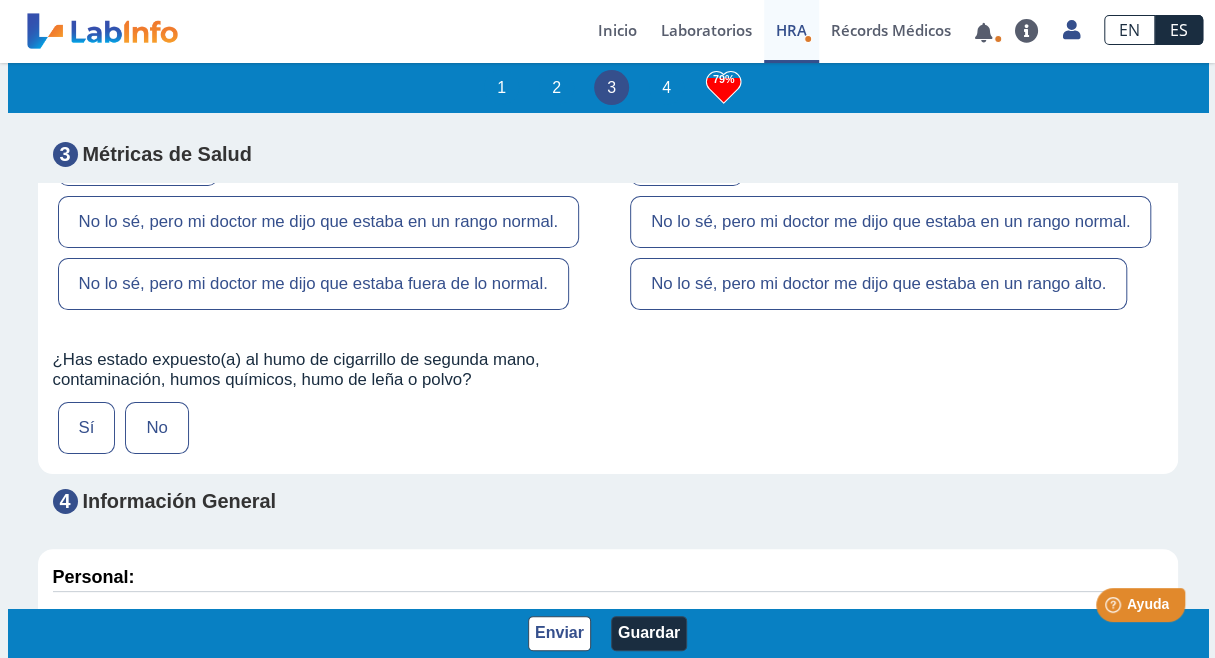 click on "No" at bounding box center [156, 428] 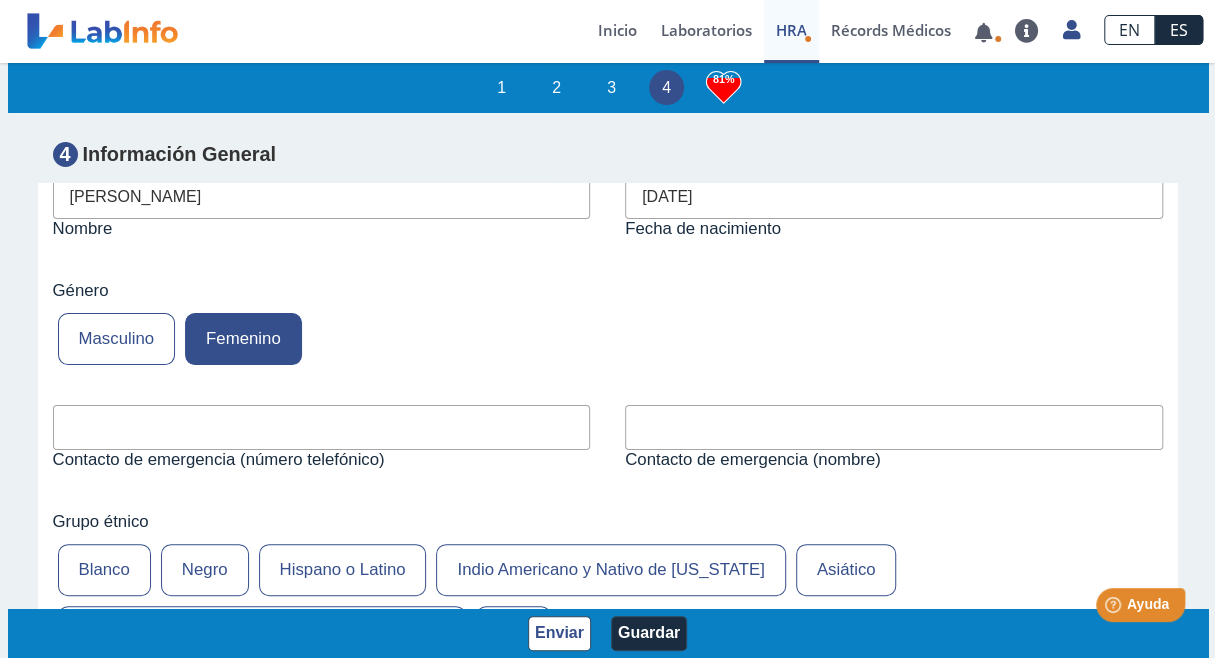 scroll, scrollTop: 7348, scrollLeft: 0, axis: vertical 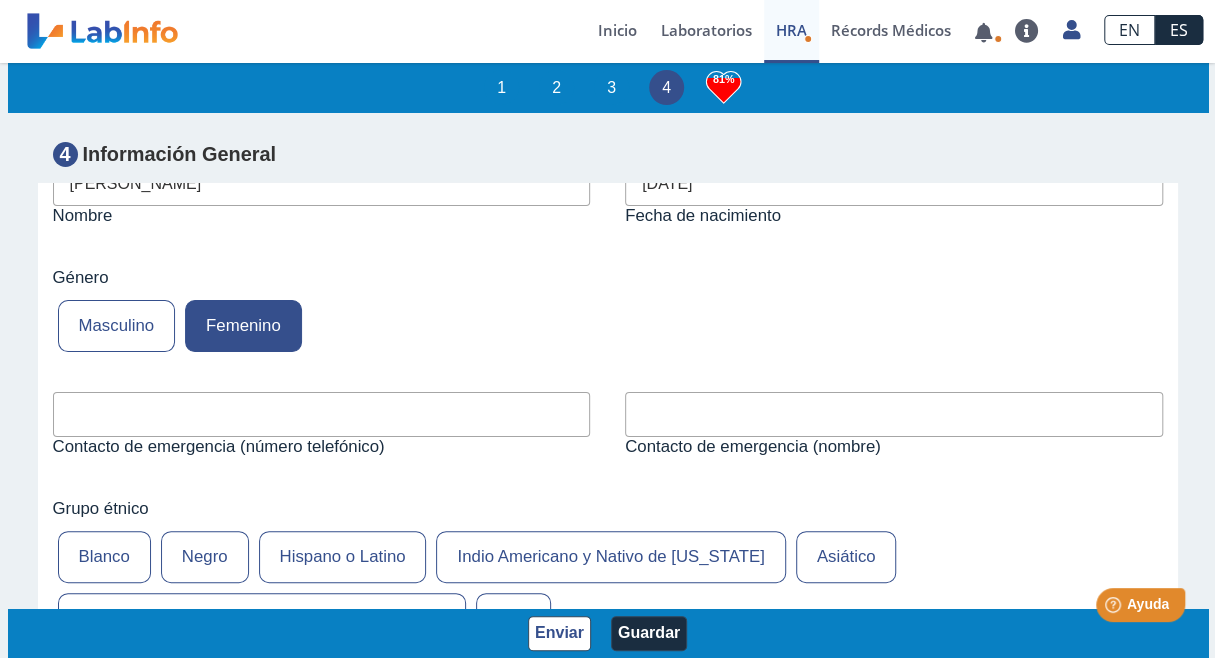 click at bounding box center [322, 414] 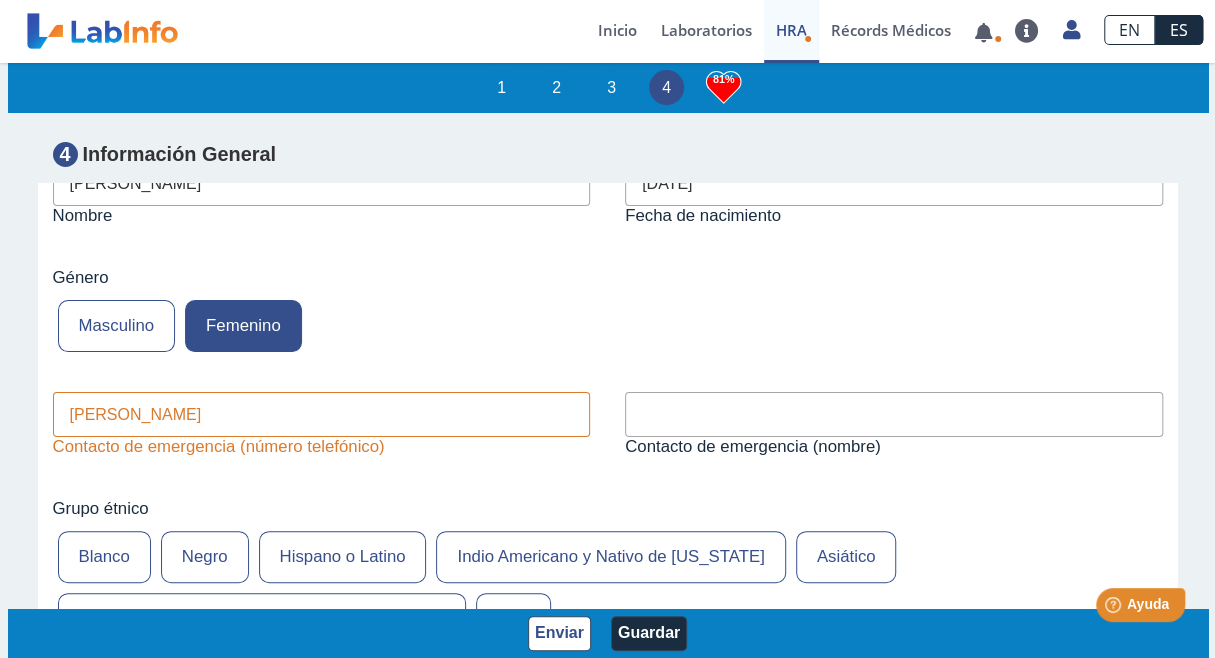 type on "[PERSON_NAME]" 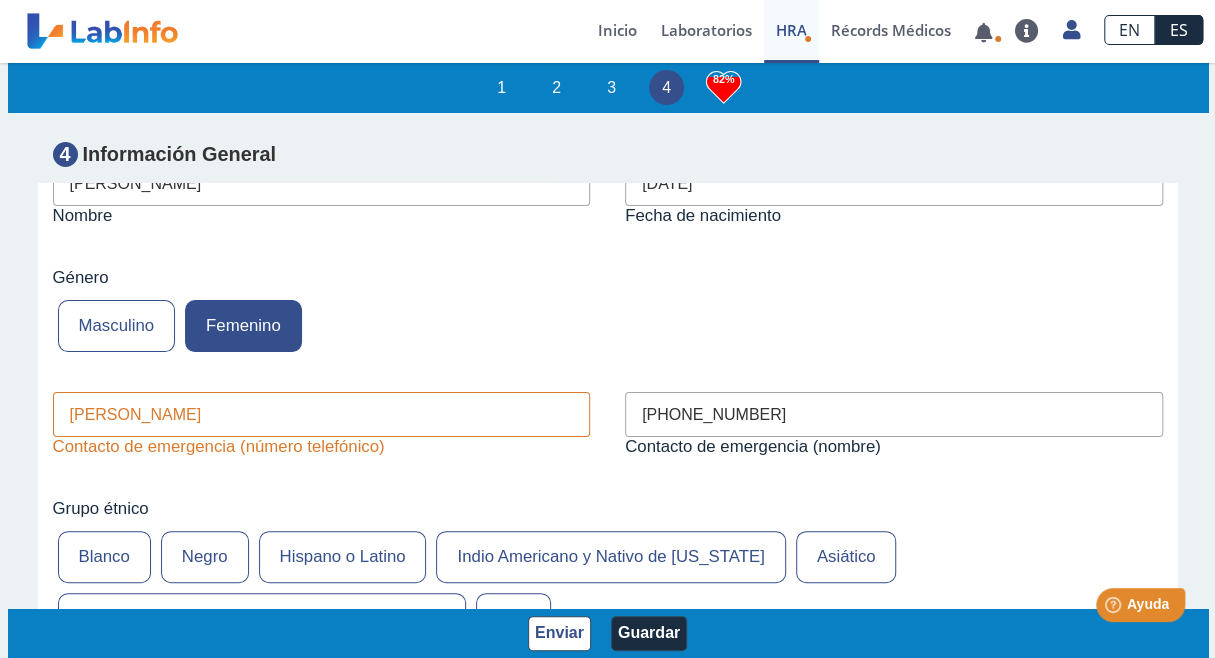 type on "[PHONE_NUMBER]" 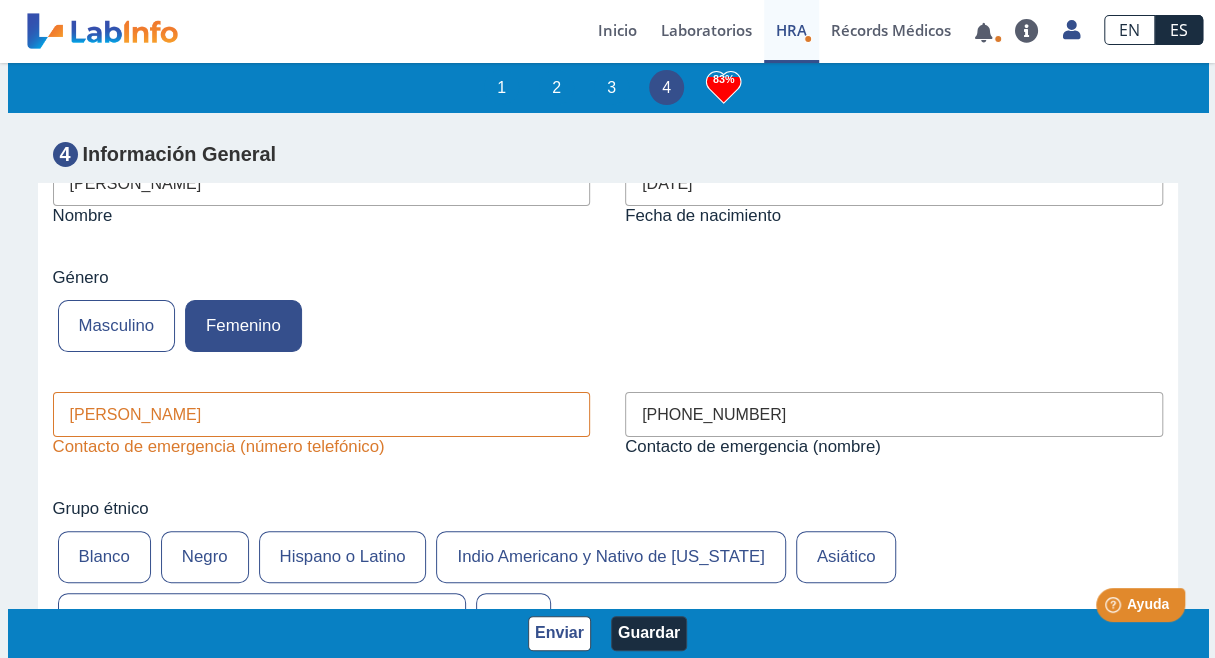 click on "Hispano o Latino" at bounding box center [343, 557] 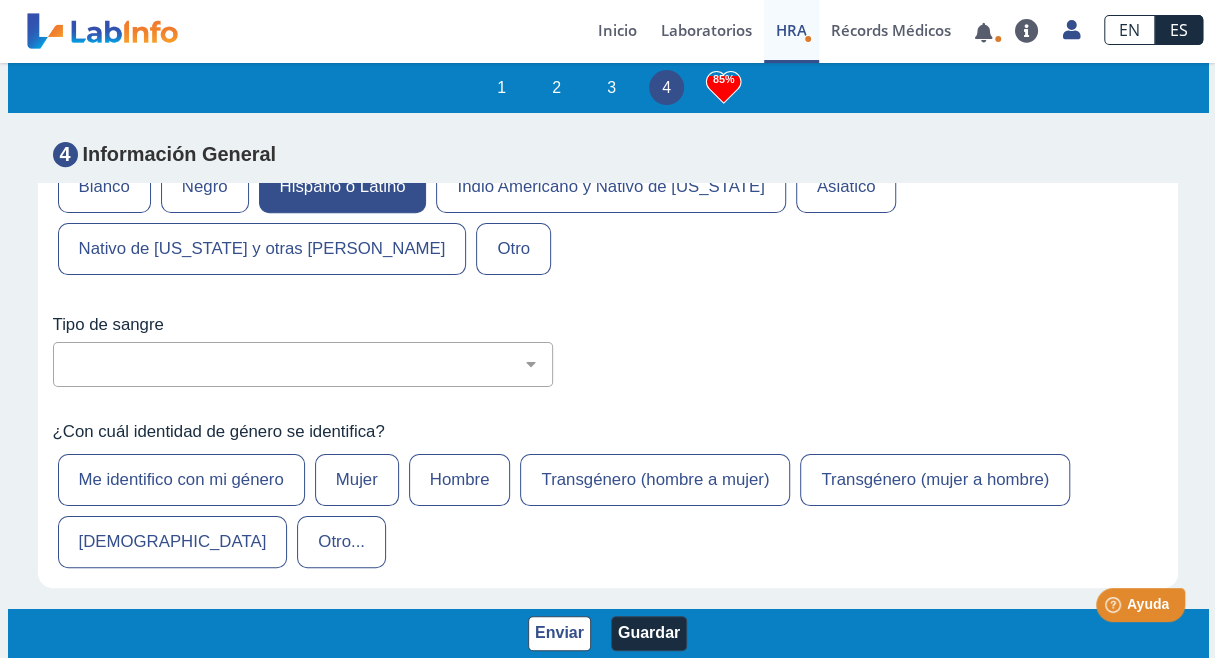 scroll, scrollTop: 7731, scrollLeft: 0, axis: vertical 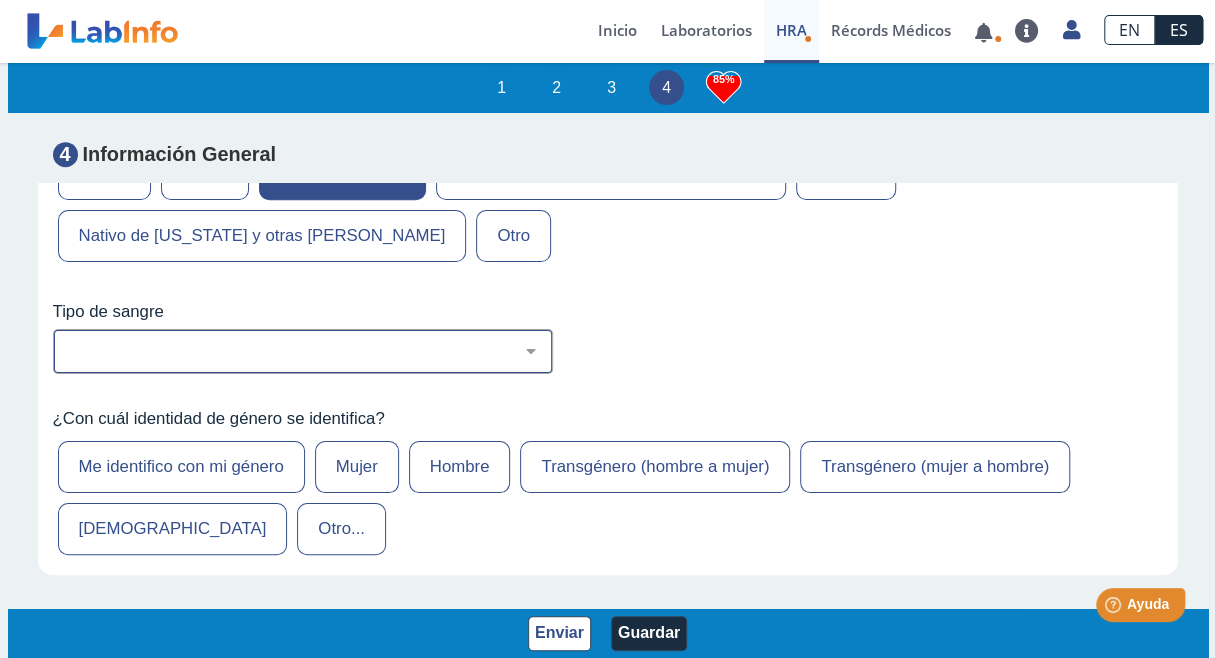 click on "No estoy seguro   O Negativo   O Positivo   A Negativo   A Positivo   B Negativo   B Positivo   AB Negativo   AB Positivo" at bounding box center [311, 351] 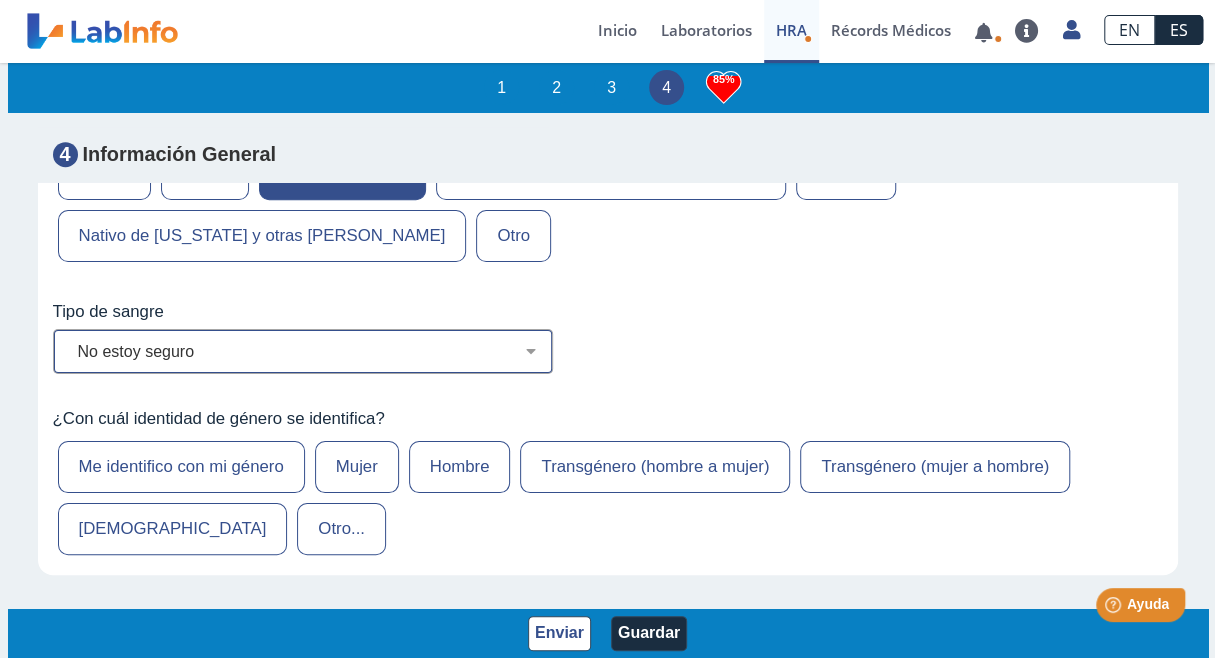 select on "1: 227" 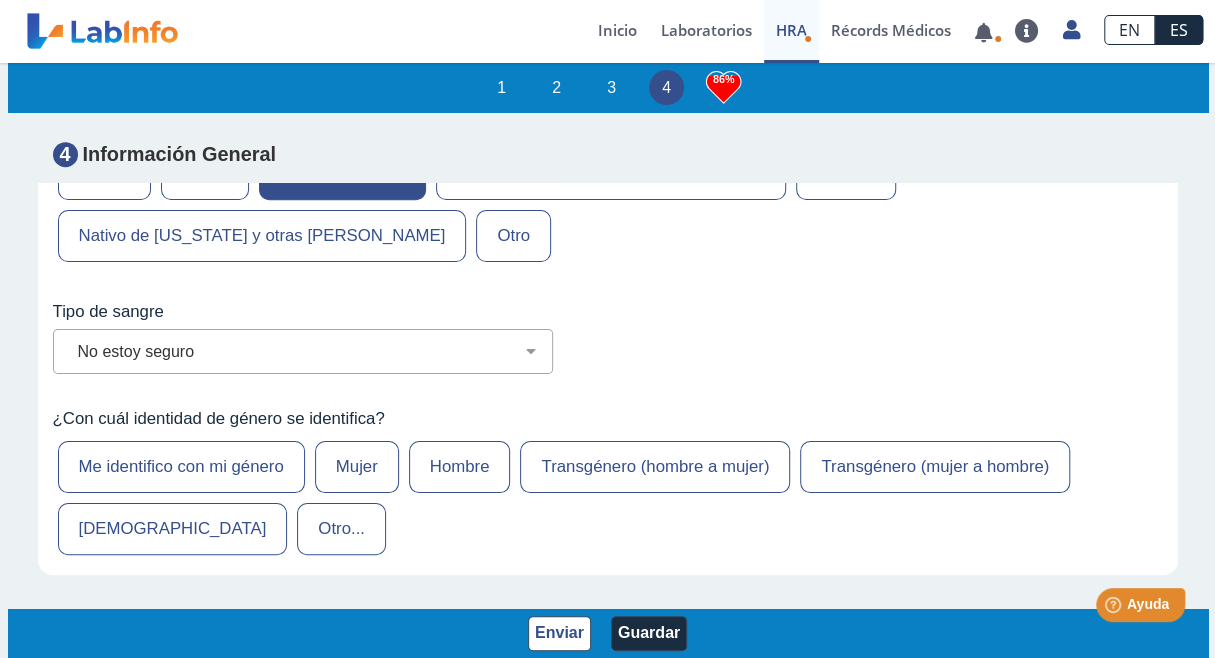 click on "Mujer" at bounding box center [357, 467] 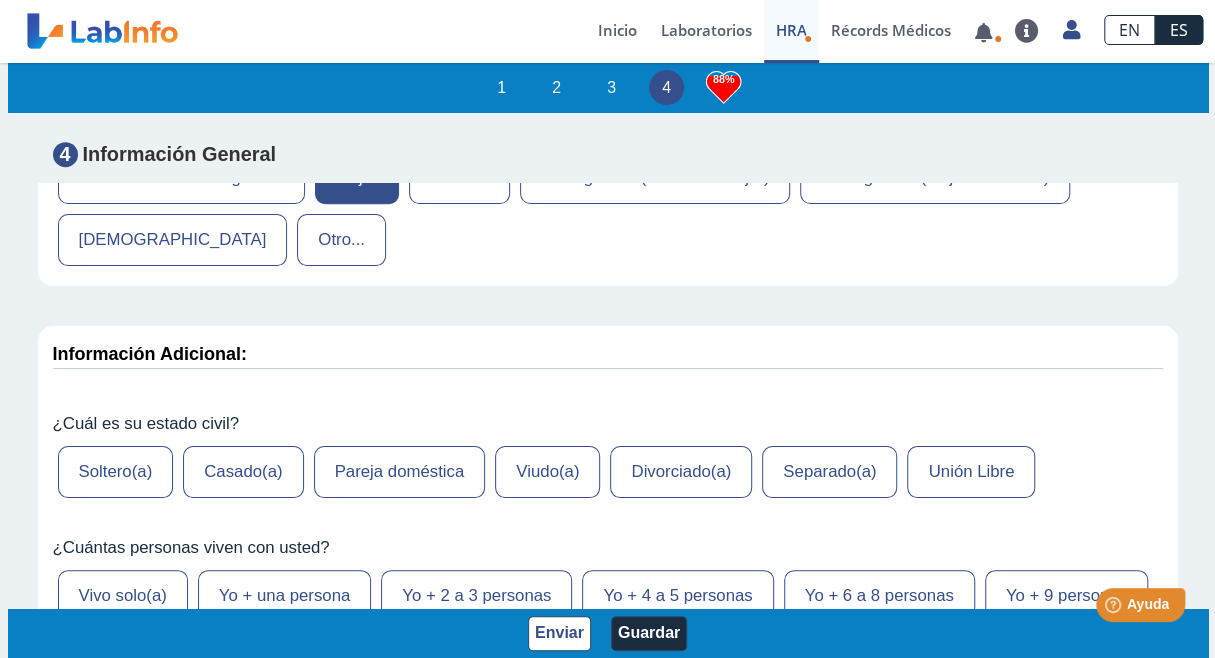 scroll, scrollTop: 8114, scrollLeft: 0, axis: vertical 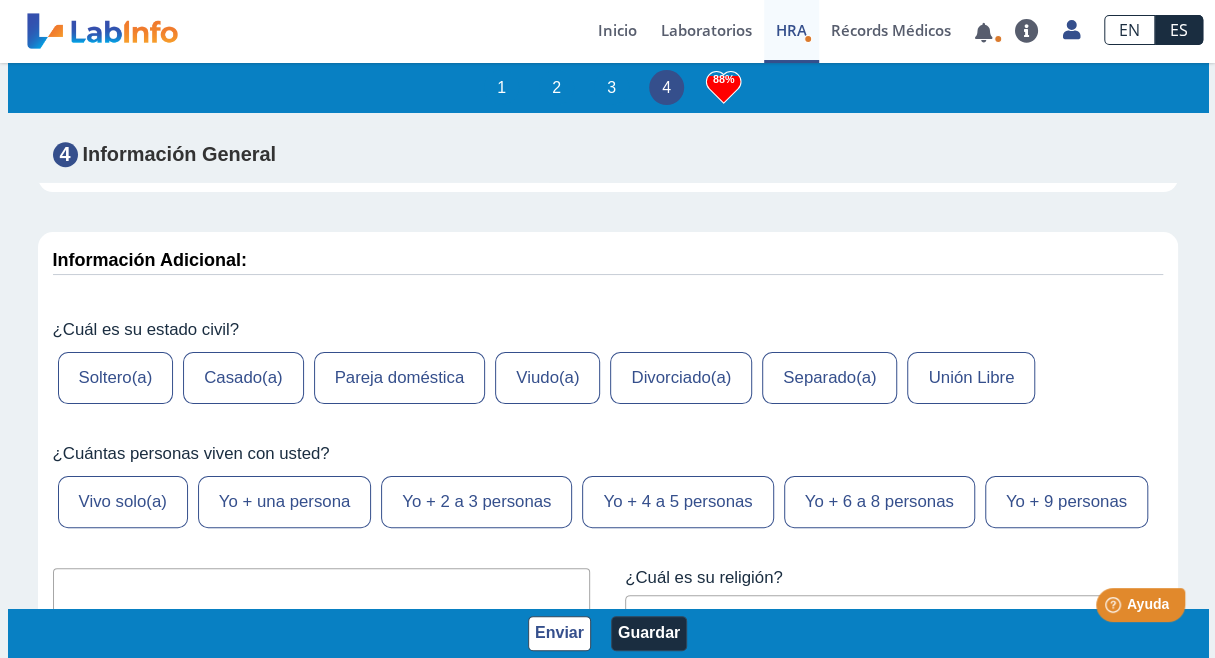 click on "Casado(a)" at bounding box center [243, 378] 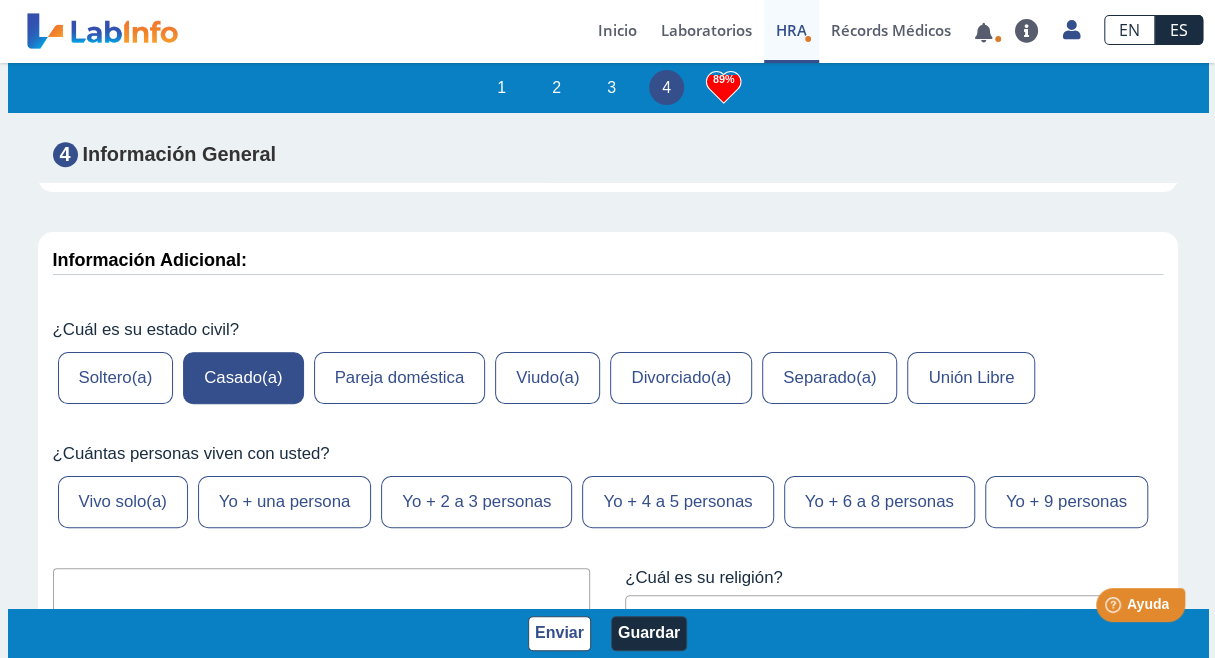 click on "Yo + 2 a 3 personas" at bounding box center (476, 502) 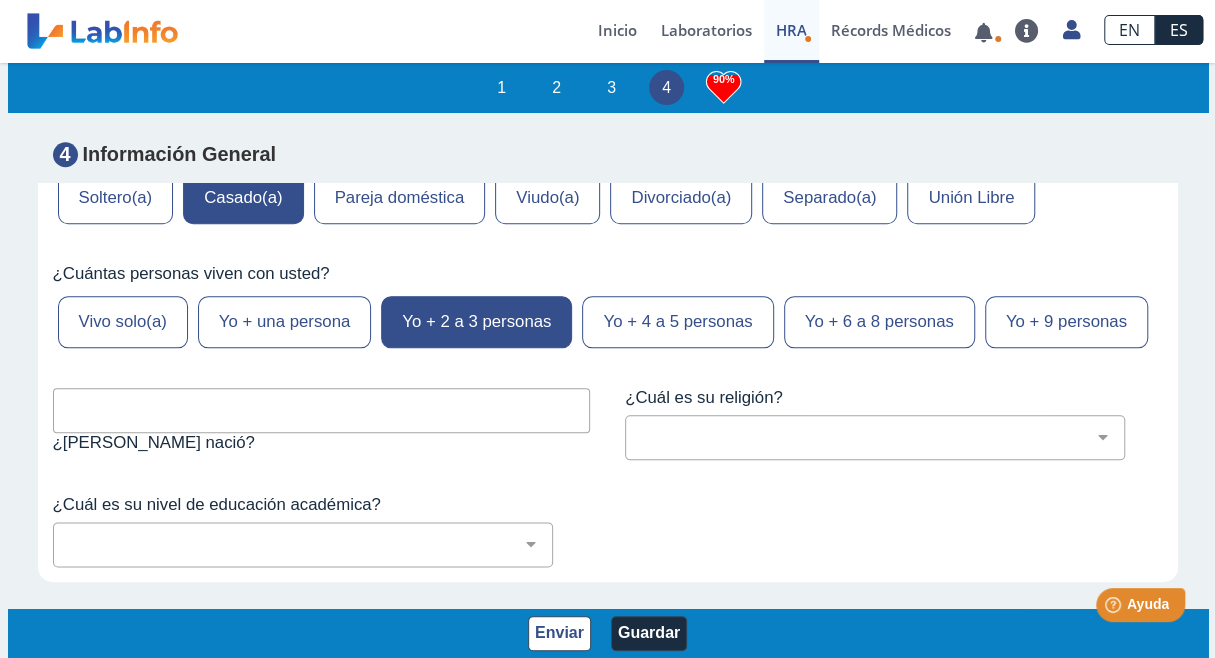 scroll, scrollTop: 8362, scrollLeft: 0, axis: vertical 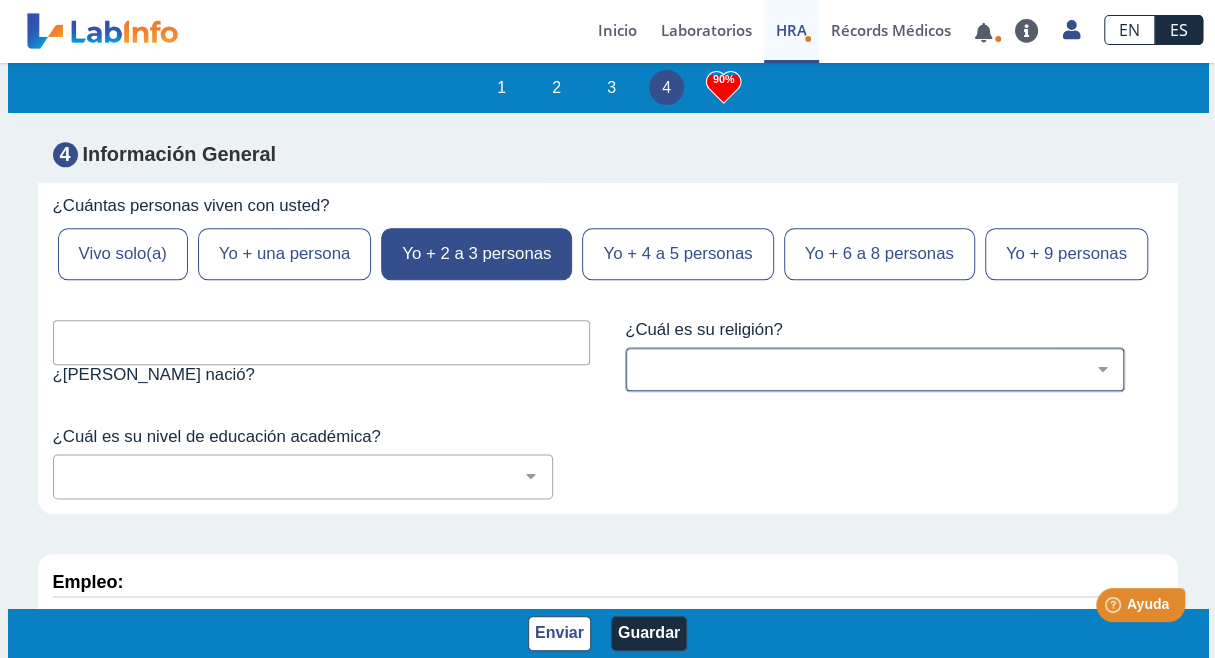 click on "[DEMOGRAPHIC_DATA] (cualquier denominación)   [DEMOGRAPHIC_DATA]   [DEMOGRAPHIC_DATA]   Ateo   Agnóstico   Otro no listado   Prefiero no responder   [DEMOGRAPHIC_DATA]" at bounding box center (883, 369) 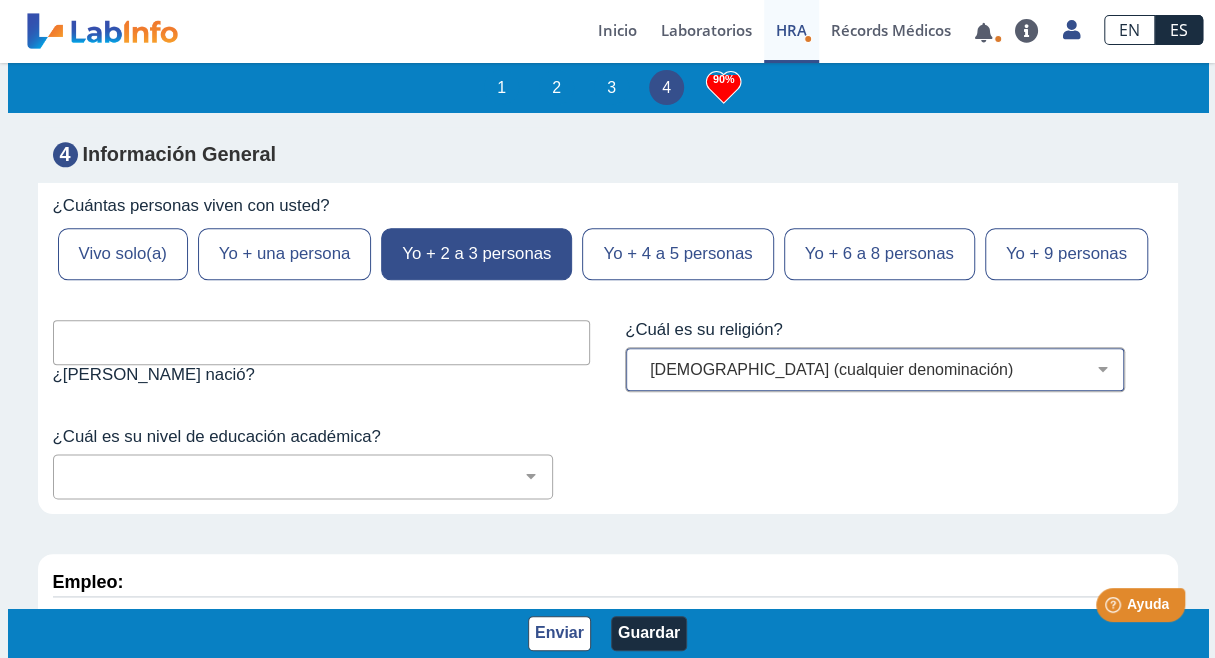 select on "1: 216" 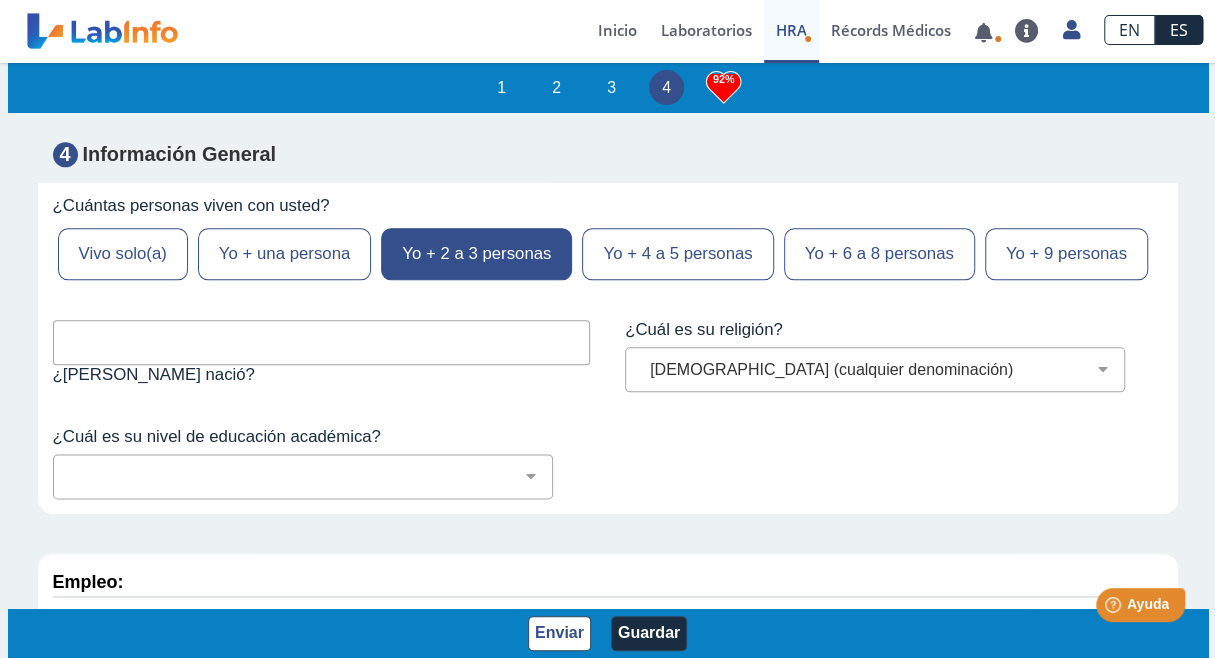 click at bounding box center (322, 342) 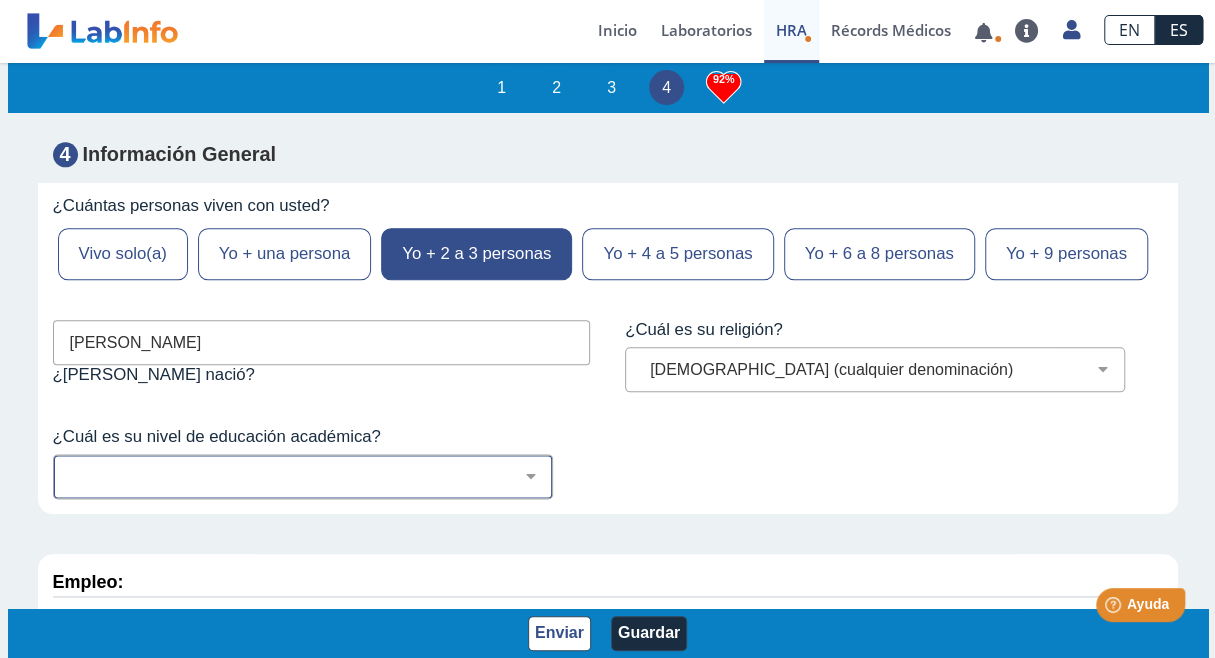 type on "[PERSON_NAME]" 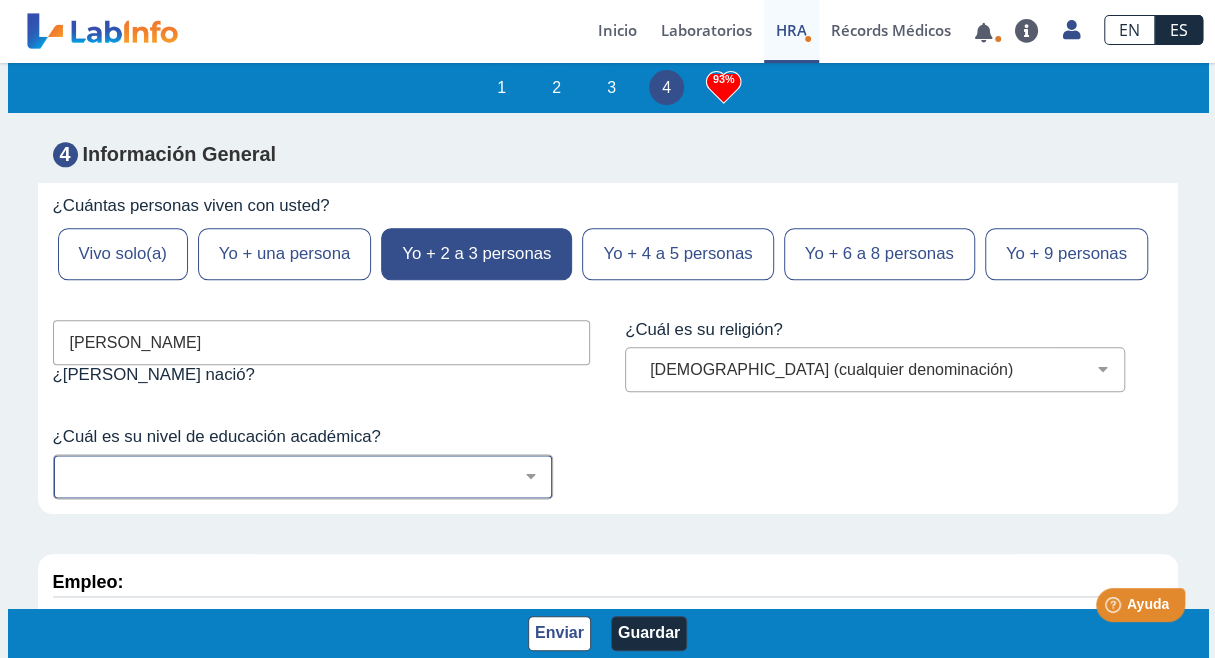 click on "No fui a la escuela   Escuela primaria   Algo de escuela secundaria o equivalente sin diploma   Graduado de escuela secundaria o equivalente   Adiestramientos técnicos o vocacionales   Estudios universitarios sin completar   Estudios universitarios completados   Maestría   Doctorado" at bounding box center (311, 476) 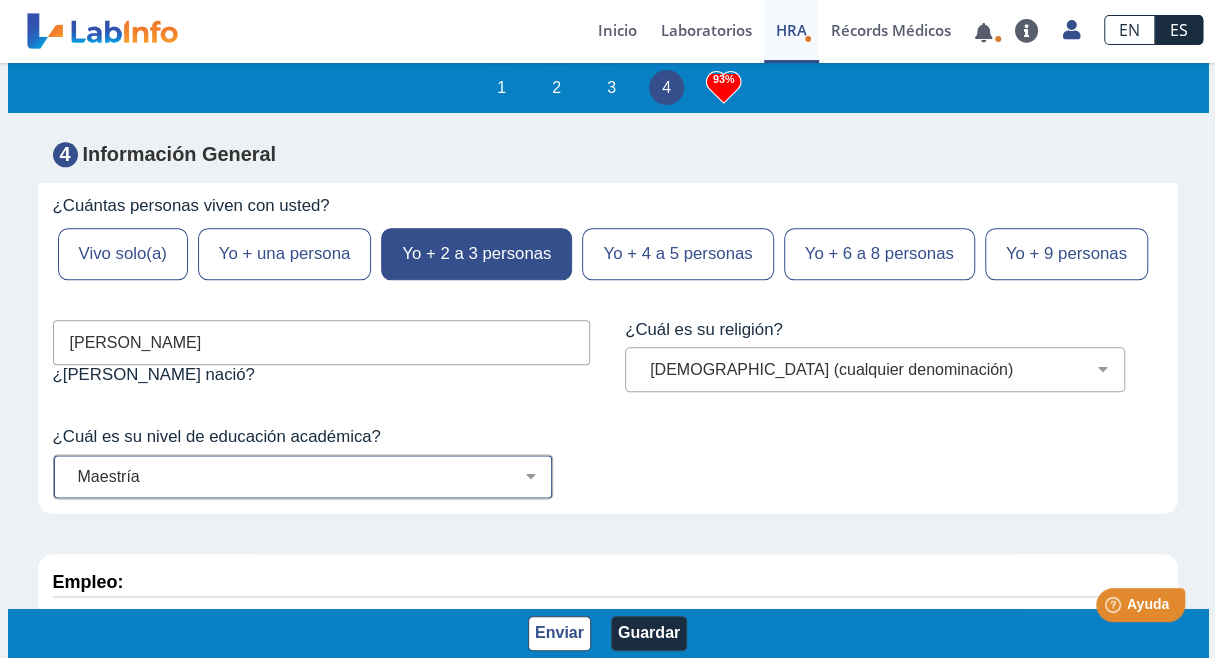select on "8: 281" 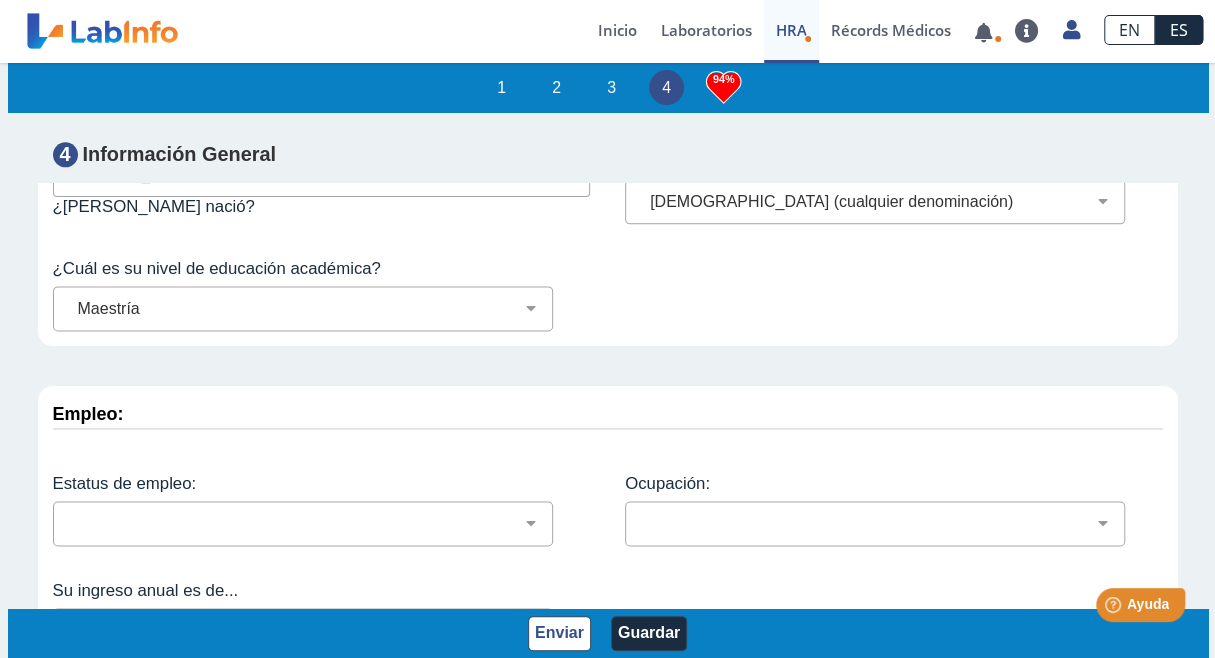 scroll, scrollTop: 8550, scrollLeft: 0, axis: vertical 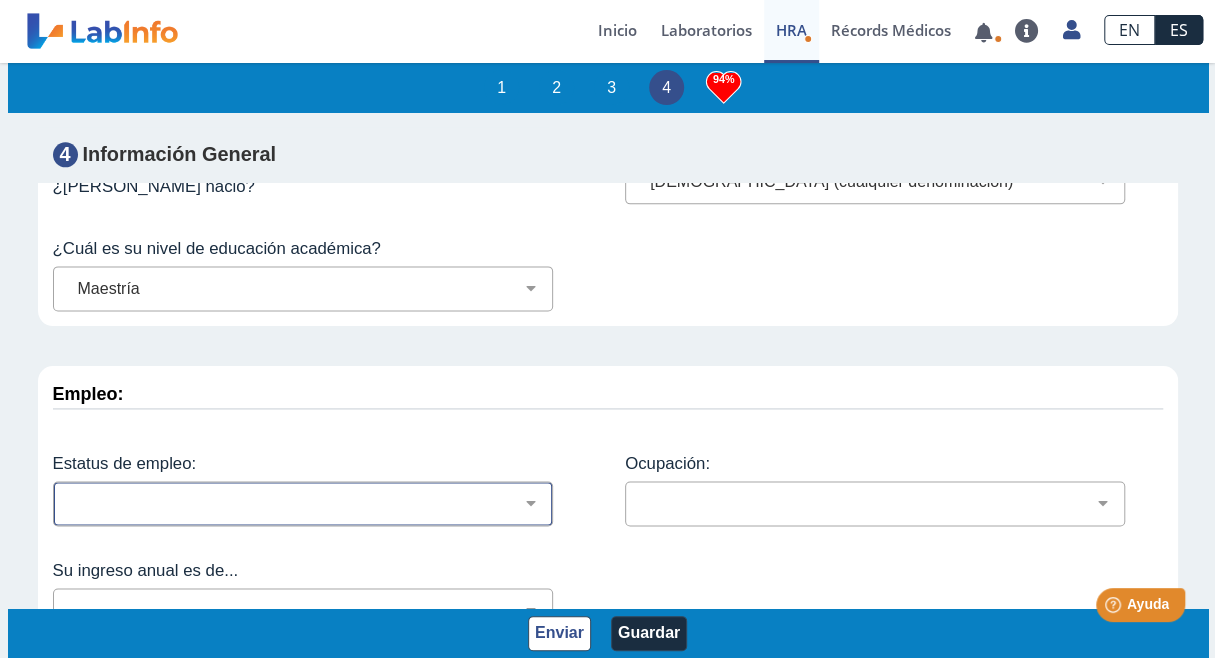 click on "Empleado a tiempo parcial   Empleado a tiempo completo   Servicio profesionales   Sin empleo. Actualmente buscando   Sin empleo. No estoy buscando.   Ama de casa   Estudiante   En la fuerza militar   Retirado   Discapacitado" at bounding box center (311, 503) 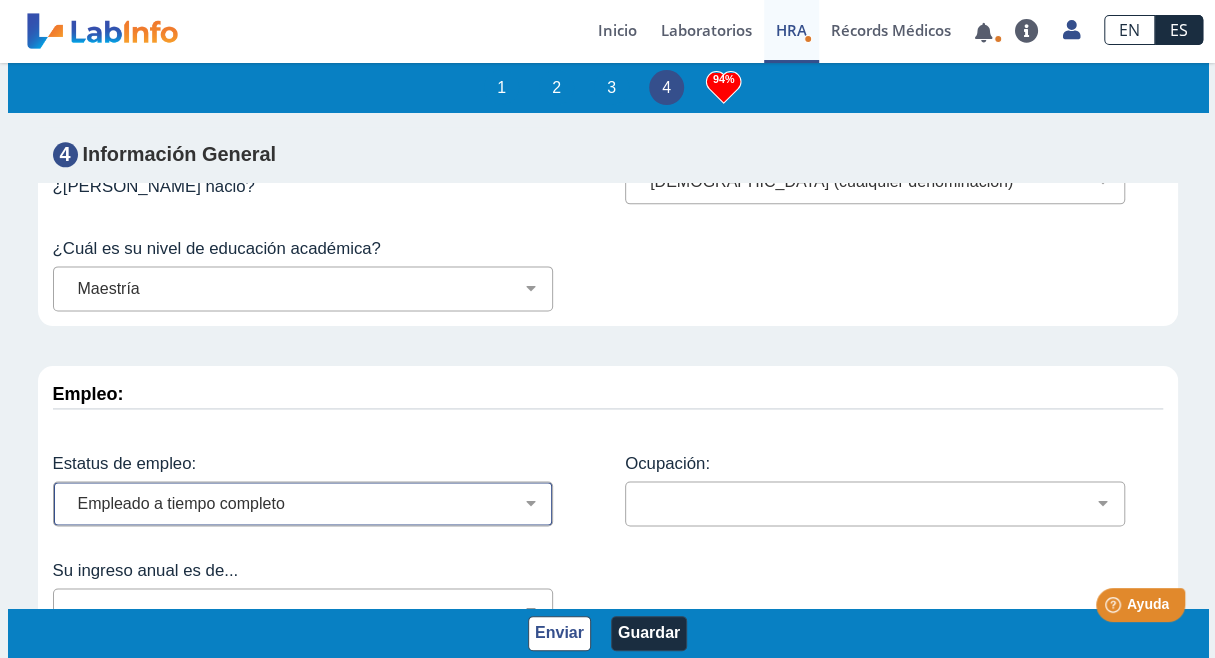 select on "2: 134" 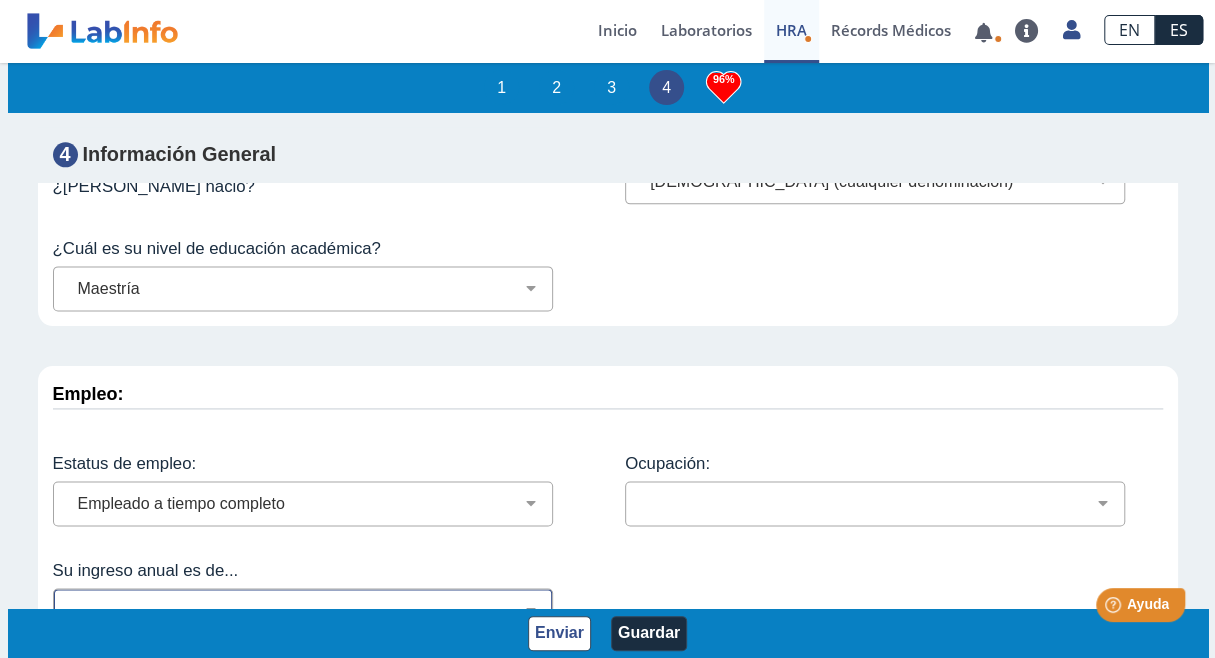 click on "Menos de $12,000   $12,000-$16,000   $16,000-$24,000   $24,000-$30,000   $30,000-$40,000   $40,000-$50,000   $50,000-$60,000   $60,000-$70,000   $70,000-$80,000   $80,000-$90,000   $90,000-$100,000   $100,000-$150,000   $150,000-$250,000   Más de $250,000" at bounding box center (303, 610) 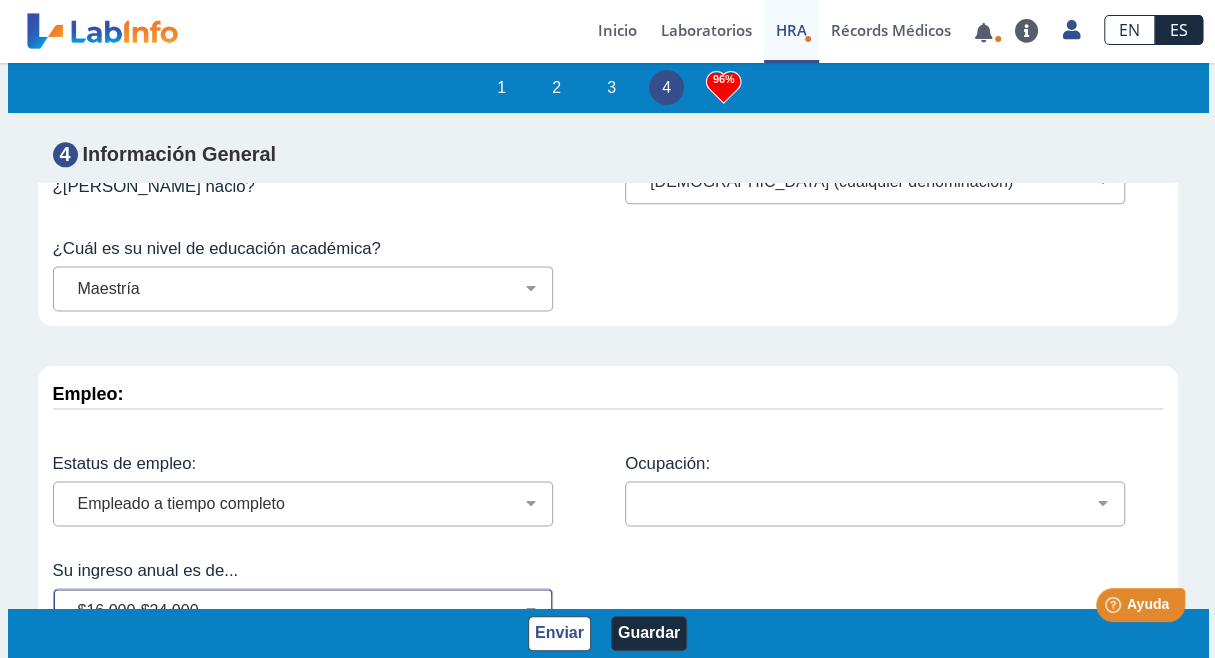 select on "3: 145" 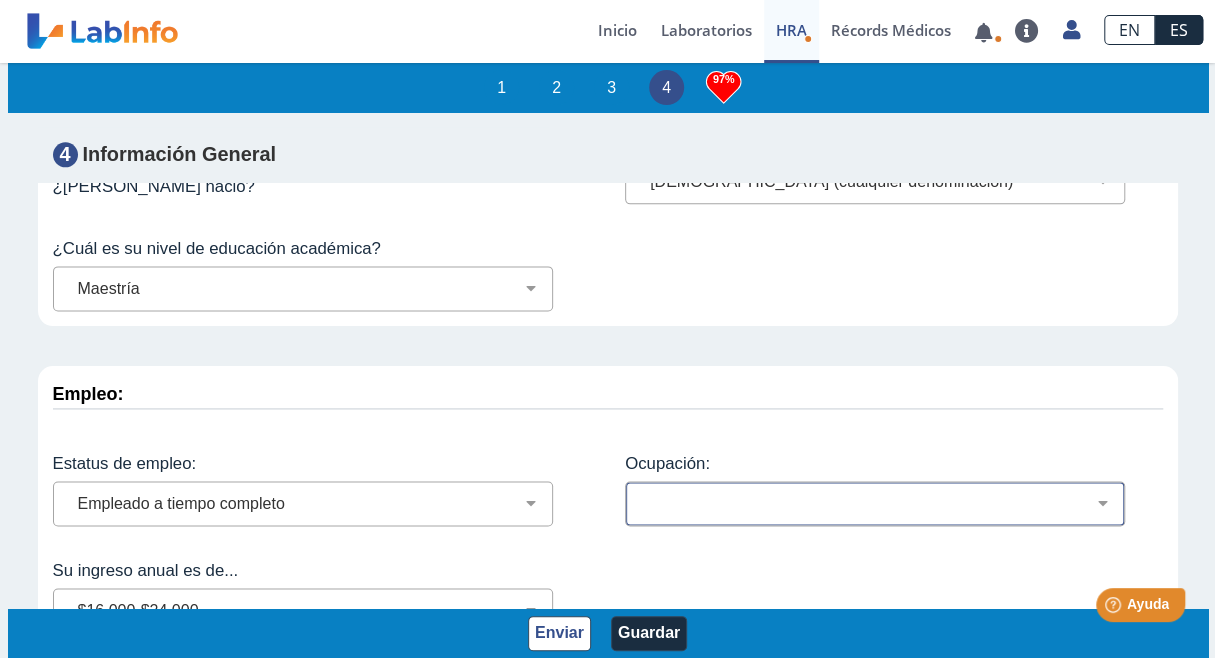 click on "Administración de empresas   Servicios de protección   Instalaciones, Reparaciones o Mantenimiento   Profesional de salud   Mantenimiento de edificios y espacios exteriores   Arquitectura o Ingeniería   Agricultura, Pescadería, Silvicultura   Personal administrativo o de oficina   Producción o Manufactura   Servicios sociales o comunitarios   Ocupaciones en el campo legal   Ciencias naturales   Matemáticas o Ciencia computacional   Servicios alimentarios   Ventas   Gerencia   Construcción   Educación   Artes, diseño o medios de comunicación   Deportes o entretenimiento   Servicios de atención médica   Cuidado personal   Transportación   No está listado   No aplica" at bounding box center [883, 503] 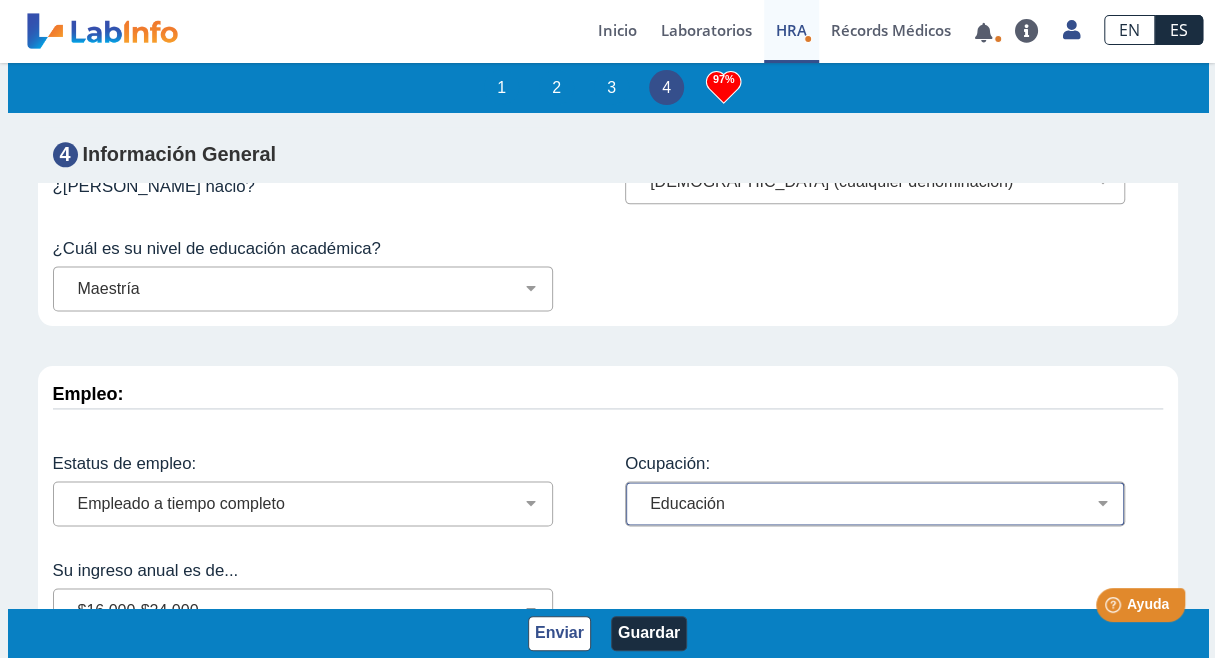 select on "18: 185" 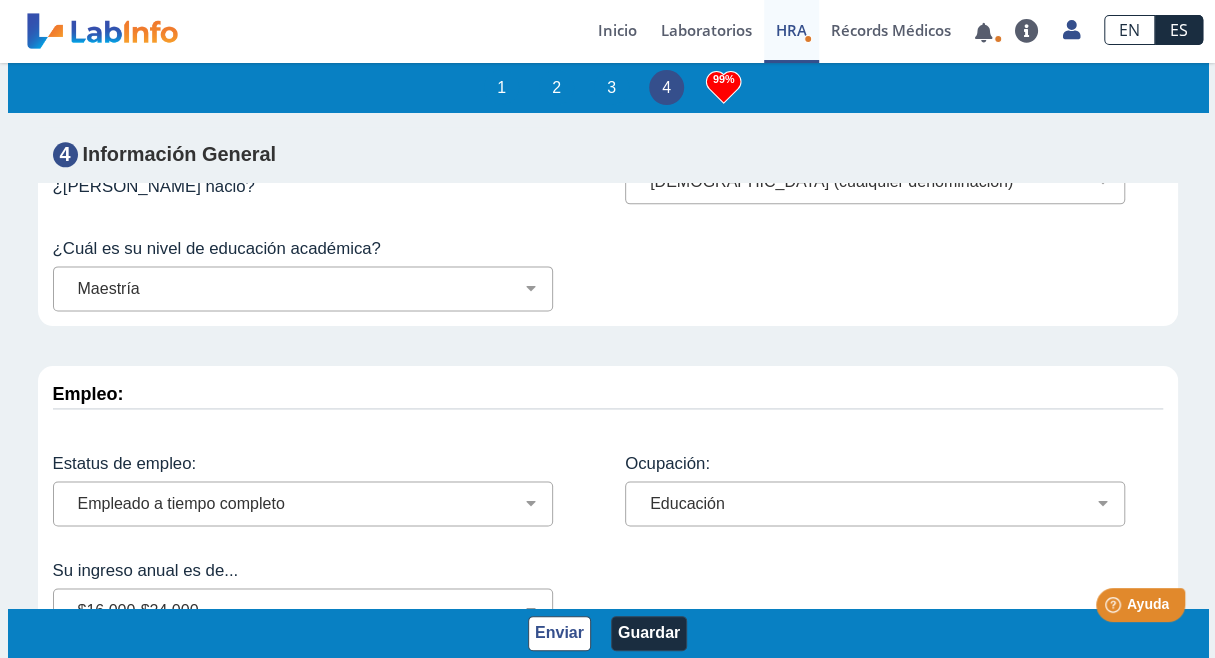 scroll, scrollTop: 2, scrollLeft: 0, axis: vertical 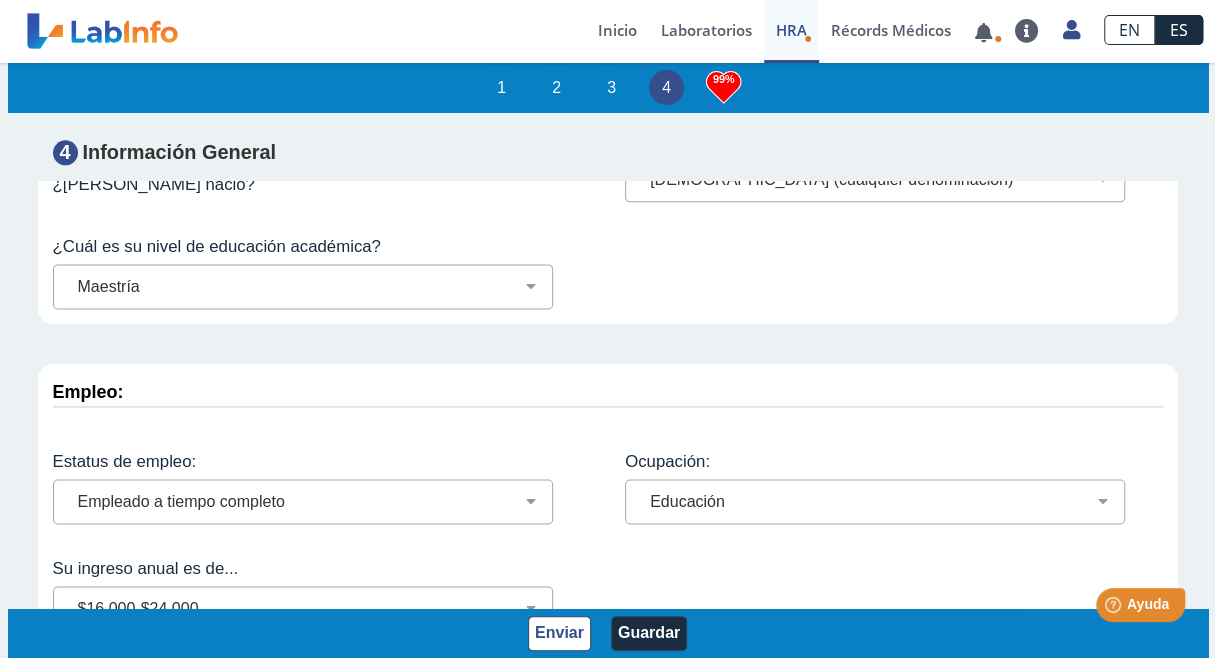 drag, startPoint x: 1161, startPoint y: 576, endPoint x: 124, endPoint y: 7, distance: 1182.8483 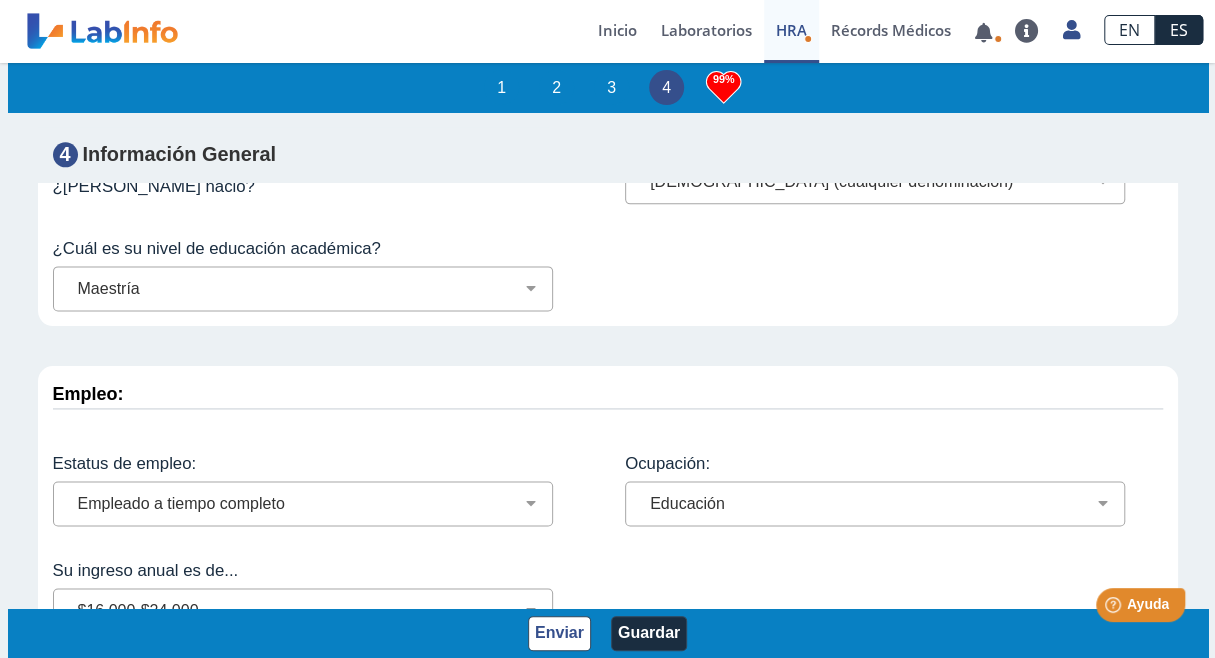 scroll, scrollTop: 2, scrollLeft: 0, axis: vertical 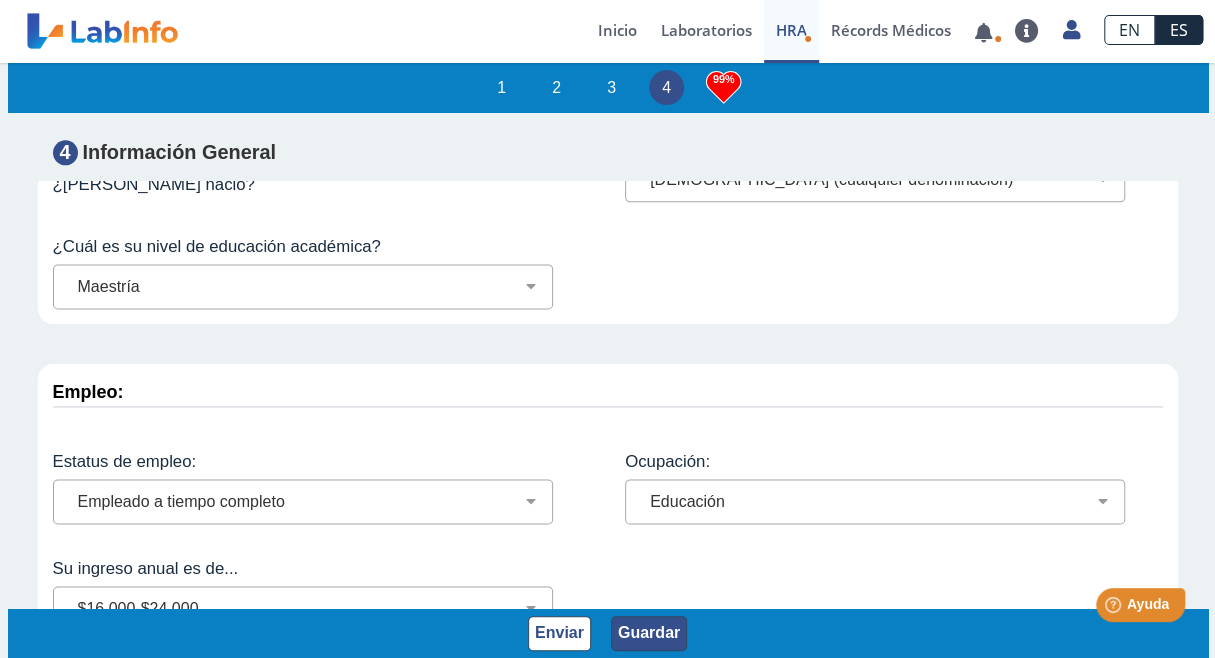 click on "Guardar" 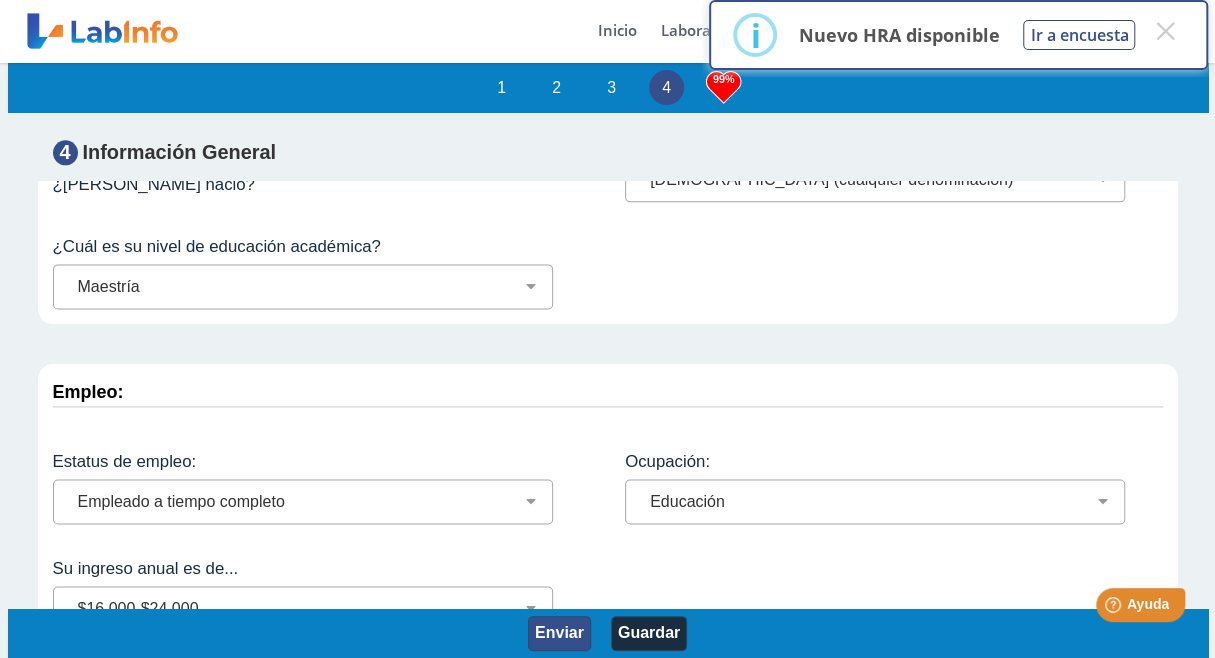 click on "Enviar" 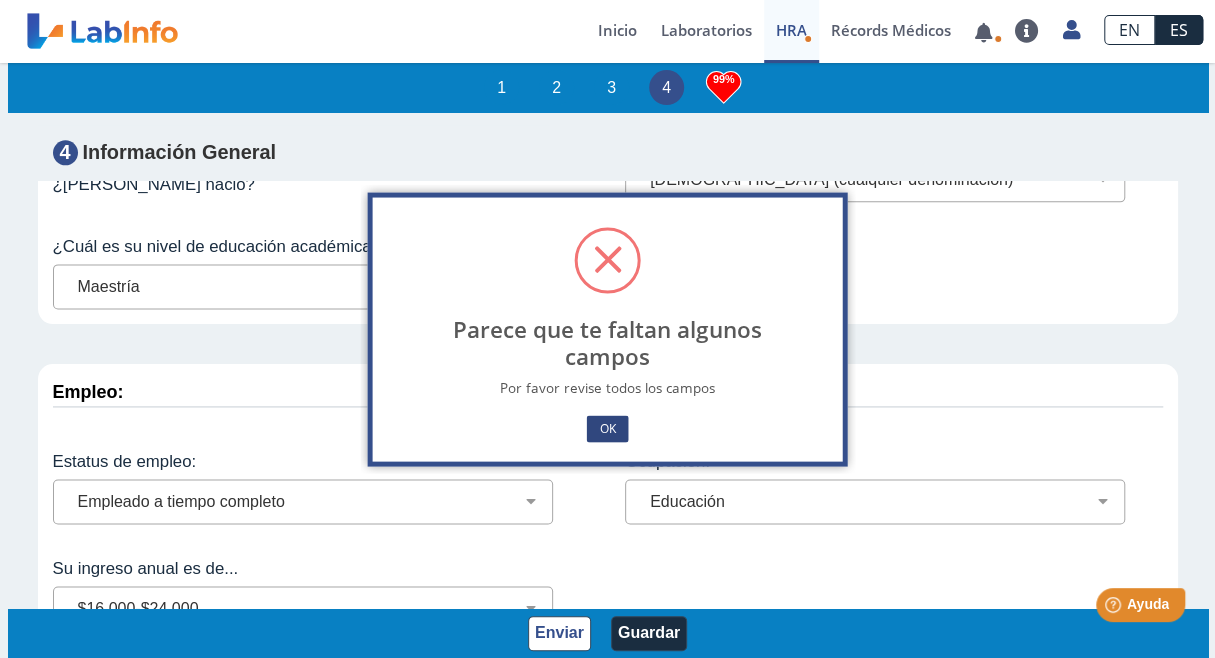 click on "OK" at bounding box center (607, 428) 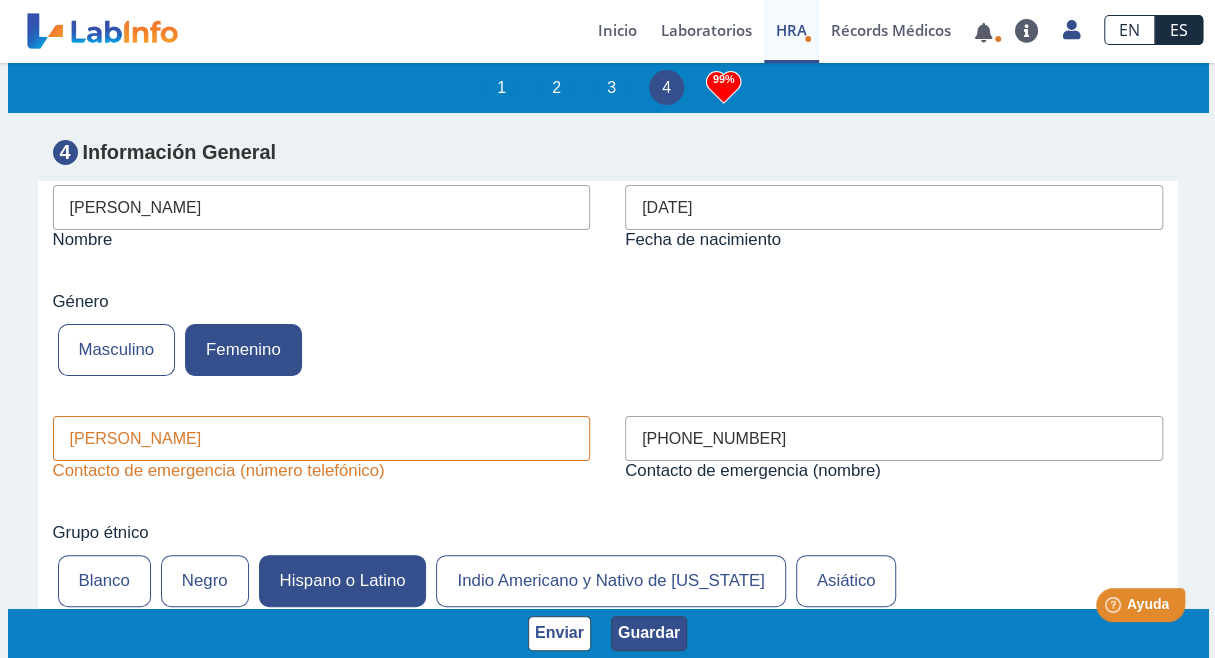 scroll, scrollTop: 7335, scrollLeft: 0, axis: vertical 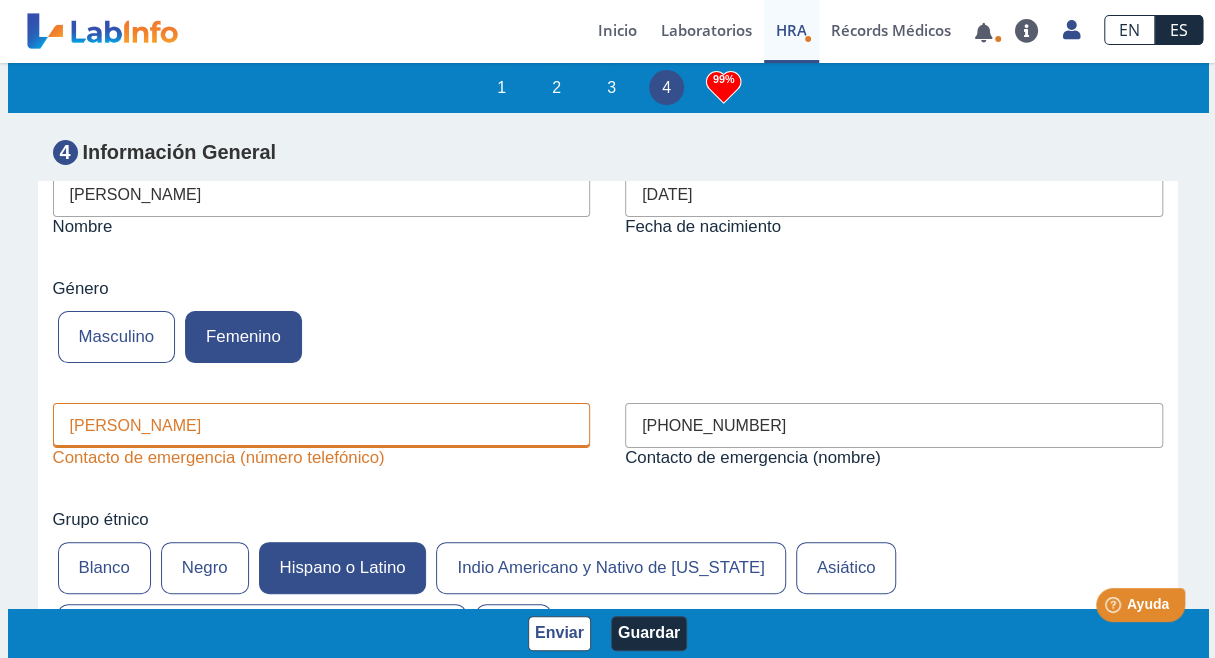 click on "[PERSON_NAME]" at bounding box center (322, 425) 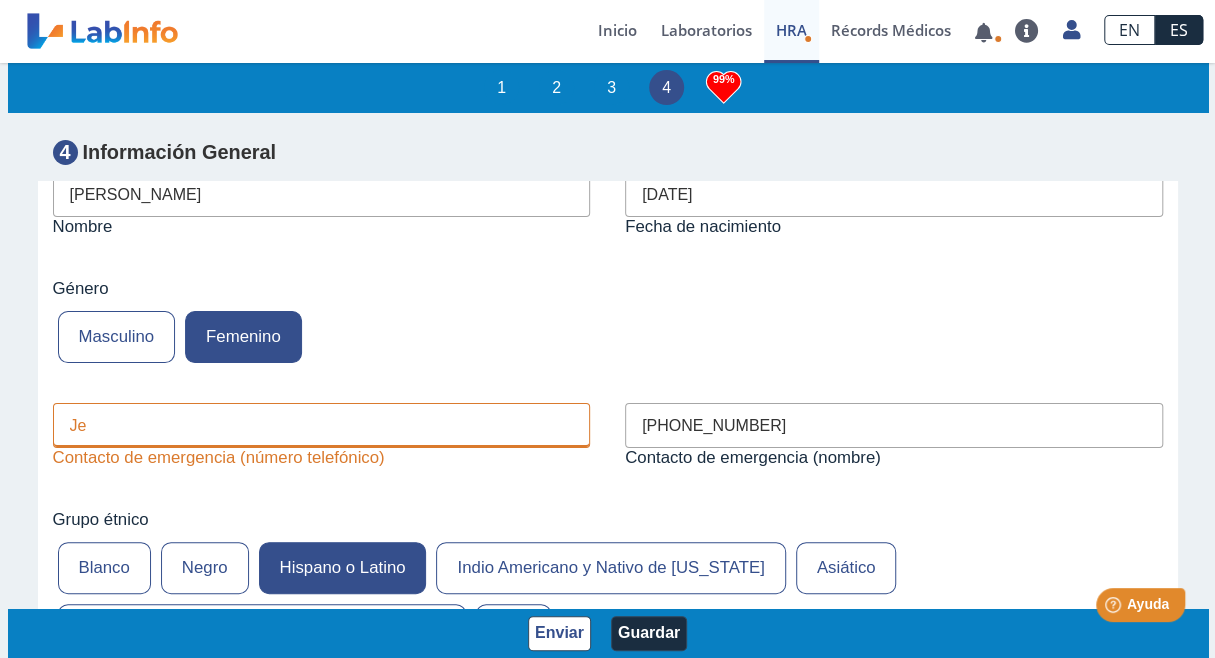 type on "J" 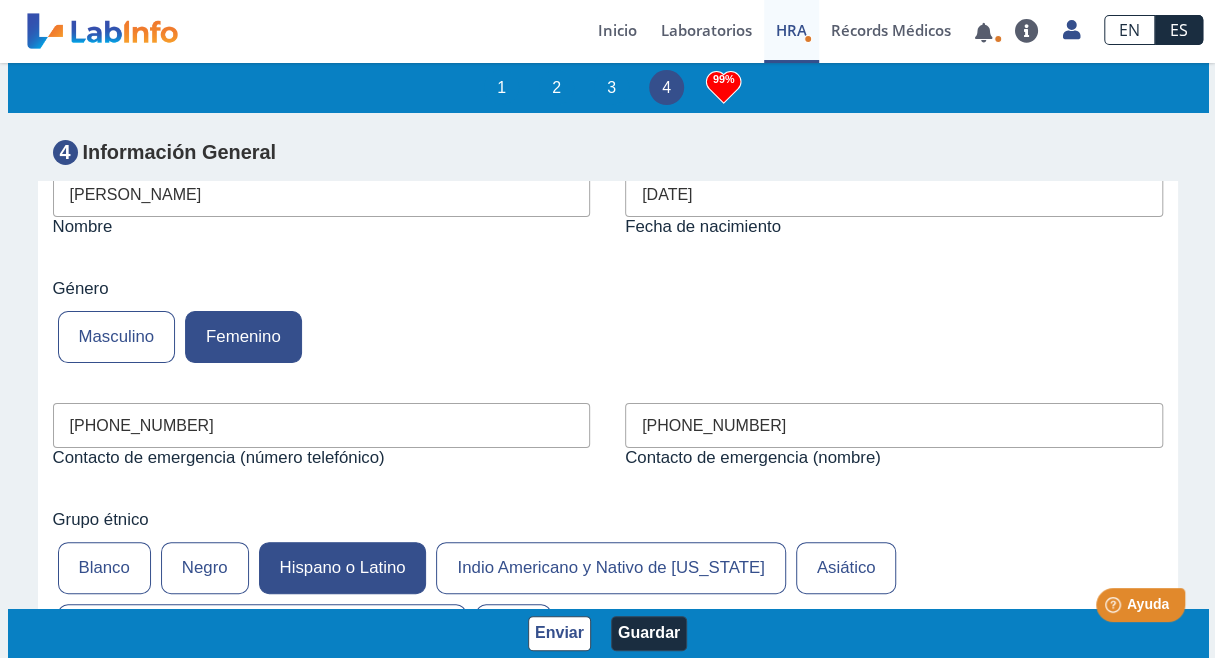 type on "[PHONE_NUMBER]" 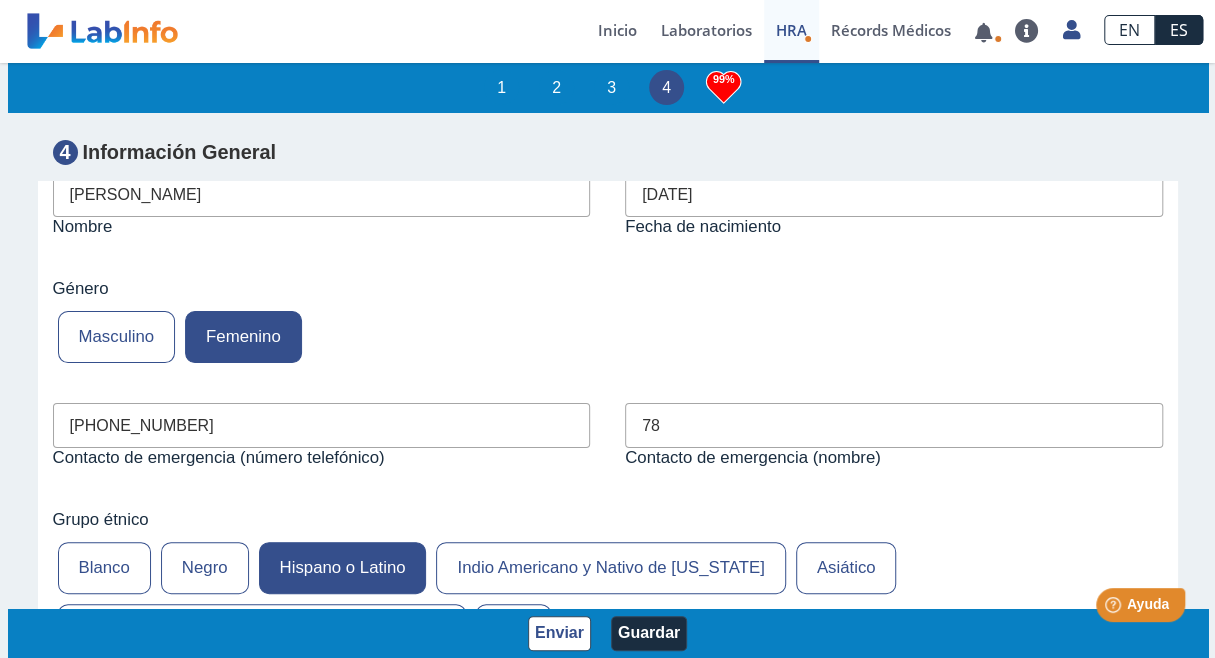 type on "7" 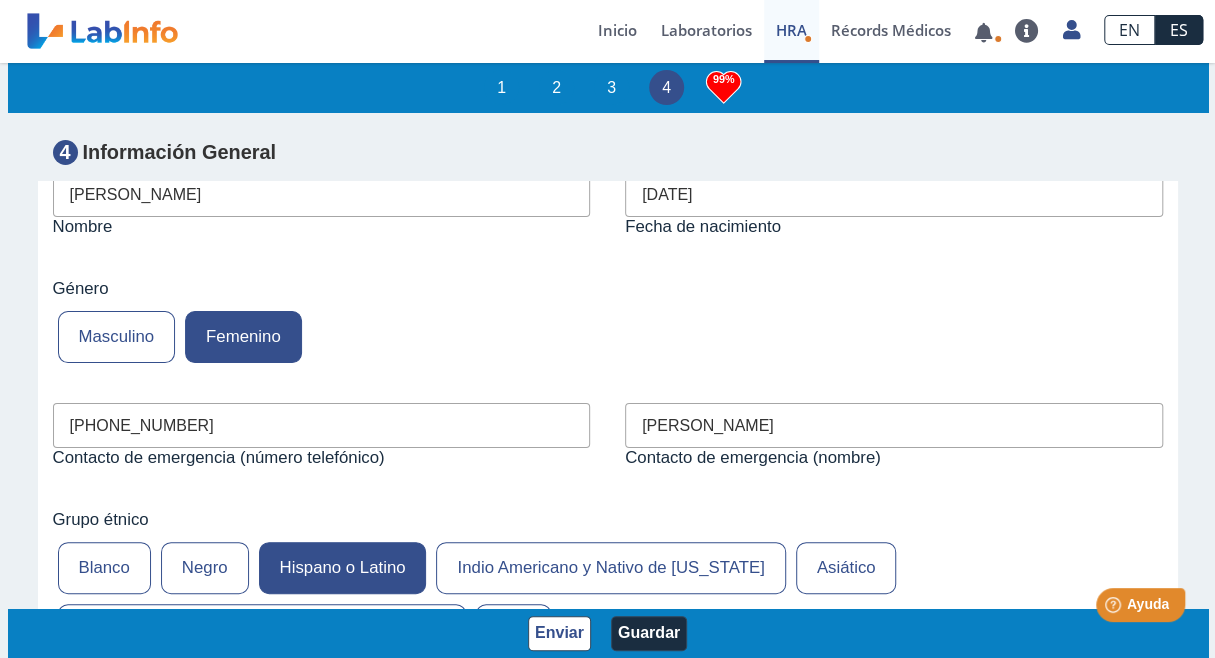 scroll, scrollTop: 2, scrollLeft: 0, axis: vertical 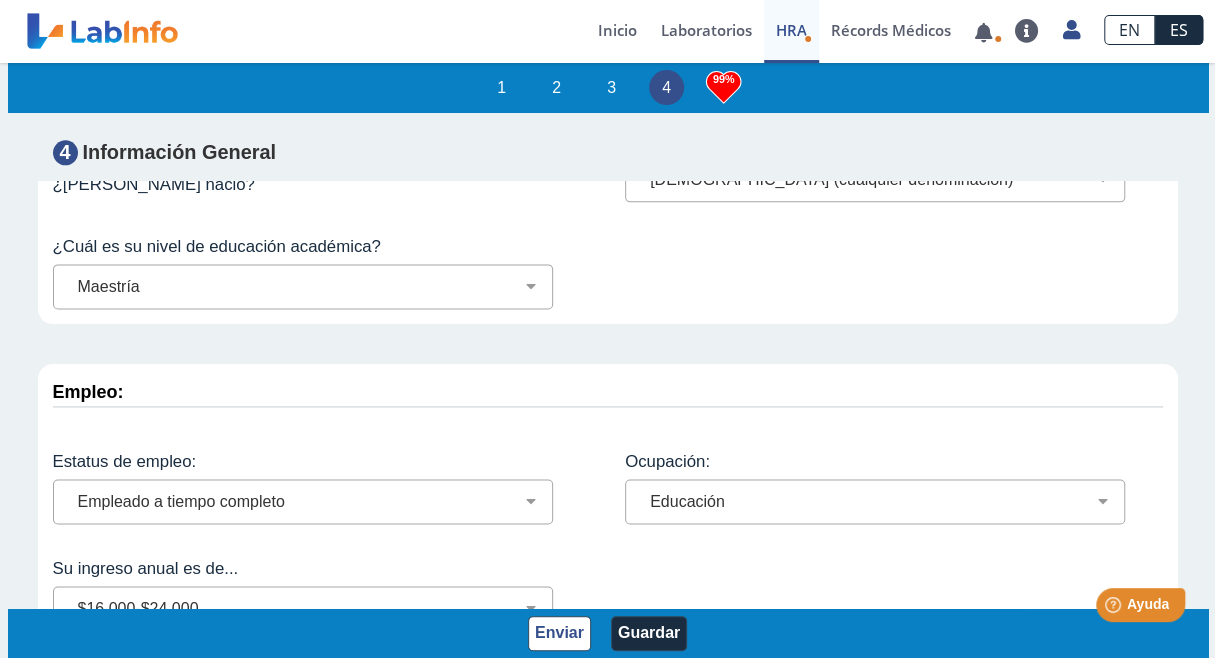 drag, startPoint x: 1159, startPoint y: 517, endPoint x: 126, endPoint y: 31, distance: 1141.6151 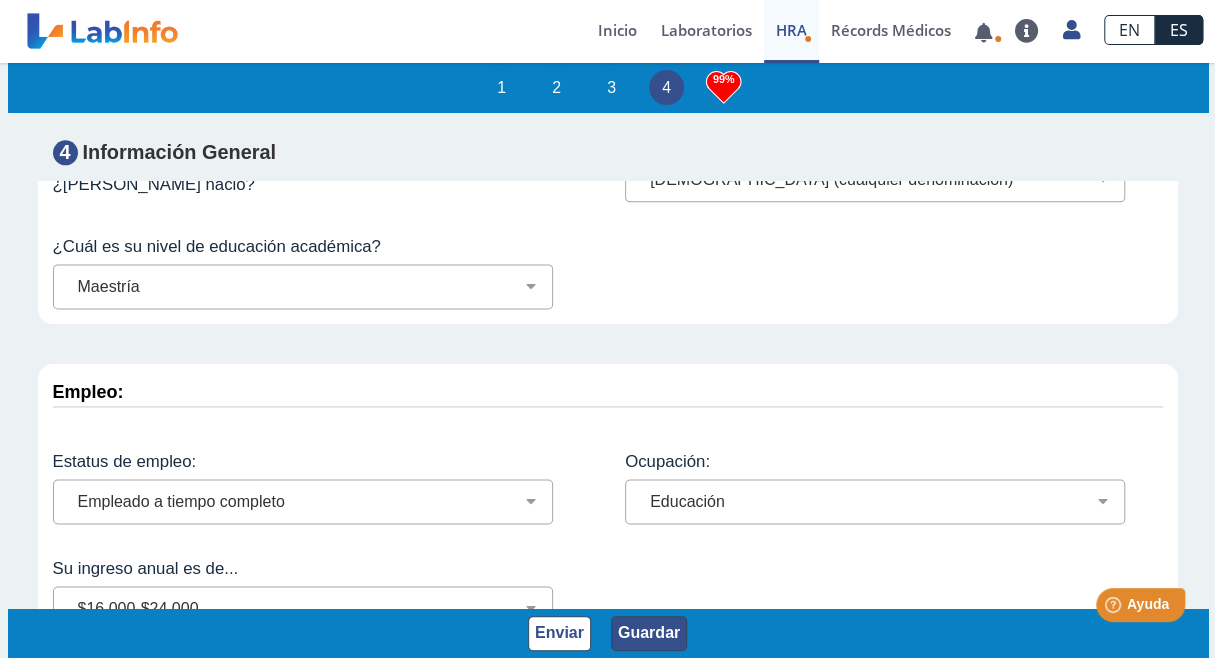 type on "[PERSON_NAME]" 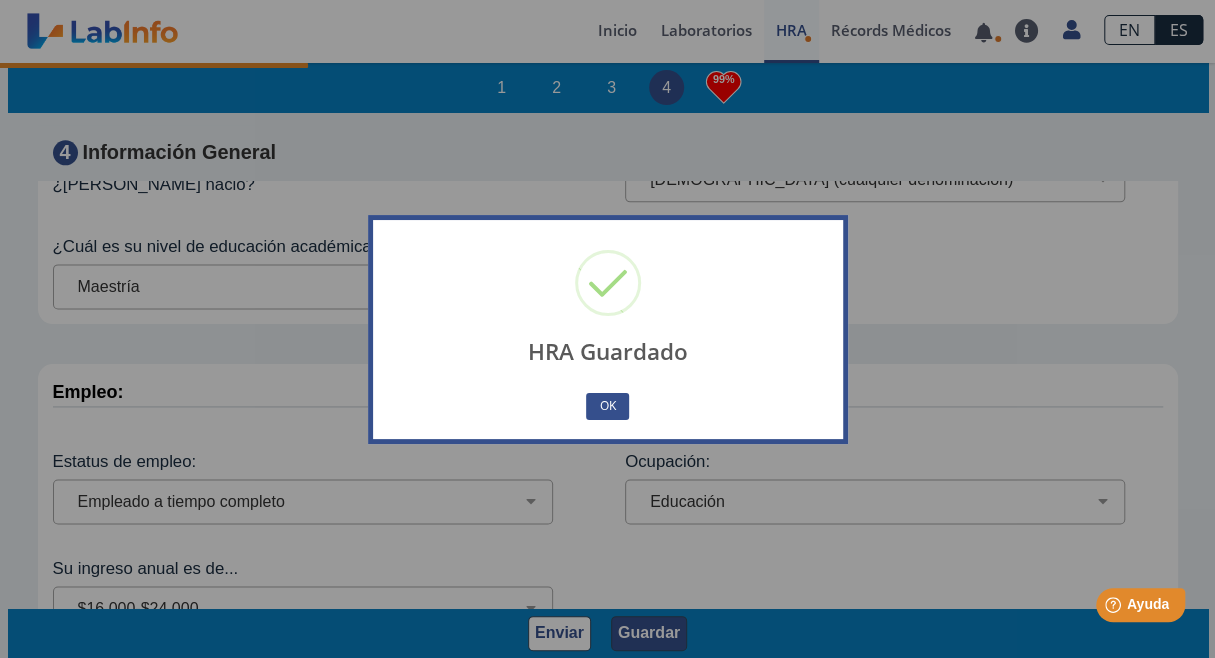 click on "Metro [PERSON_NAME] Clinic [PERSON_NAME]  envió nuevos resultados de laboratorio Para  [PERSON_NAME]. –  hace alrededor de 2 horas  Metro [PERSON_NAME] Clinic Luquillo  envió nuevos resultados de laboratorio Para  [PERSON_NAME]. –  hace alrededor de 4 horas  Metro [PERSON_NAME] Clinic Luquillo  envió nuevos resultados de laboratorio Para  [PERSON_NAME]. –  hace alrededor de 5 horas  Metro [PERSON_NAME] Clinic Luquillo  envió nuevos resultados de laboratorio Para  [PERSON_NAME]. –  hace alrededor de 5 horas  Metro [PERSON_NAME] Clinic Luquillo  envió nuevos resultados de laboratorio Para  [PERSON_NAME]. –  hace alrededor de 7 horas  Immuno Reference Lab  envió nuevos resultados de laboratorio Para  [PERSON_NAME]. –  hace alrededor de 8 horas  Immuno Reference Lab  envió nuevos resultados de laboratorio Para  [PERSON_NAME]. –  hace alrededor de 14 horas  Metro [PERSON_NAME] Clinic Luquillo  envió nuevos resultados de laboratorio Para  [PERSON_NAME]. –  [DATE]  Metro [PERSON_NAME] Clinic Luquillo  envió nuevos resultados de laboratorio Para  [PERSON_NAME]. –  [DATE]  Metro [PERSON_NAME] Clinic Luquillo  EN" at bounding box center (607, 329) 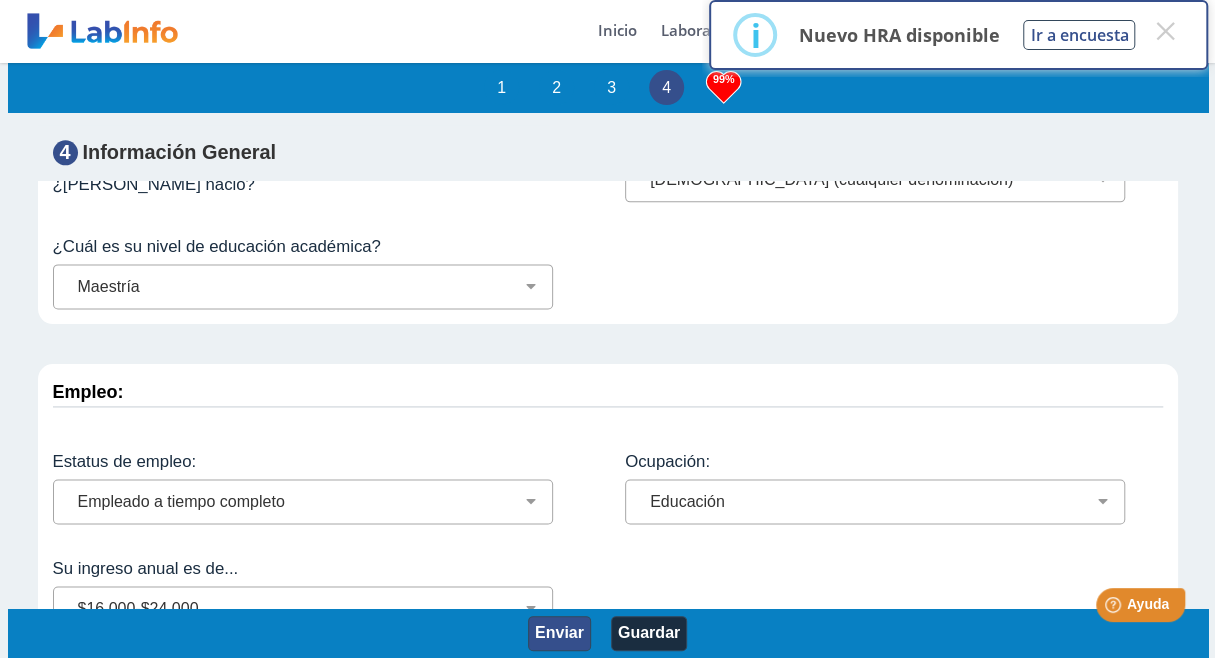 click on "Enviar" 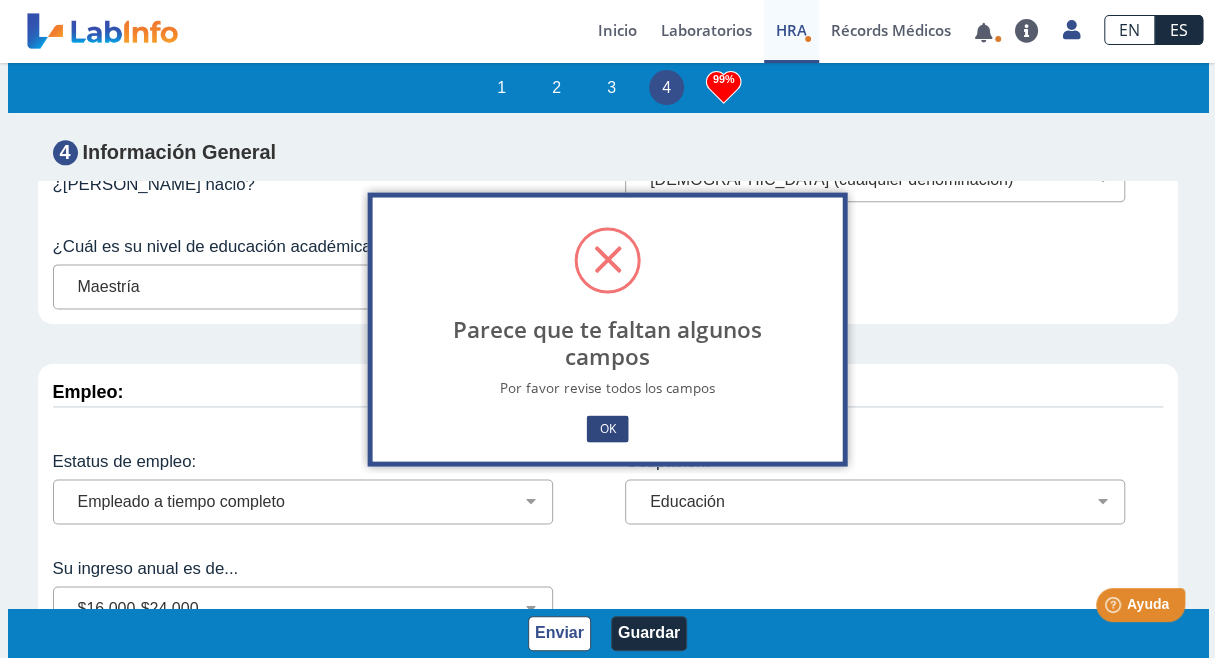 click on "OK" at bounding box center (607, 428) 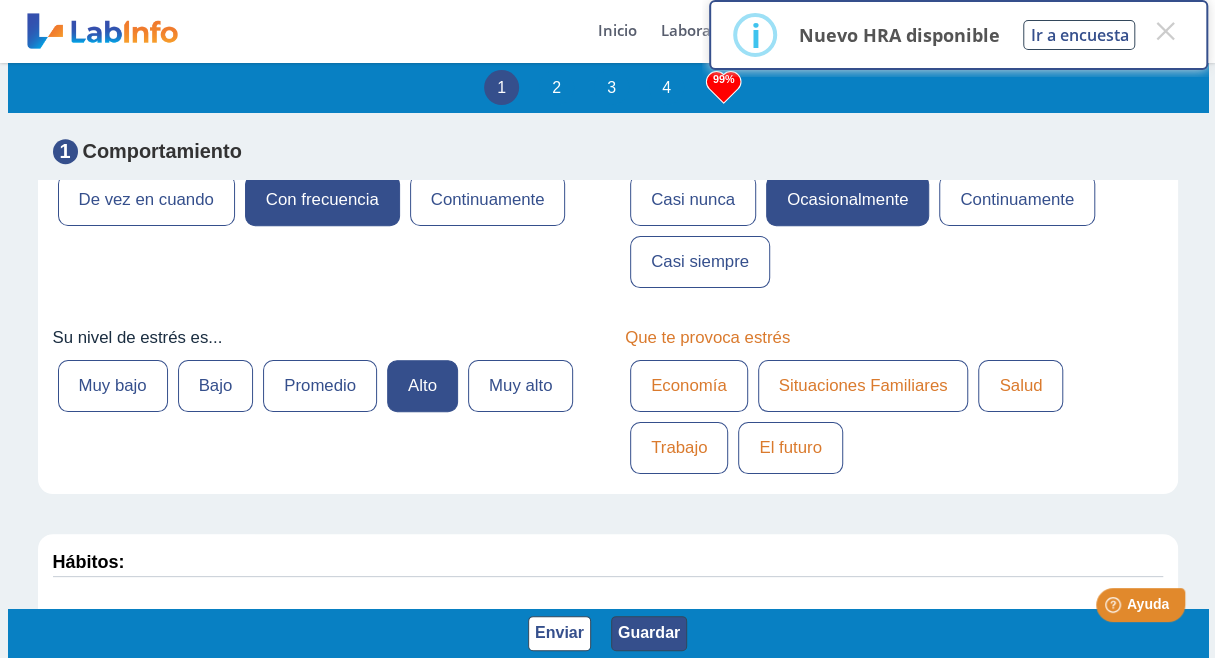 scroll, scrollTop: 722, scrollLeft: 0, axis: vertical 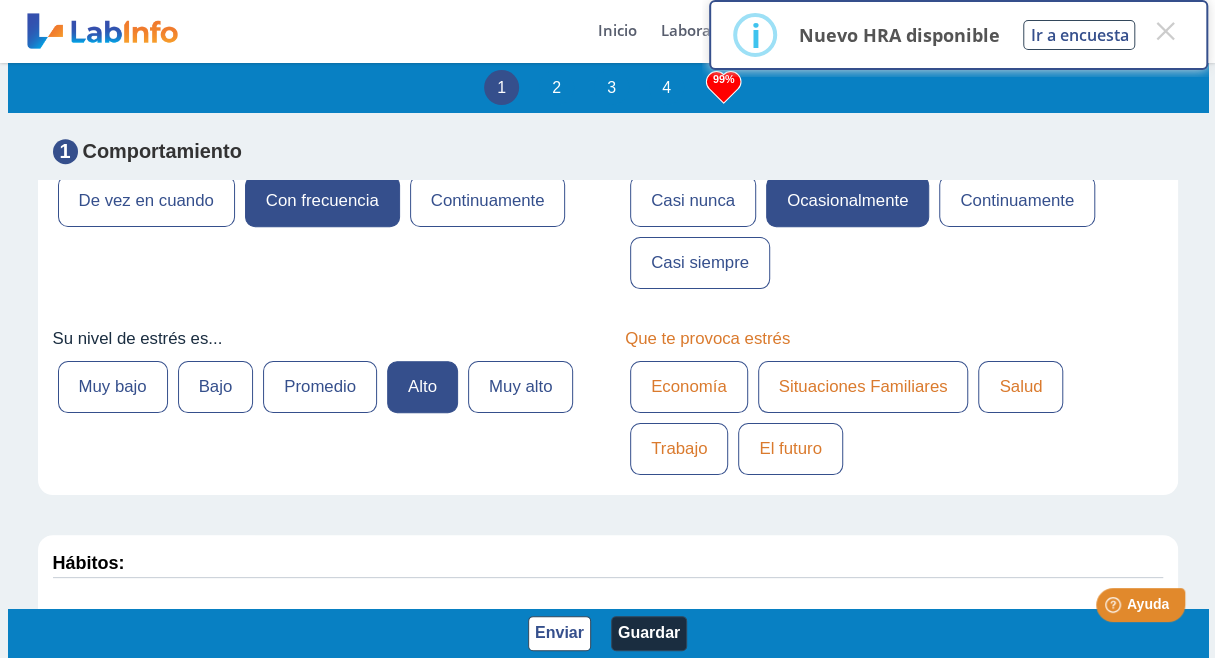 click on "Trabajo" at bounding box center [679, 449] 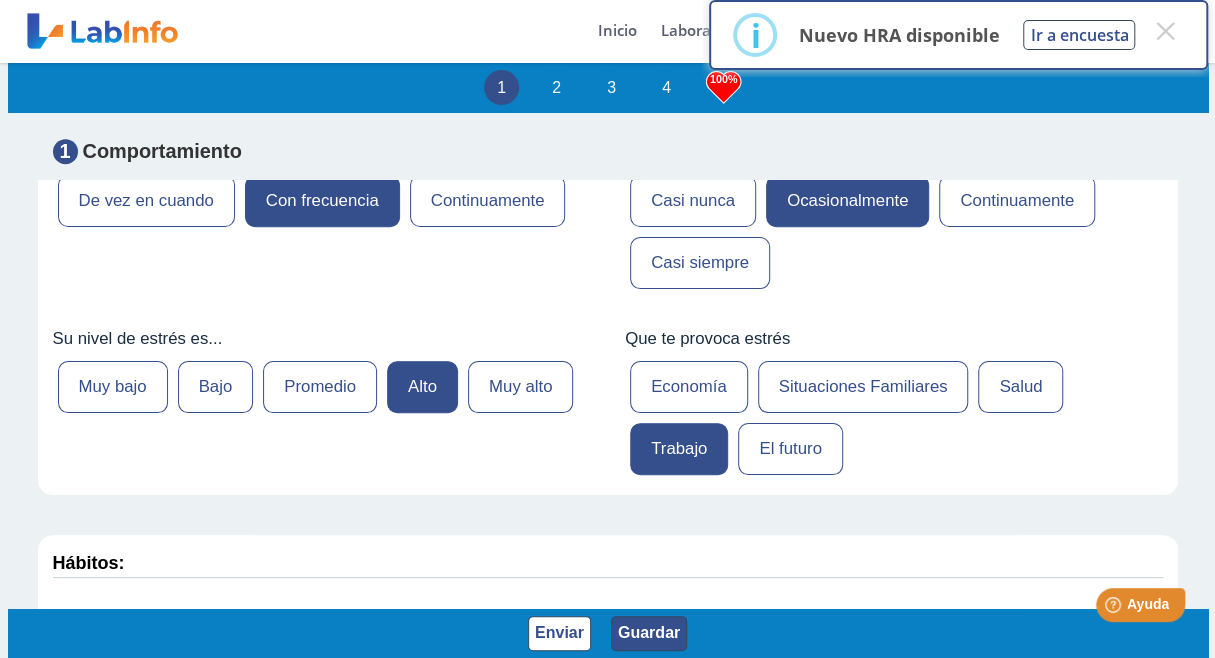 click on "Guardar" 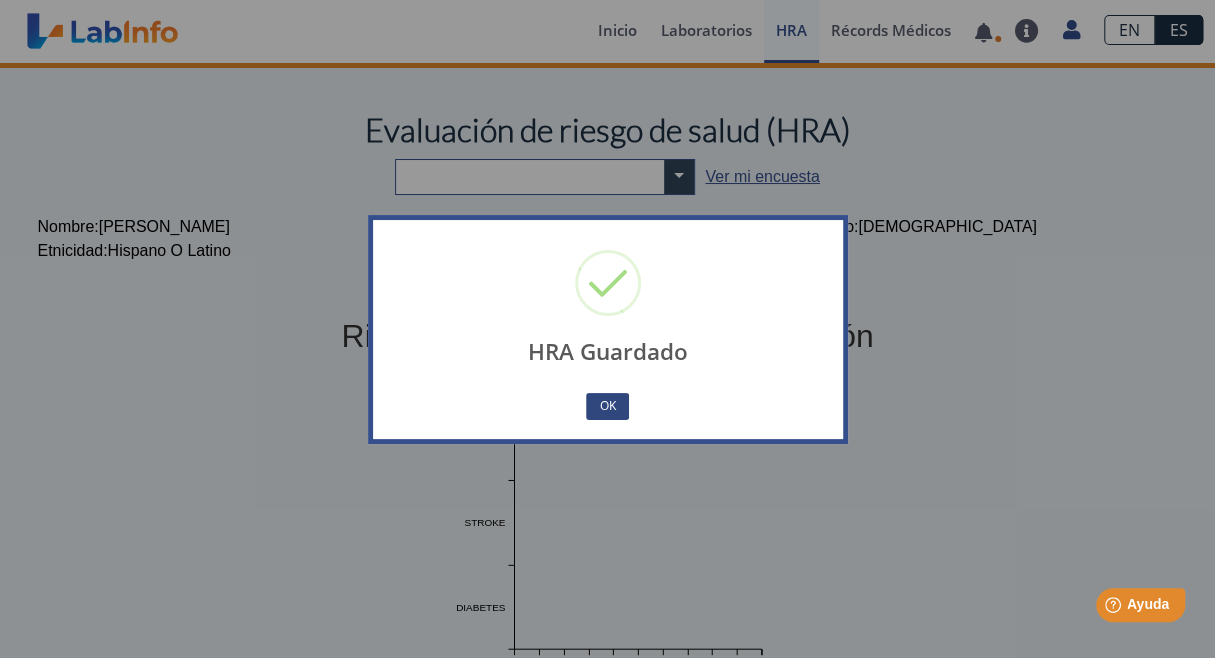 click on "OK" at bounding box center [607, 406] 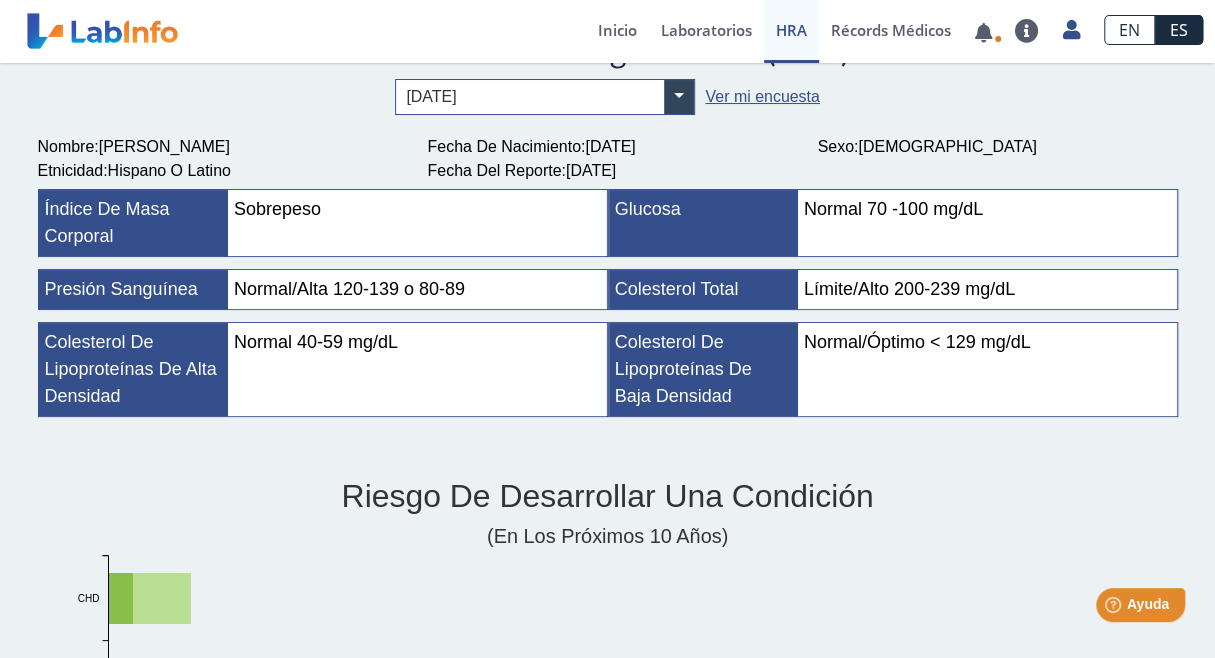 scroll, scrollTop: 0, scrollLeft: 0, axis: both 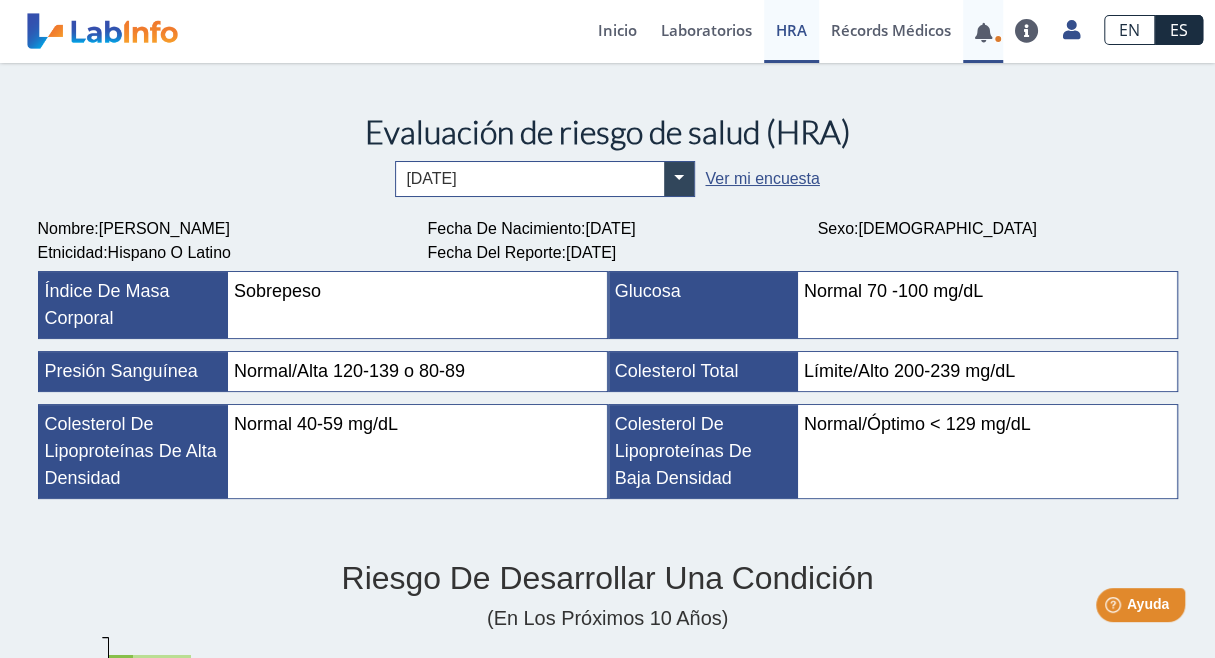 click at bounding box center (983, 32) 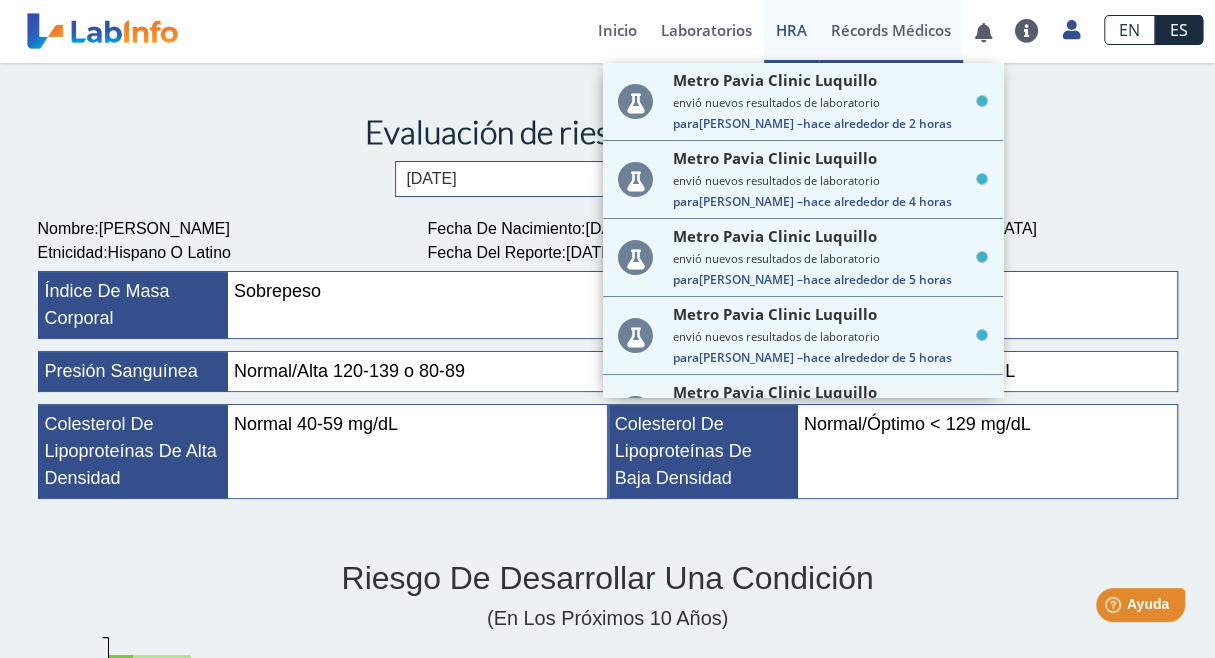 click on "Récords Médicos" at bounding box center [891, 31] 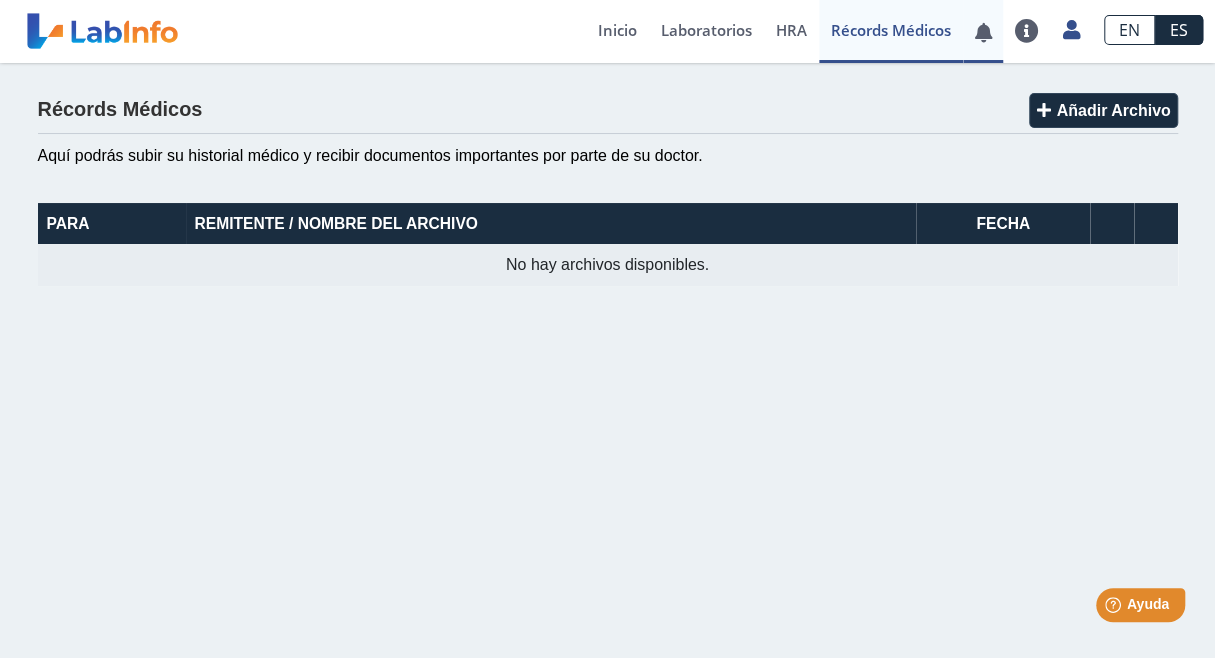 click at bounding box center [983, 32] 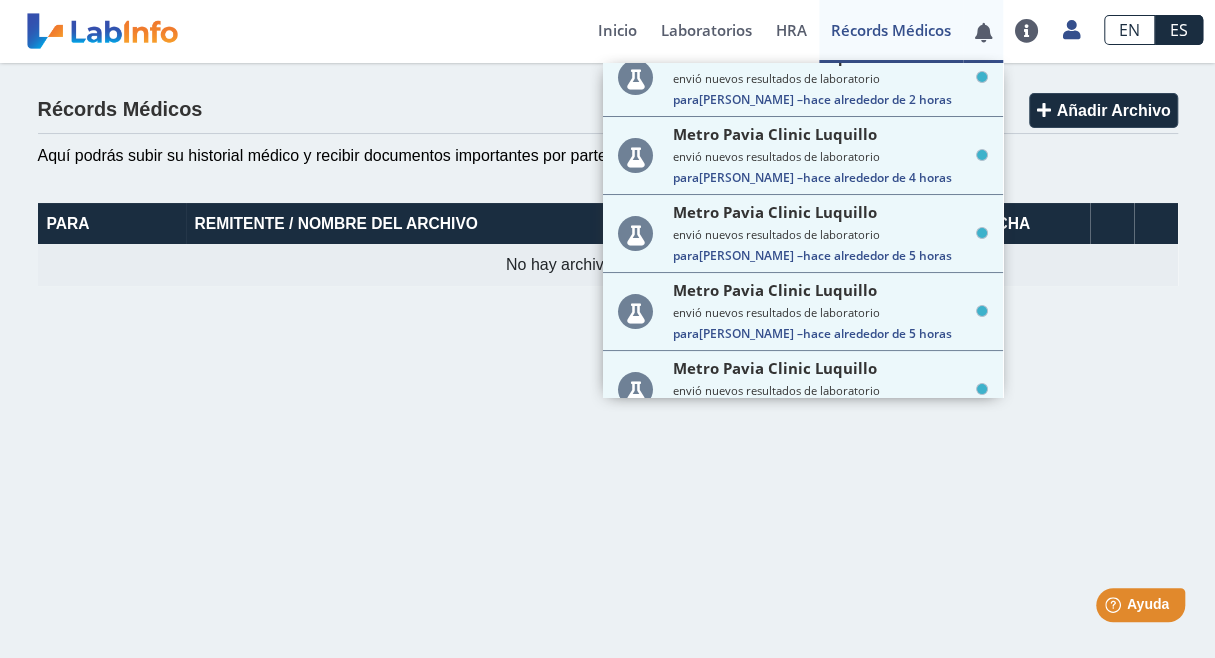 scroll, scrollTop: 0, scrollLeft: 0, axis: both 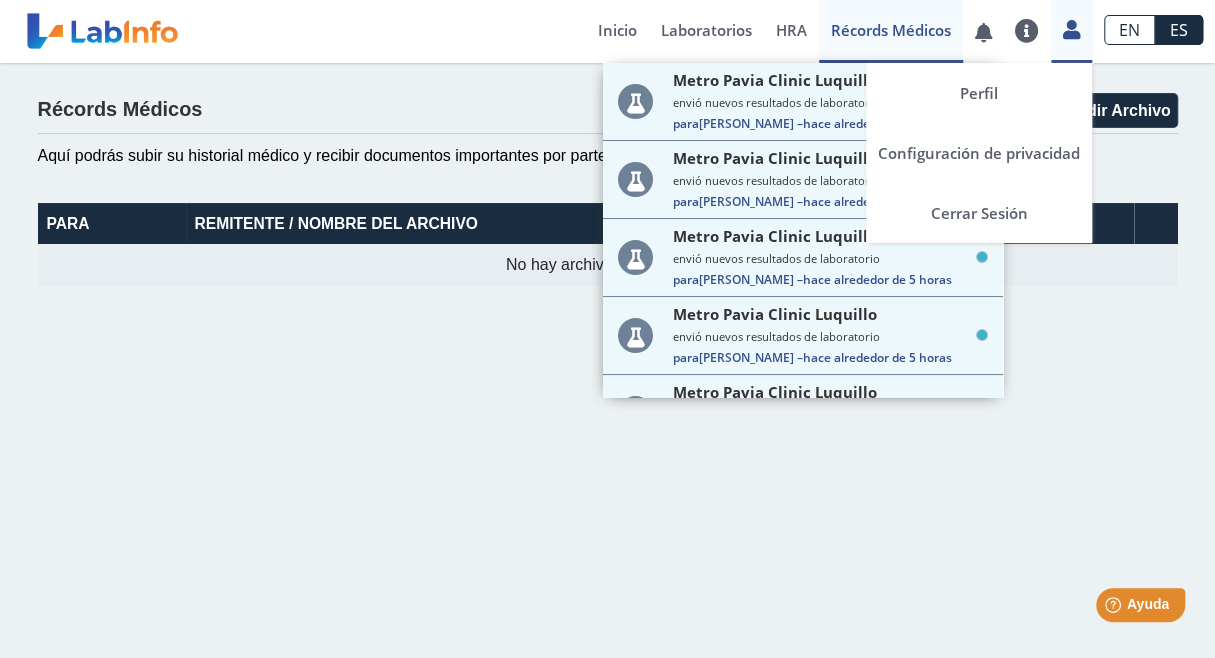 click at bounding box center [1071, 29] 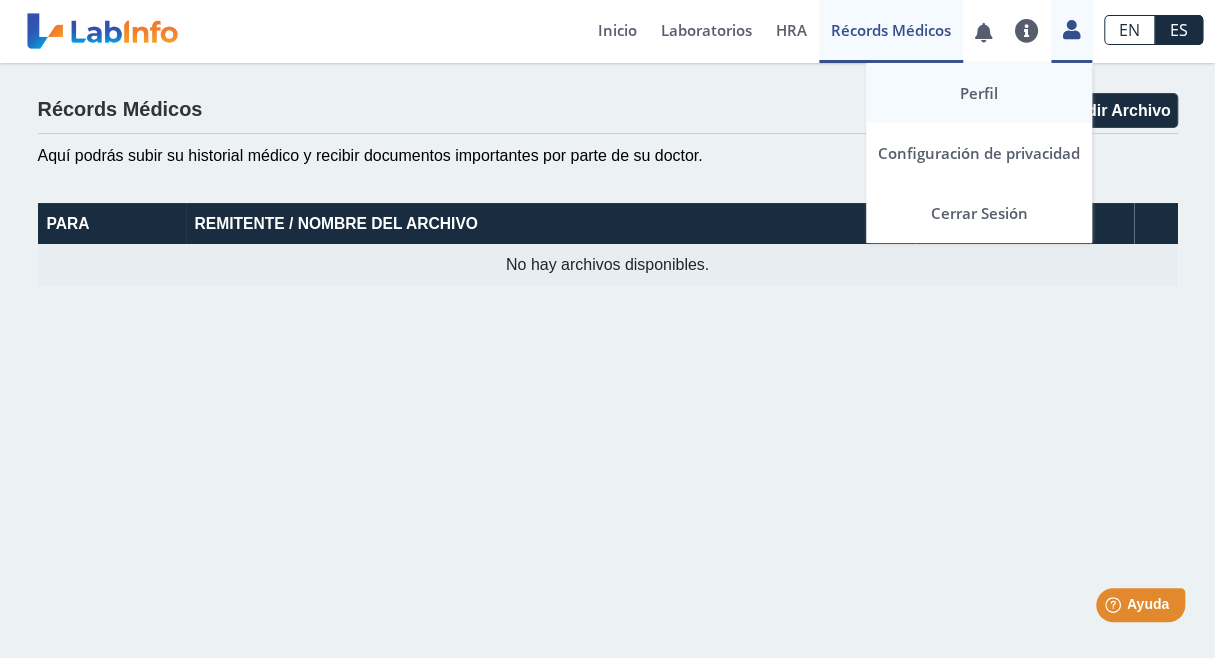 click on "Perfil" at bounding box center (979, 93) 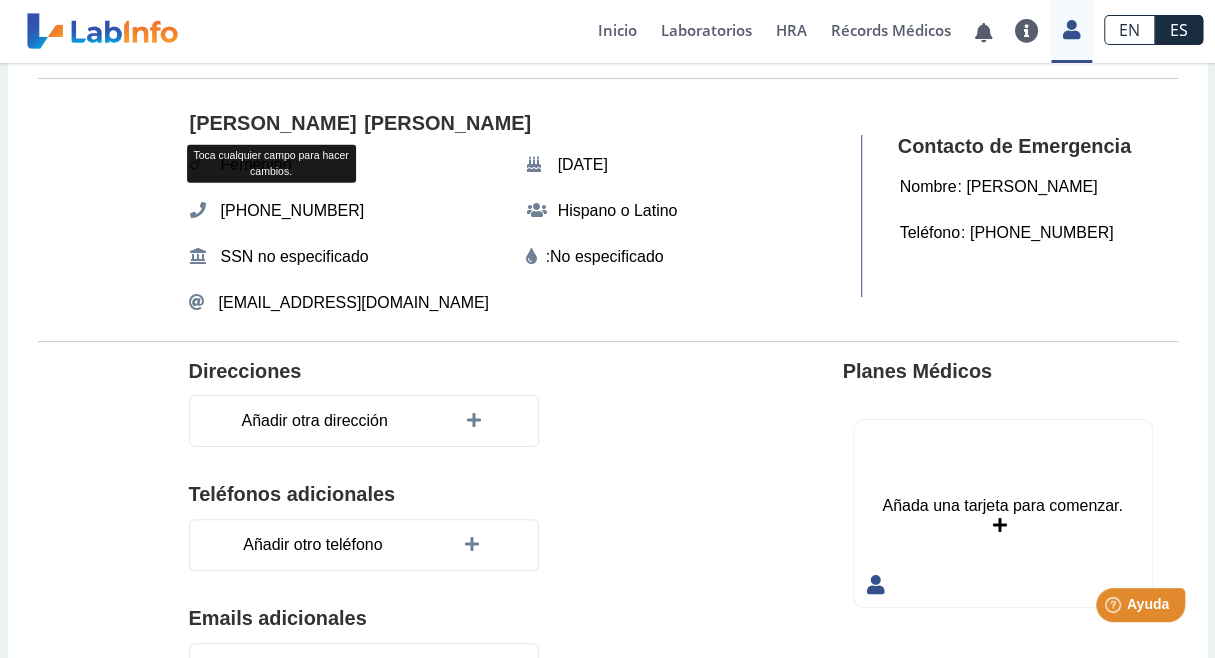 scroll, scrollTop: 0, scrollLeft: 0, axis: both 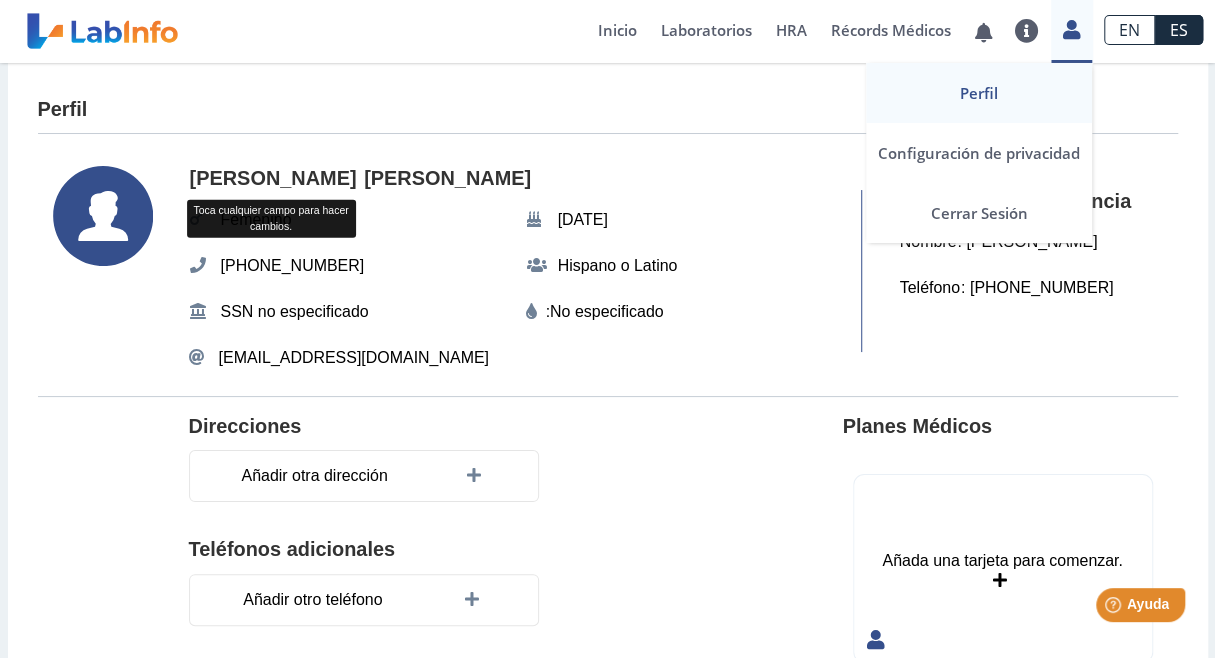 click at bounding box center (1071, 29) 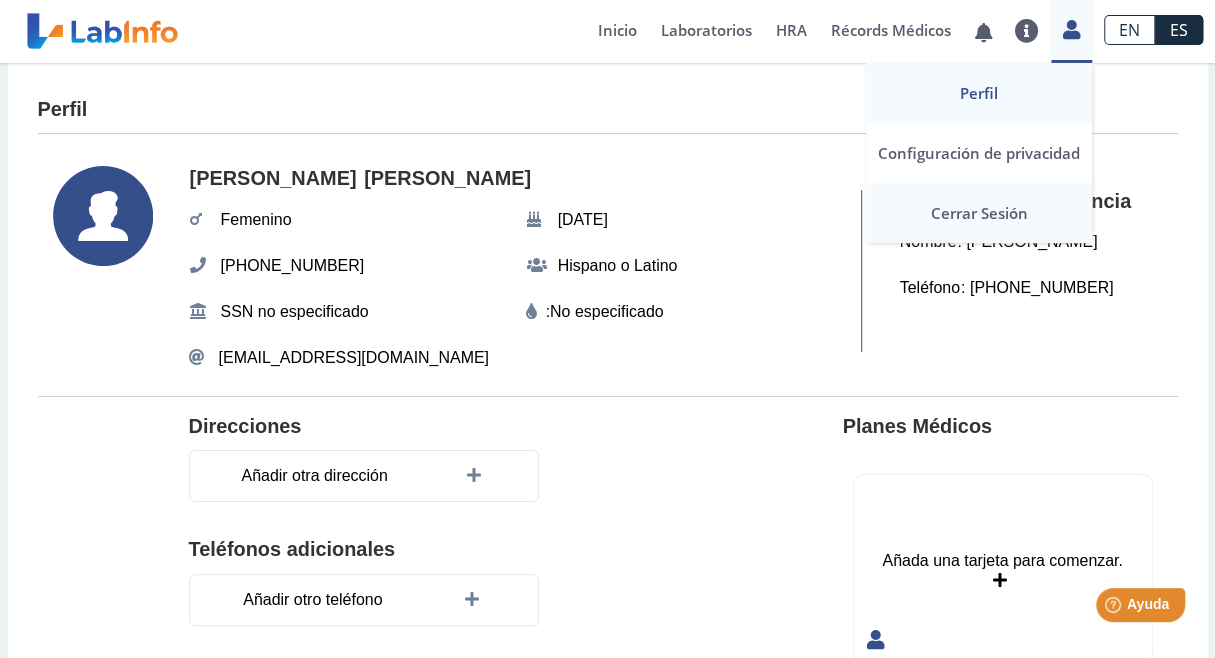click on "Cerrar Sesión" at bounding box center [979, 213] 